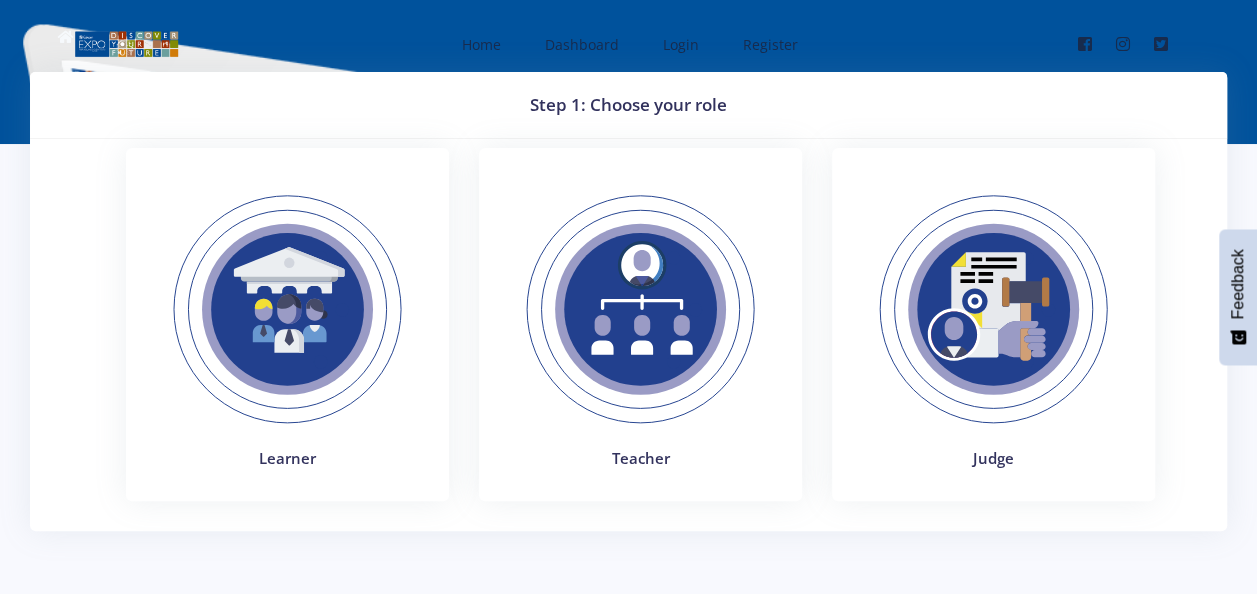 scroll, scrollTop: 92, scrollLeft: 0, axis: vertical 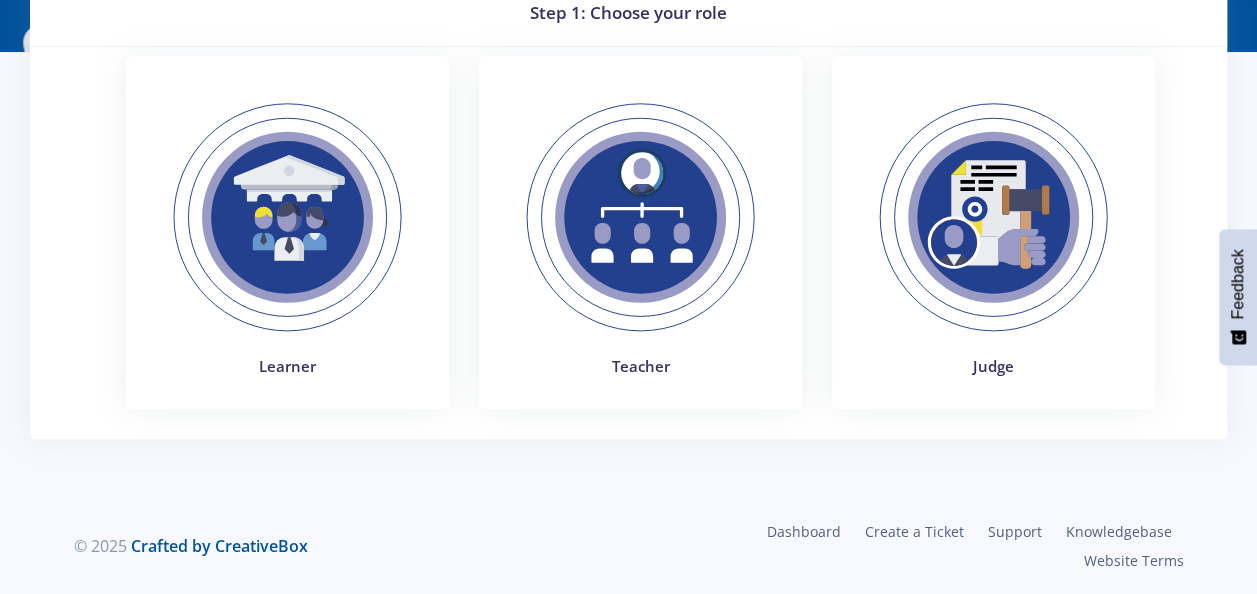 click at bounding box center (993, 217) 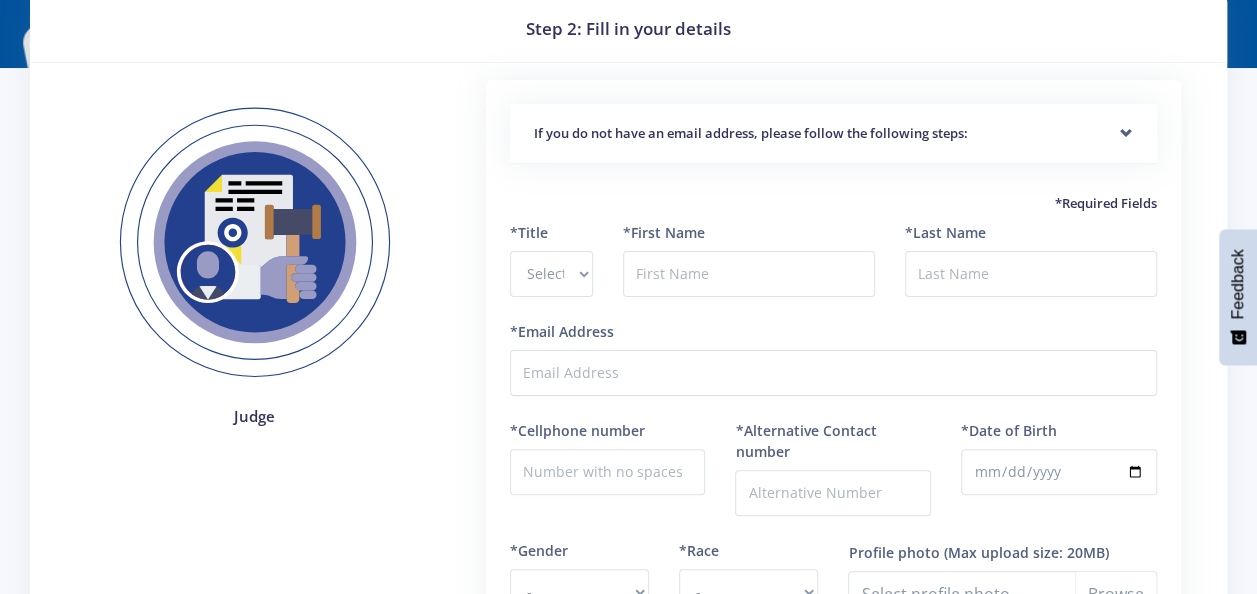 scroll, scrollTop: 200, scrollLeft: 0, axis: vertical 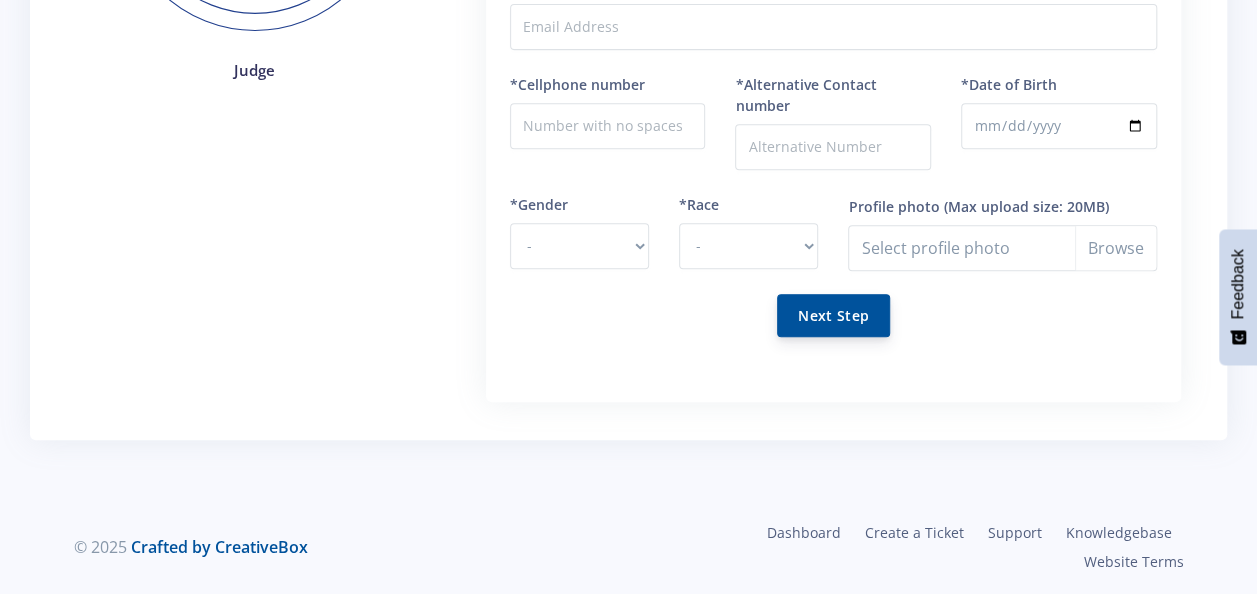 click on "Next
Step" at bounding box center [833, 315] 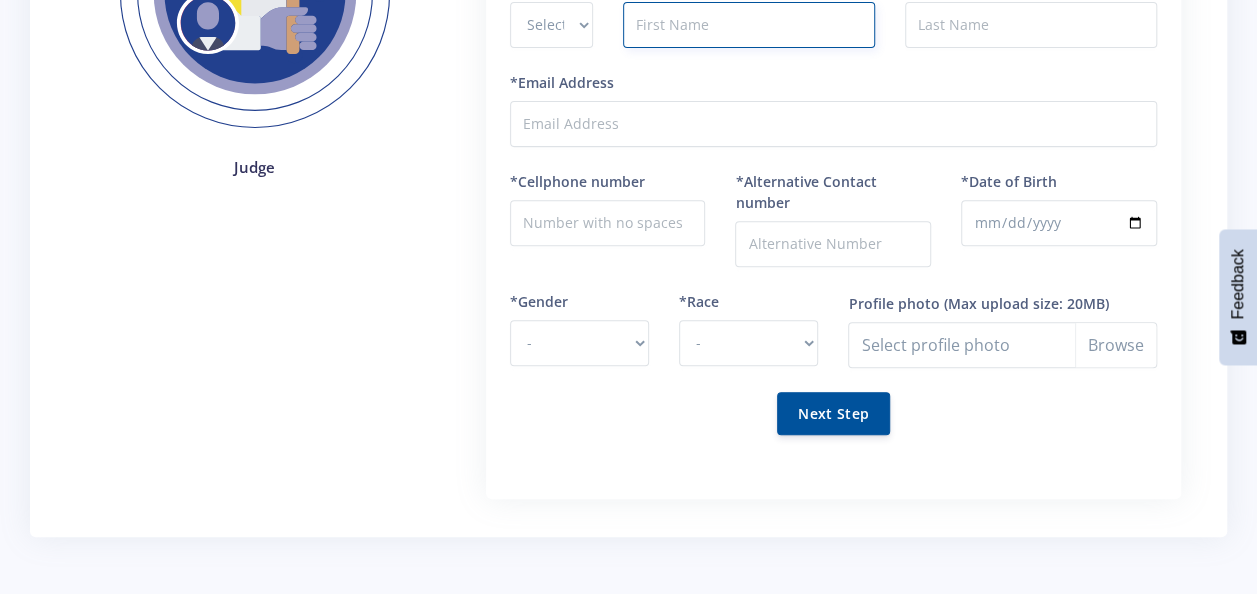 scroll, scrollTop: 0, scrollLeft: 0, axis: both 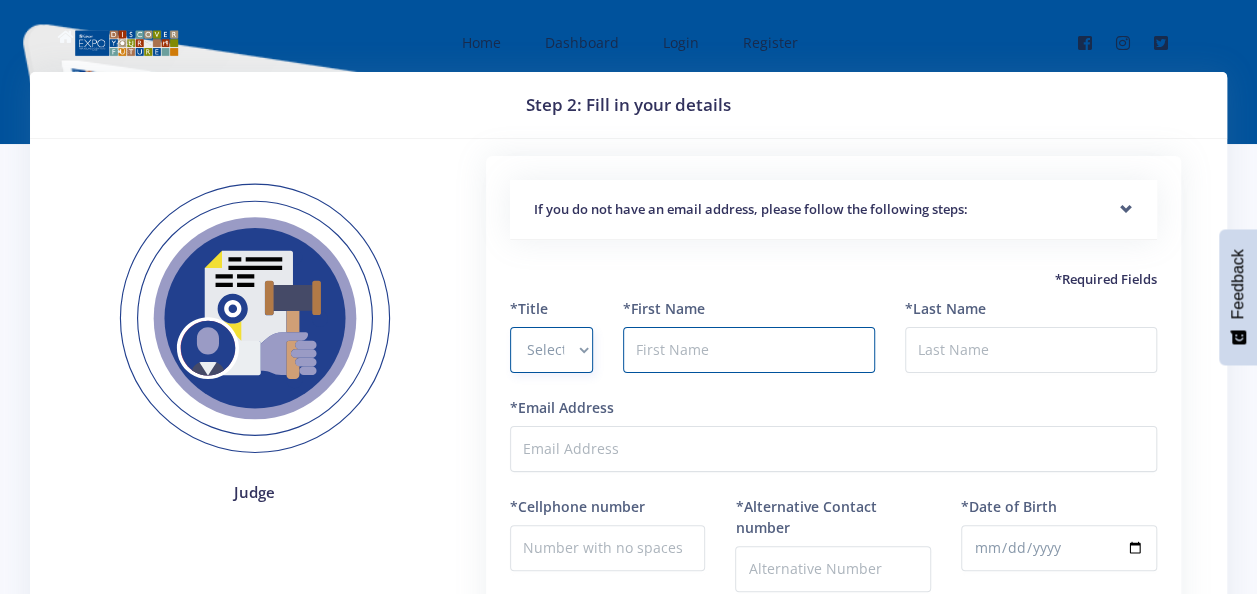 click on "Select Title
Prof
Dr
Mr
Mrs
Ms
Other" at bounding box center (551, 350) 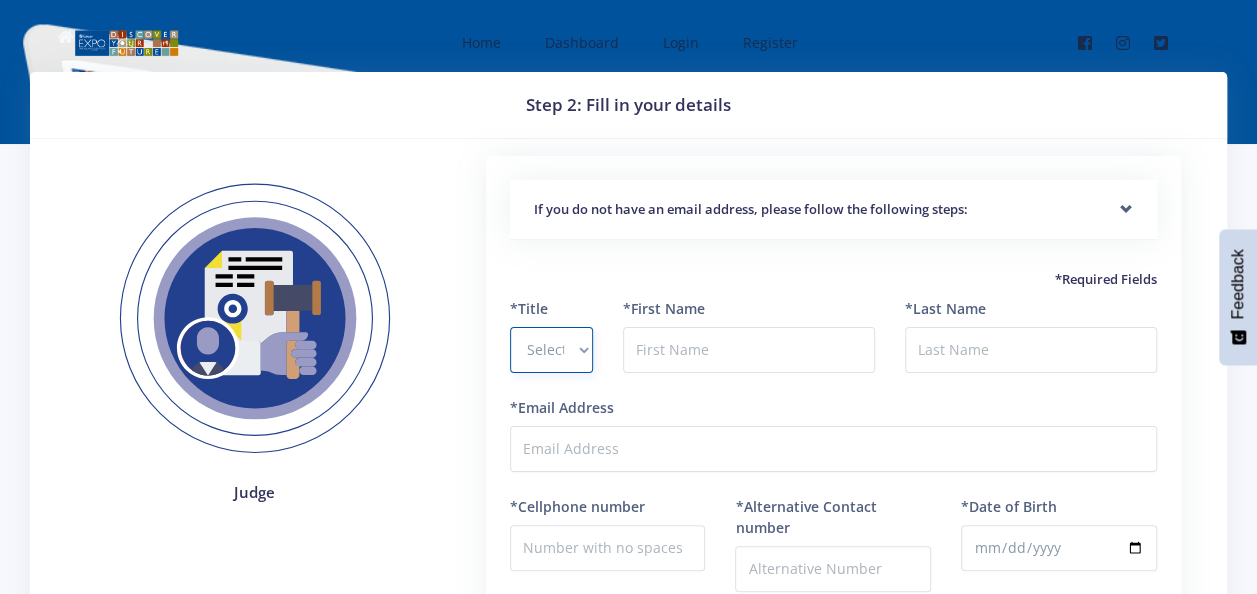 select on "Mr" 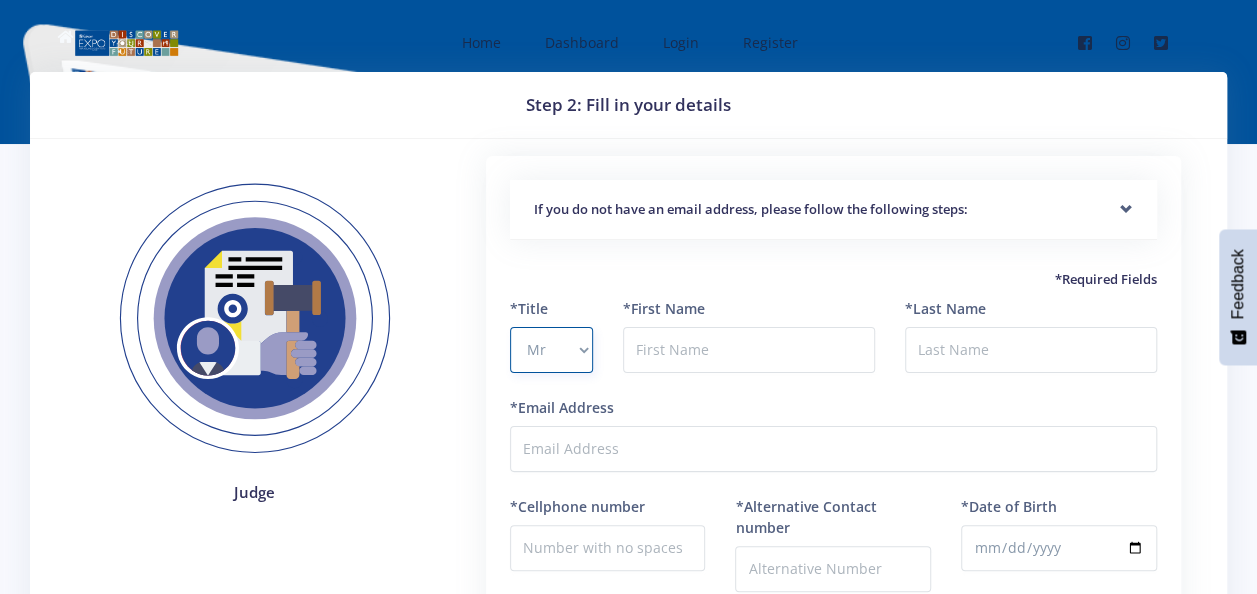 click on "Select Title
Prof
Dr
Mr
Mrs
Ms
Other" at bounding box center [551, 350] 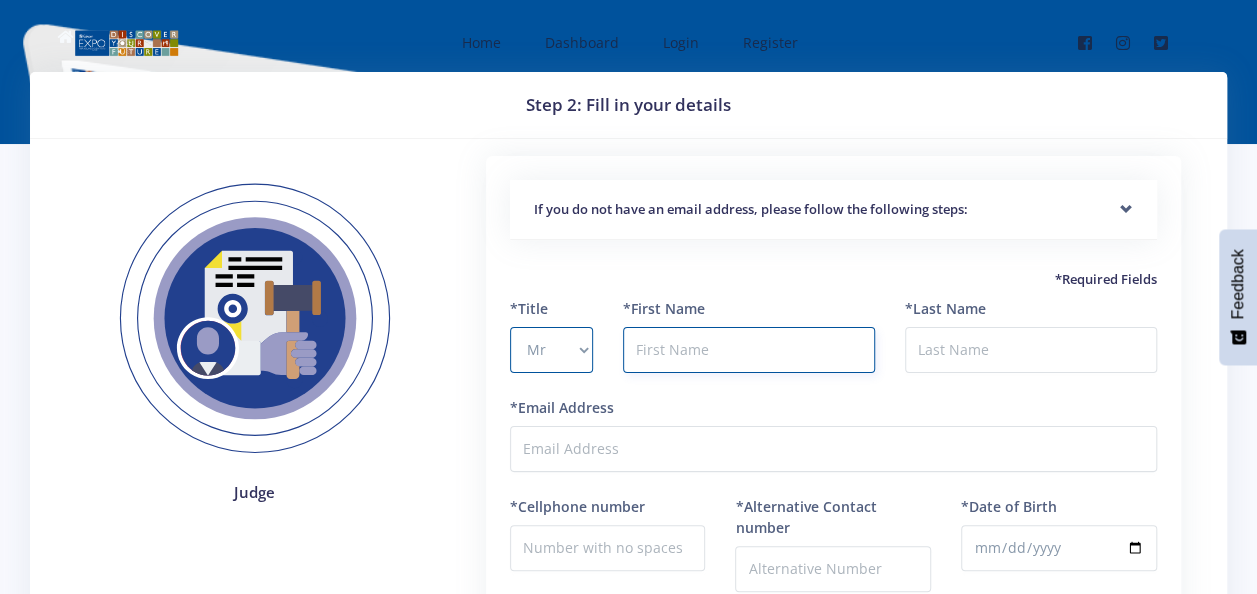 click at bounding box center [749, 350] 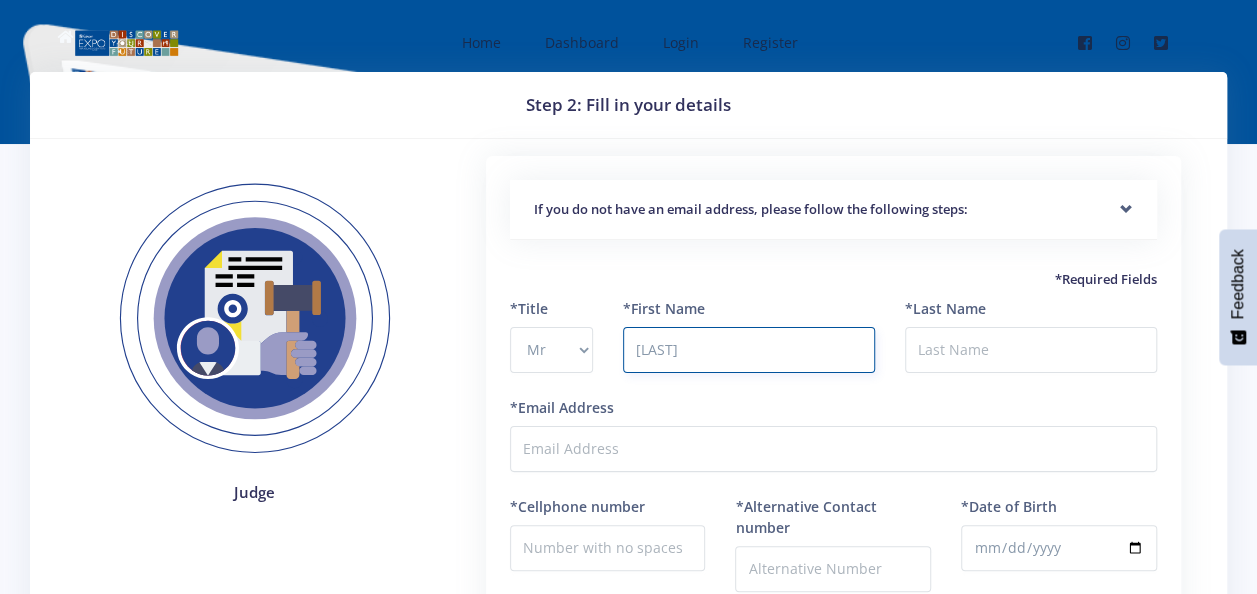type on "Khulani" 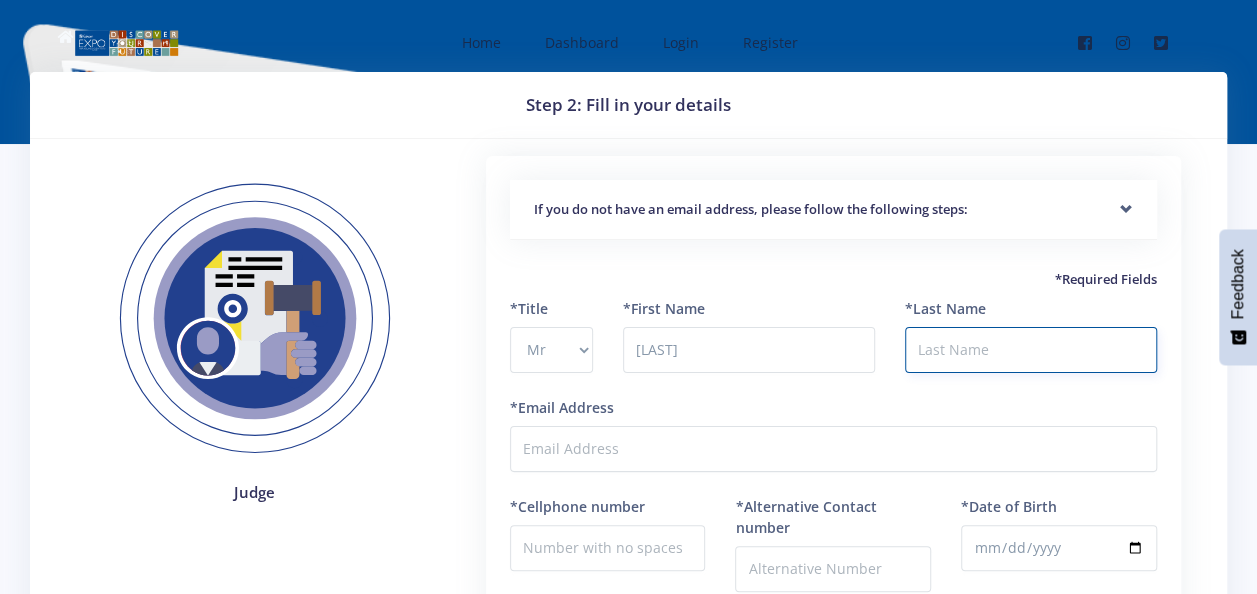 click on "*Last Name" at bounding box center (1031, 350) 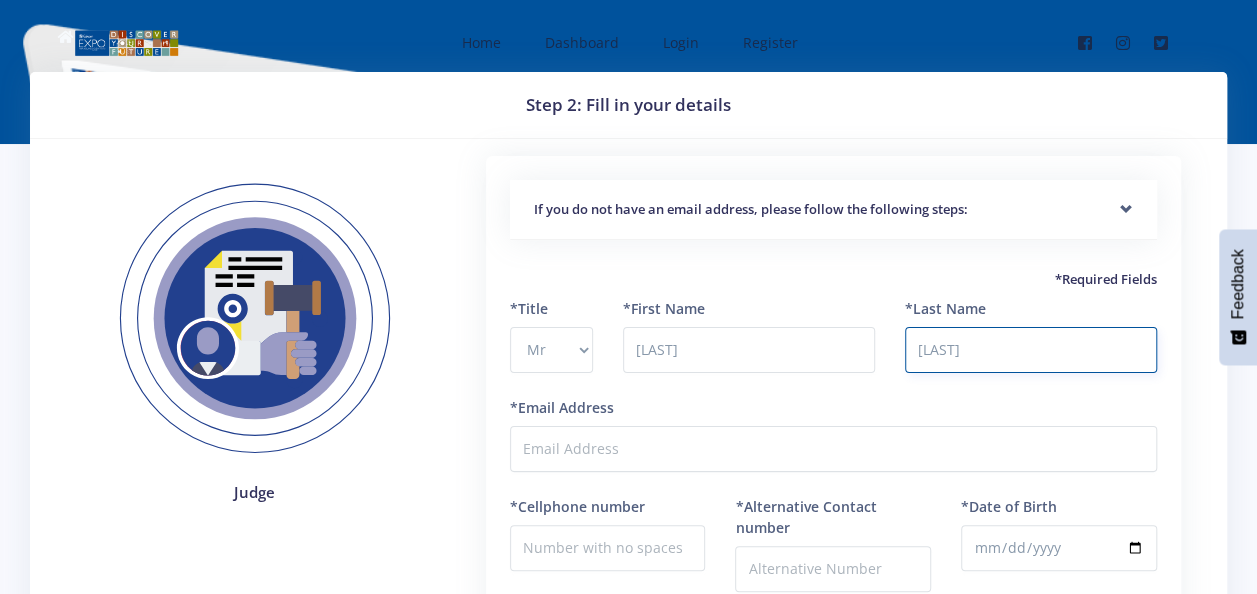 type on "Ngwenyama" 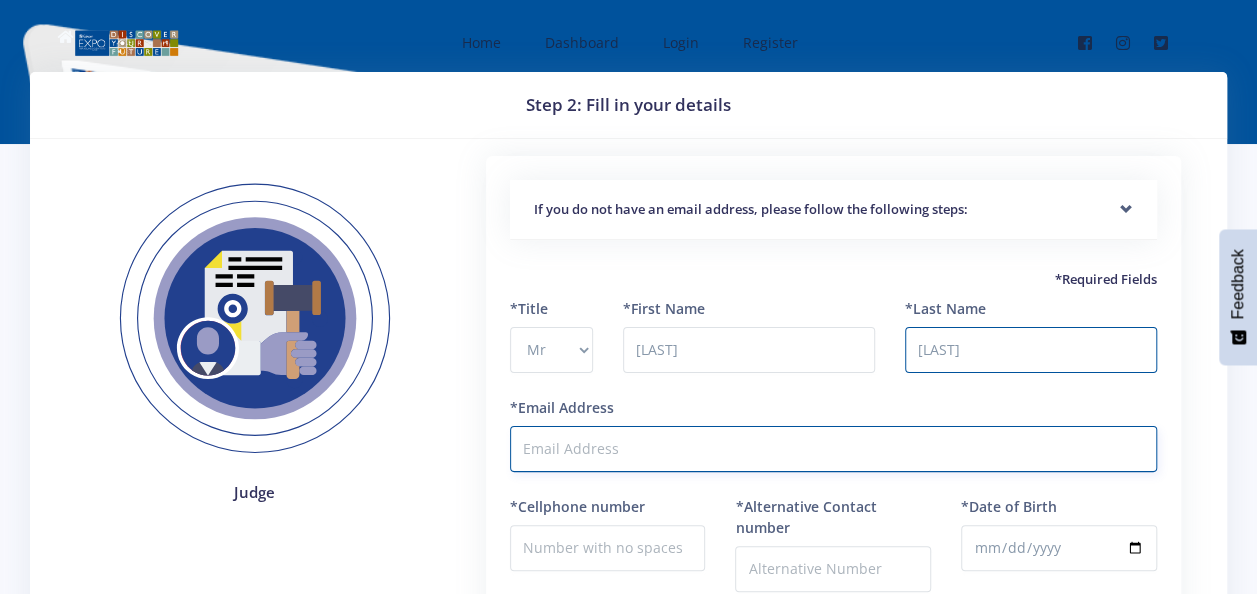 click on "*Email Address" at bounding box center (833, 449) 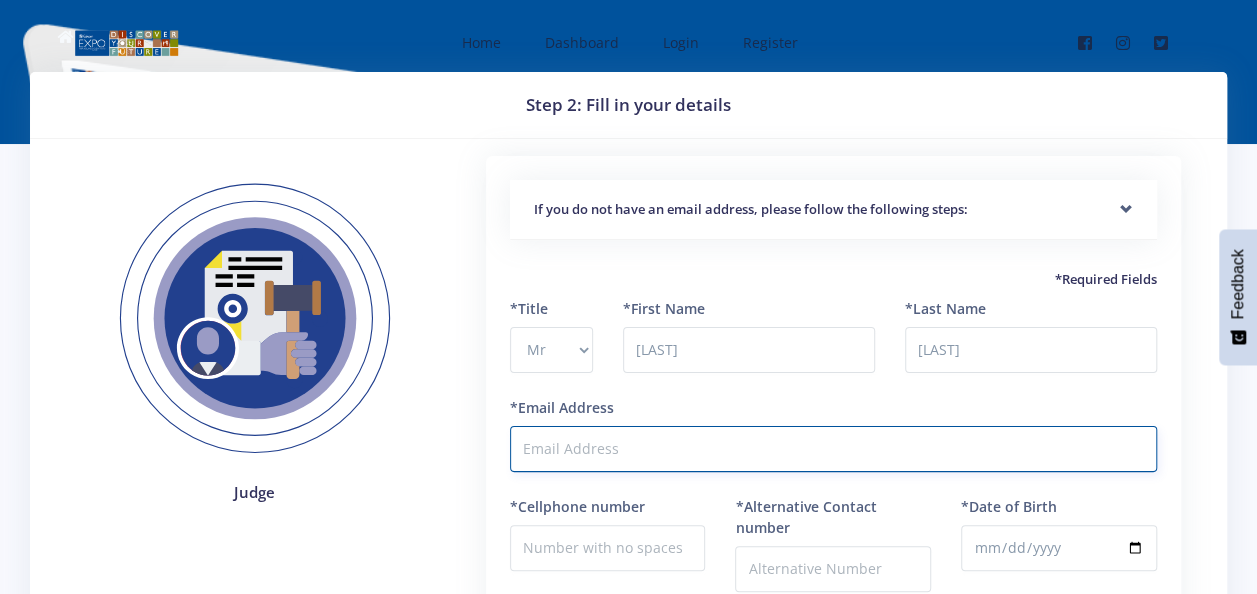type on "NgwenyMg@eskom.co.za" 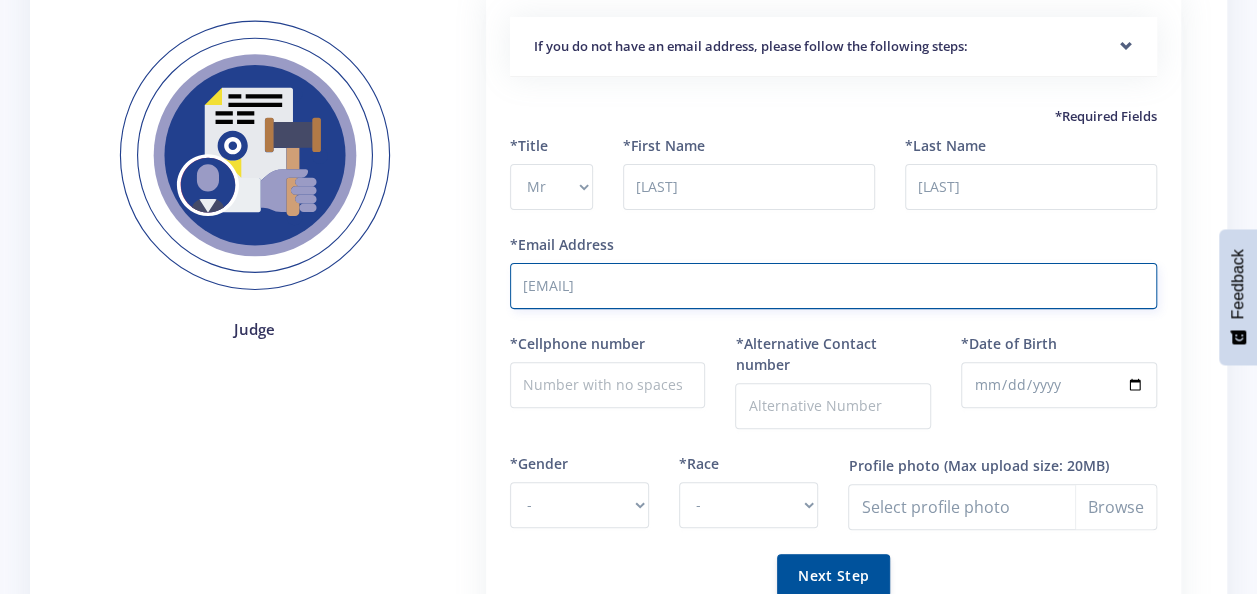 scroll, scrollTop: 200, scrollLeft: 0, axis: vertical 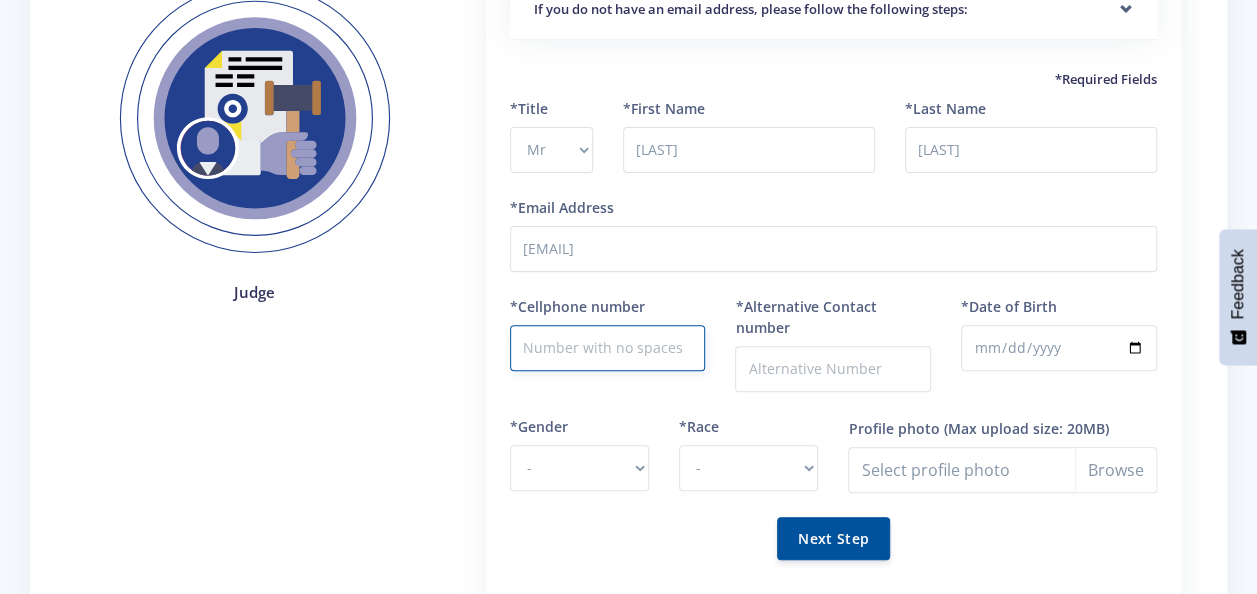 click on "*Cellphone number" at bounding box center (608, 348) 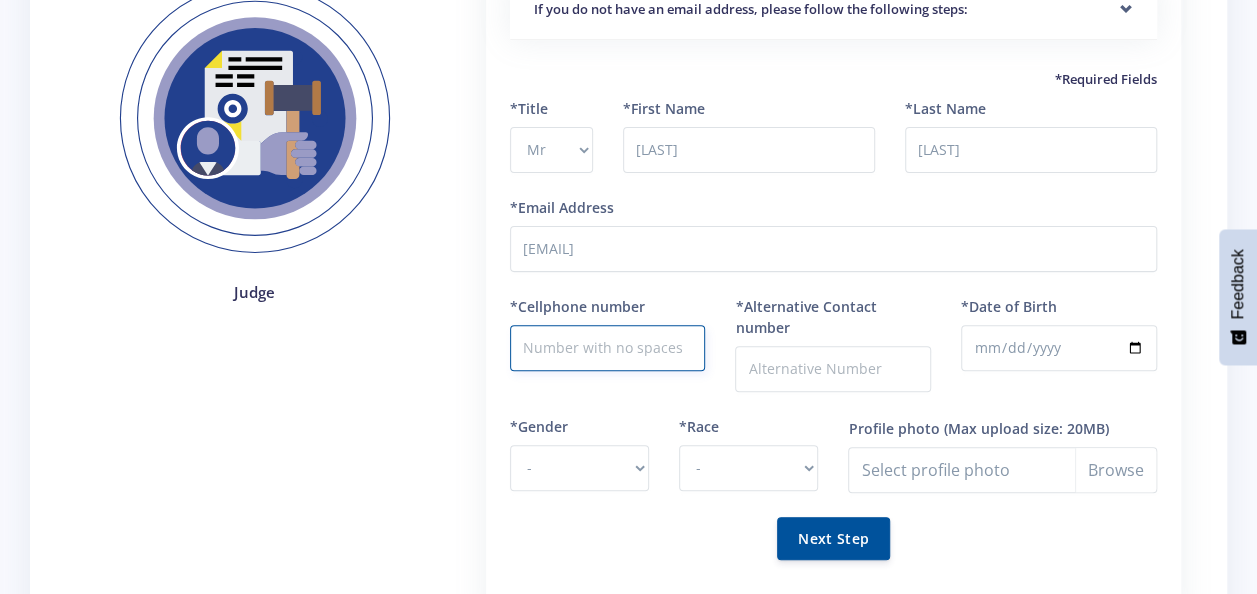 type on "0646552403" 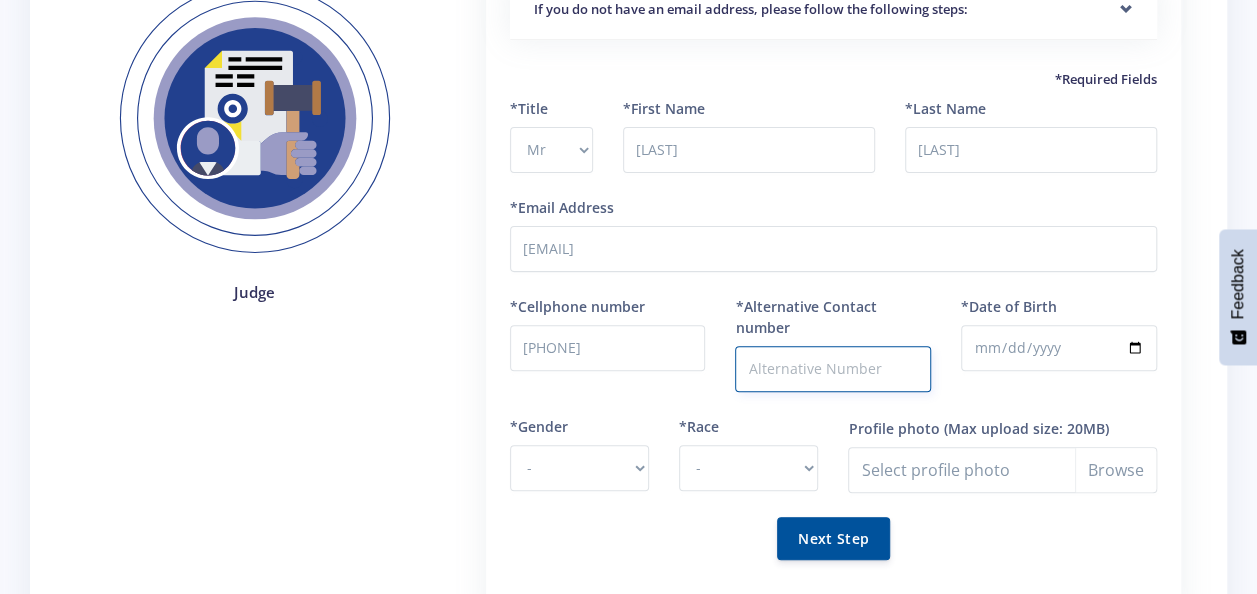 click on "*Alternative Contact number" at bounding box center (833, 369) 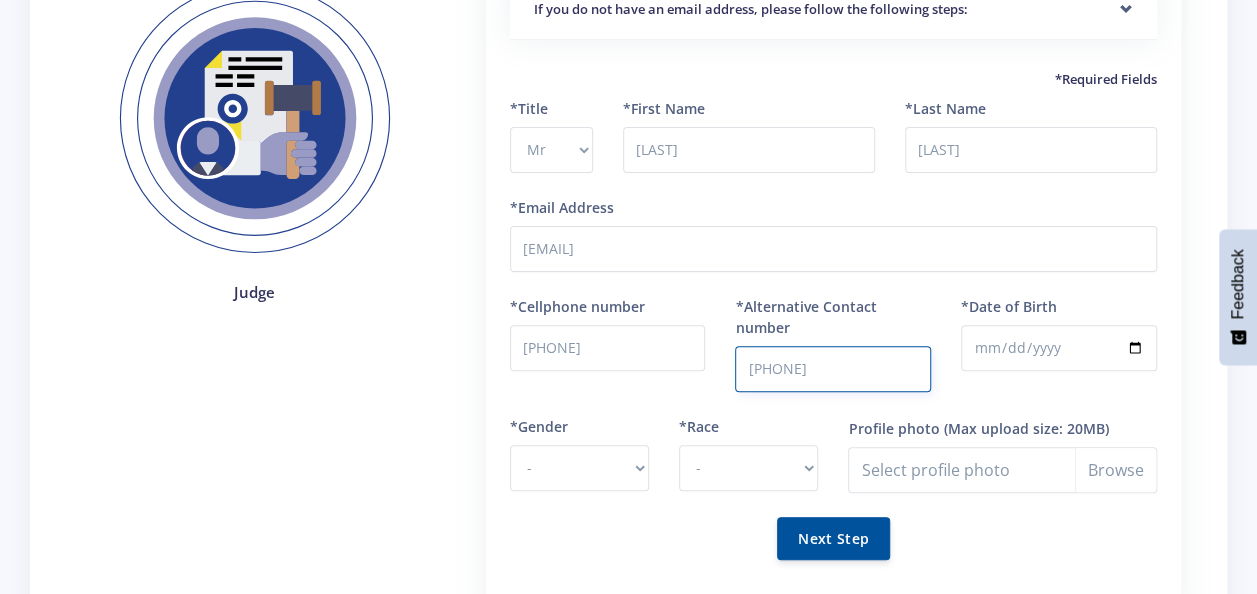 type on "06436996600" 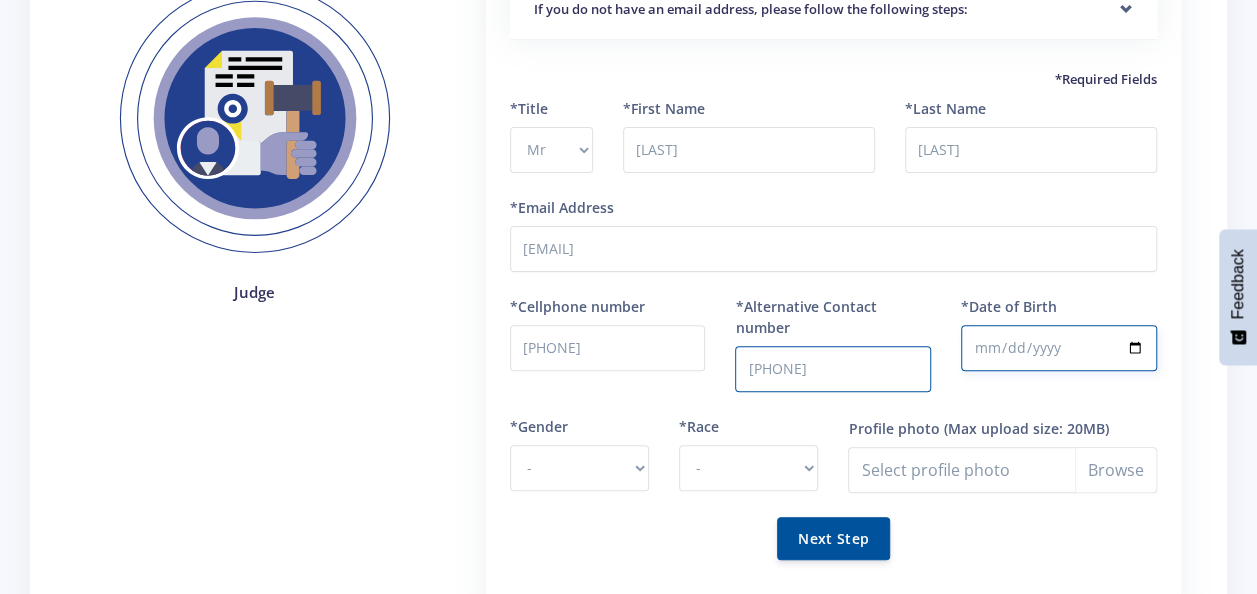 click on "*Date of Birth" at bounding box center (1059, 348) 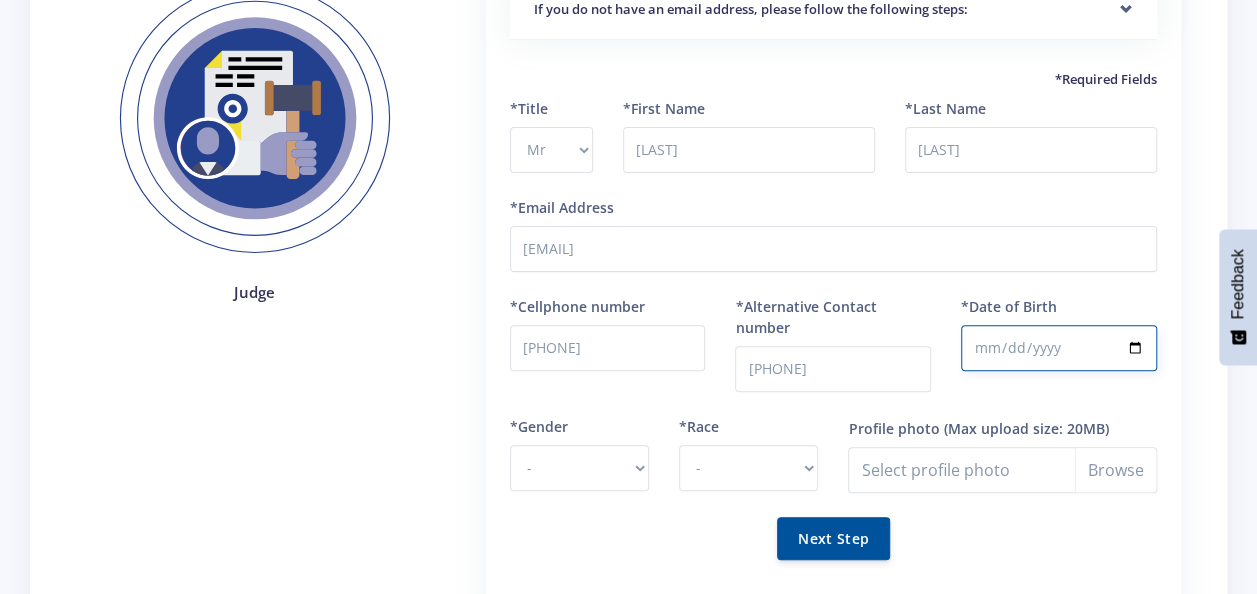 type on "1992-10-24" 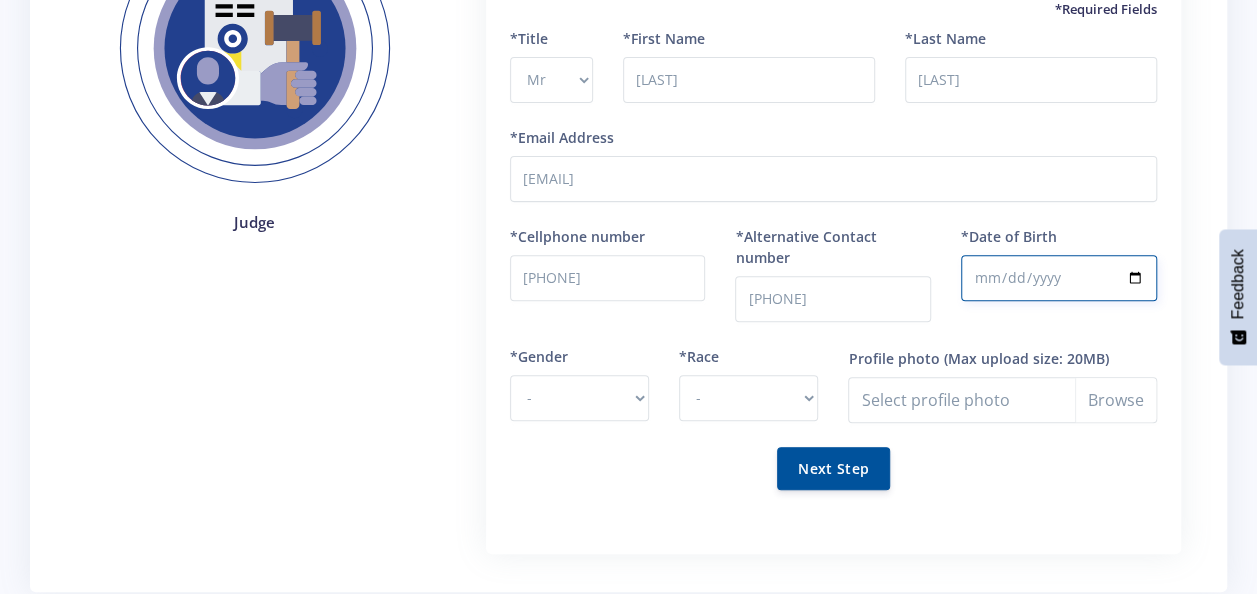 scroll, scrollTop: 300, scrollLeft: 0, axis: vertical 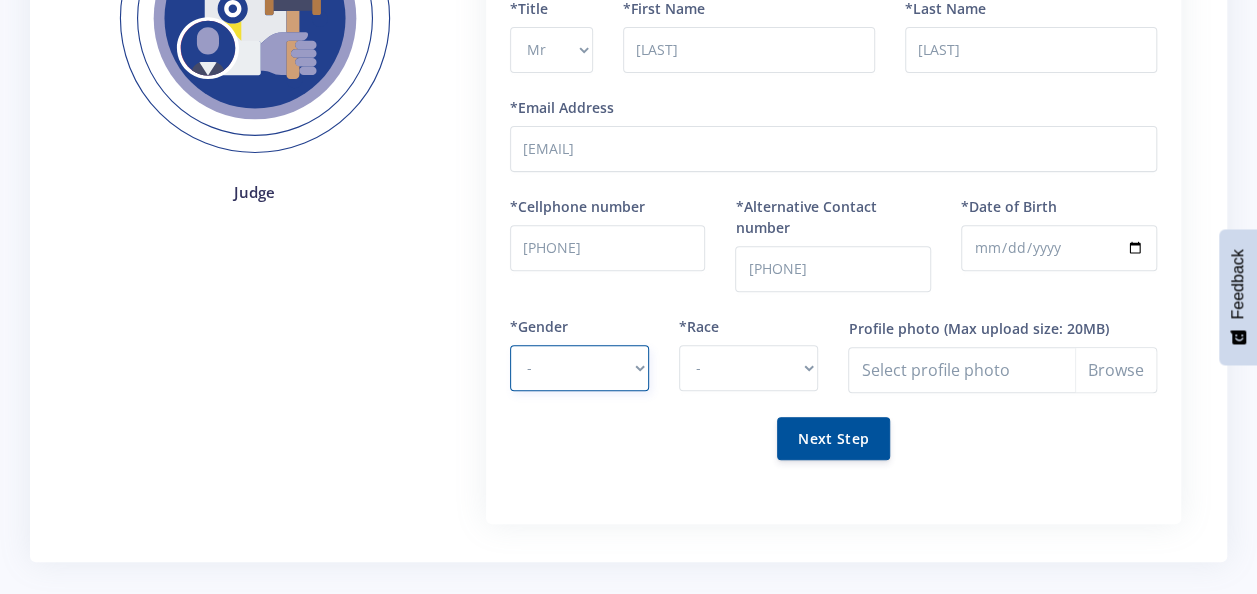 click on "-
Male
Female" at bounding box center (579, 368) 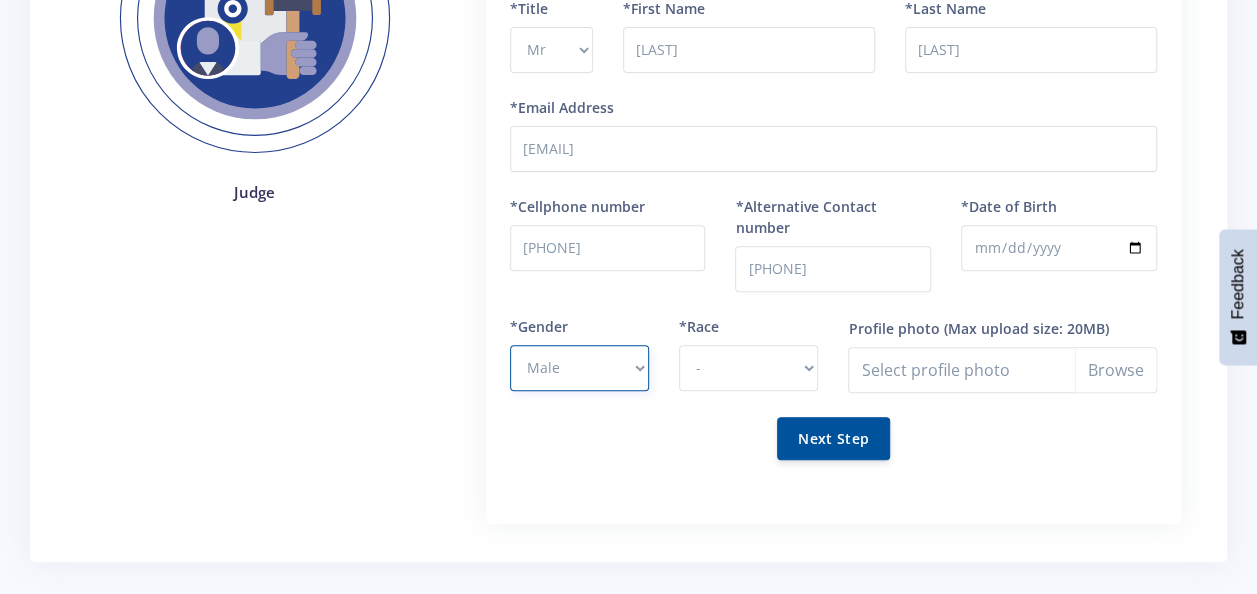 click on "-
Male
Female" at bounding box center [579, 368] 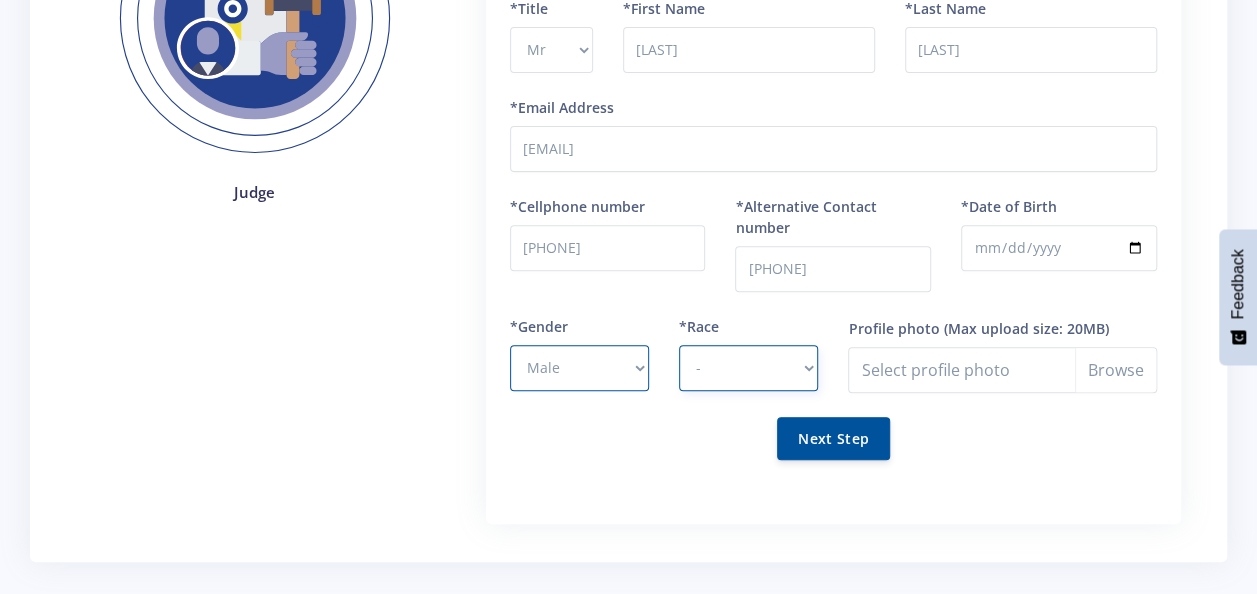 click on "-
African
Asian
Coloured
Indian
White
Other" at bounding box center (748, 368) 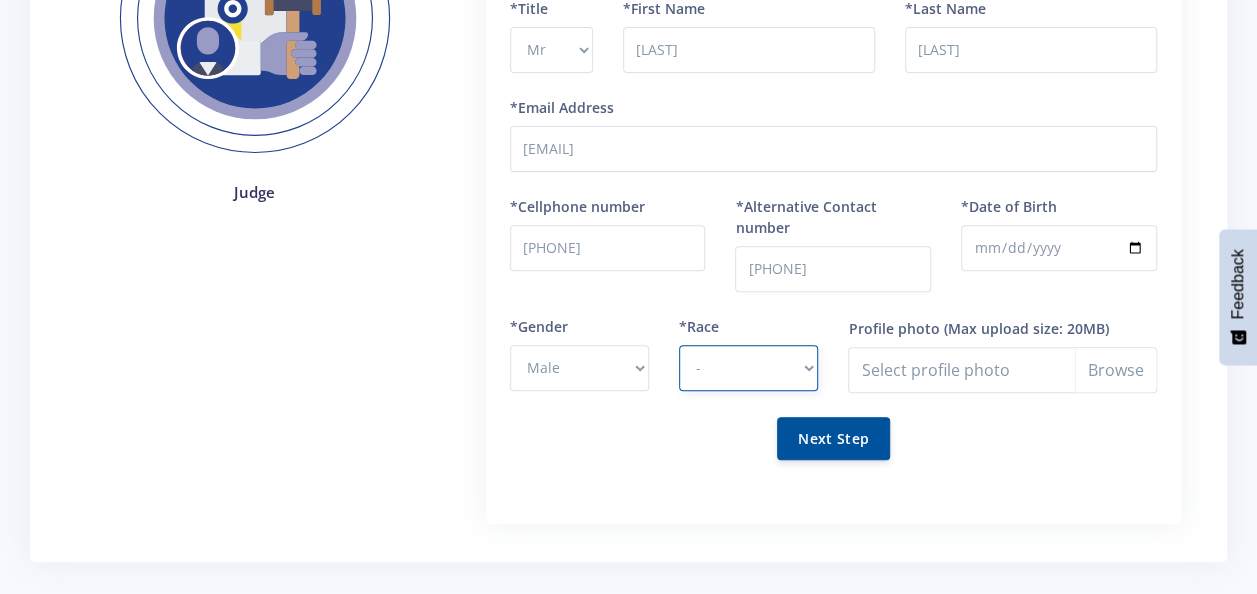 select on "African" 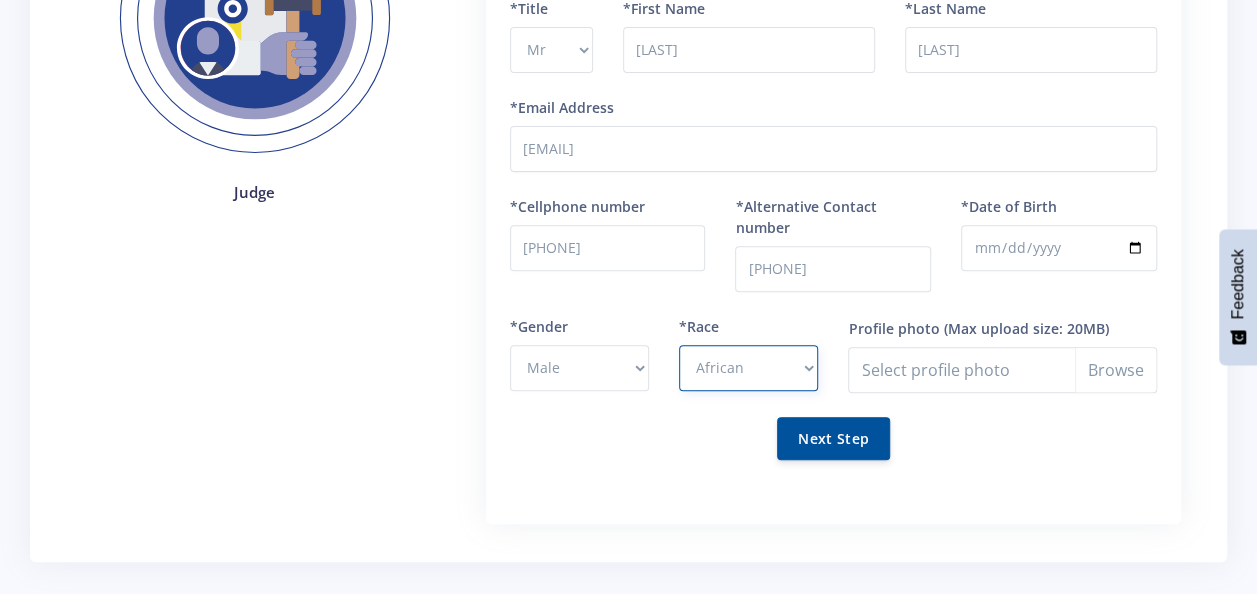 click on "-
African
Asian
Coloured
Indian
White
Other" at bounding box center [748, 368] 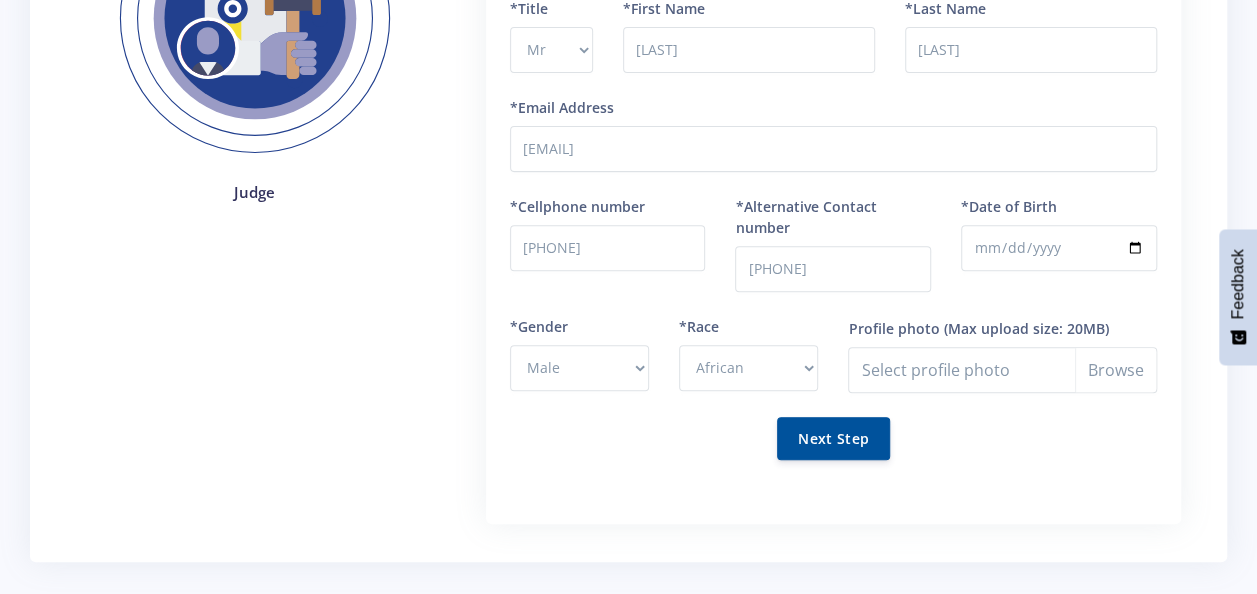 click on "Next
Step" at bounding box center (833, 438) 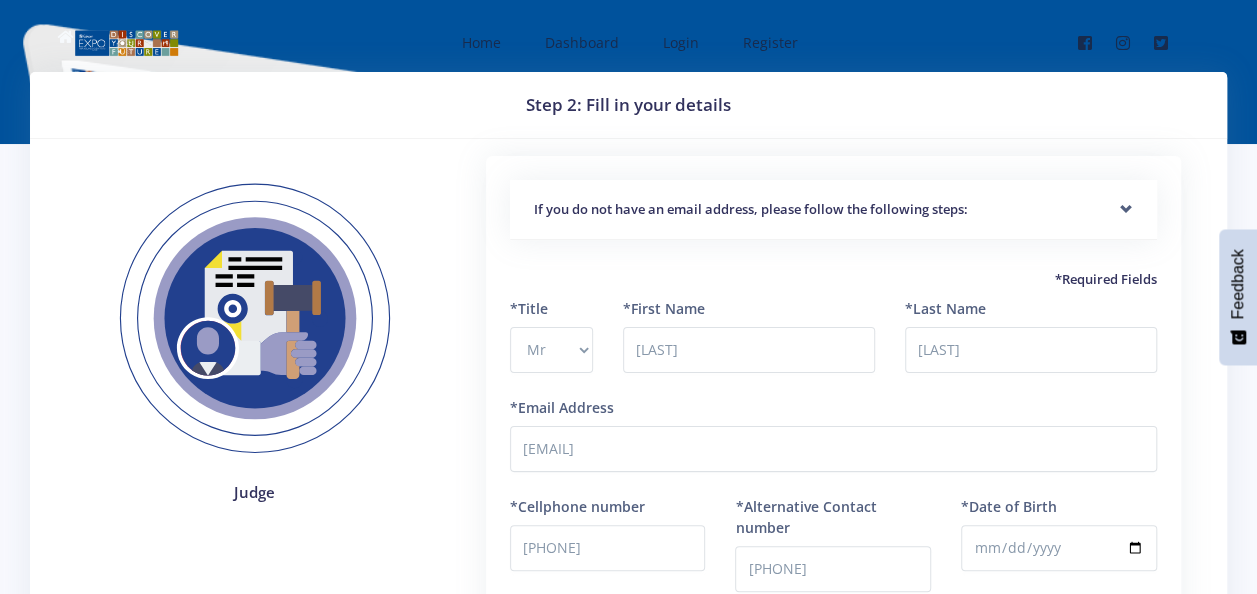 click on "If you do not have an email address, please follow the
following steps:" at bounding box center (833, 210) 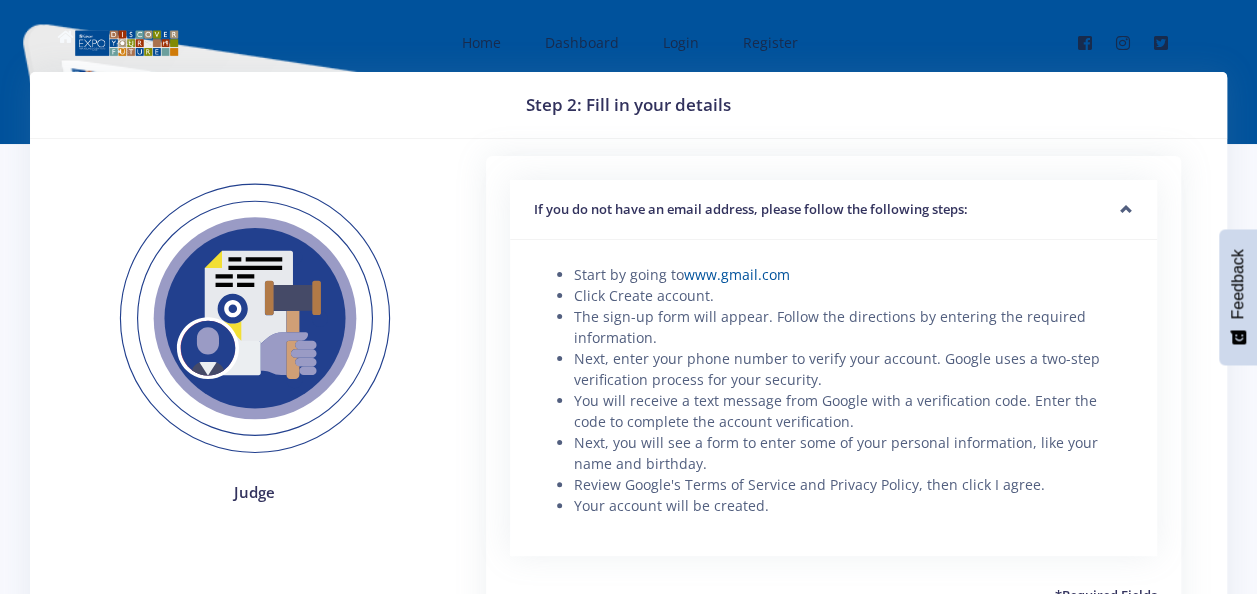 click on "If you do not have an email address, please follow the
following steps:" at bounding box center (833, 210) 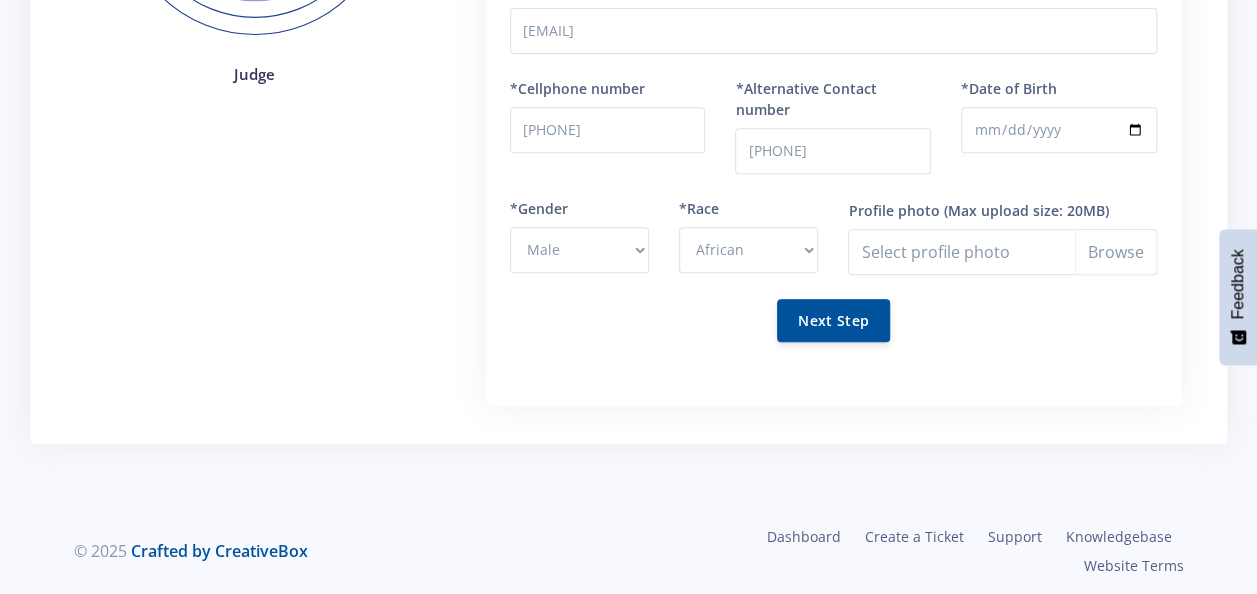 scroll, scrollTop: 422, scrollLeft: 0, axis: vertical 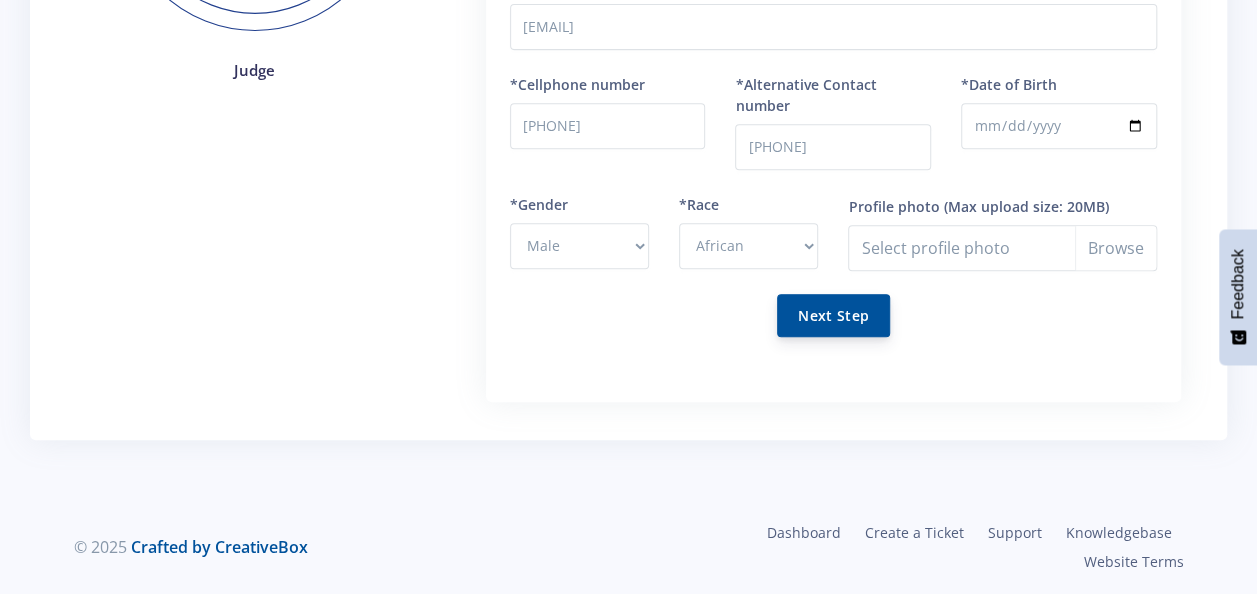 click on "Next
Step" at bounding box center (833, 315) 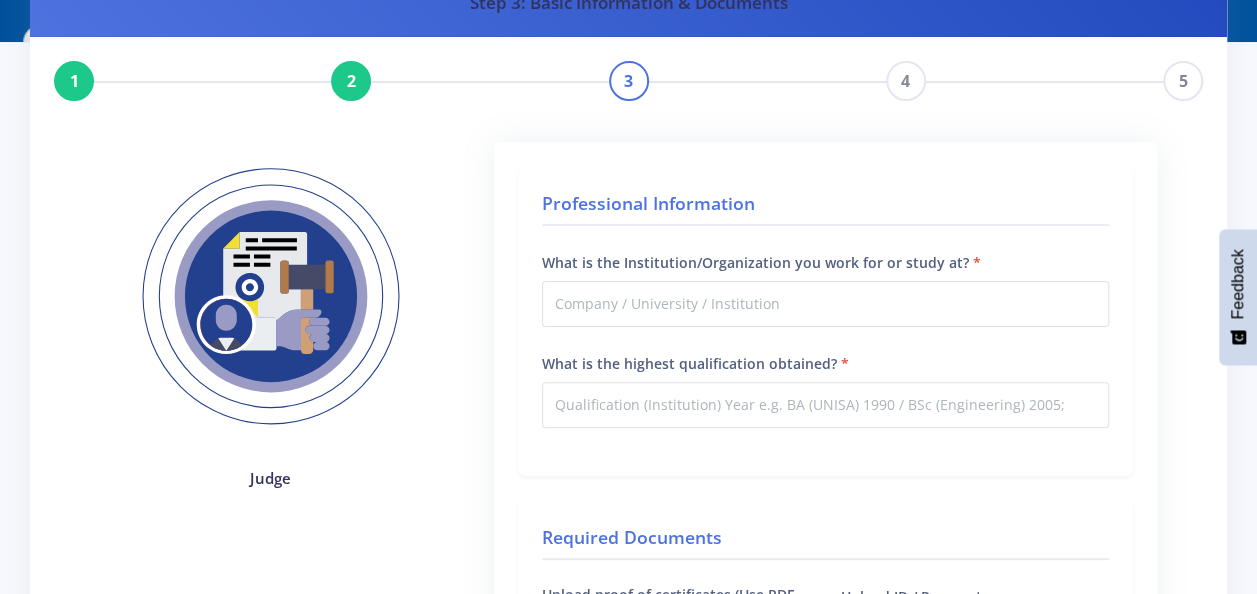 scroll, scrollTop: 200, scrollLeft: 0, axis: vertical 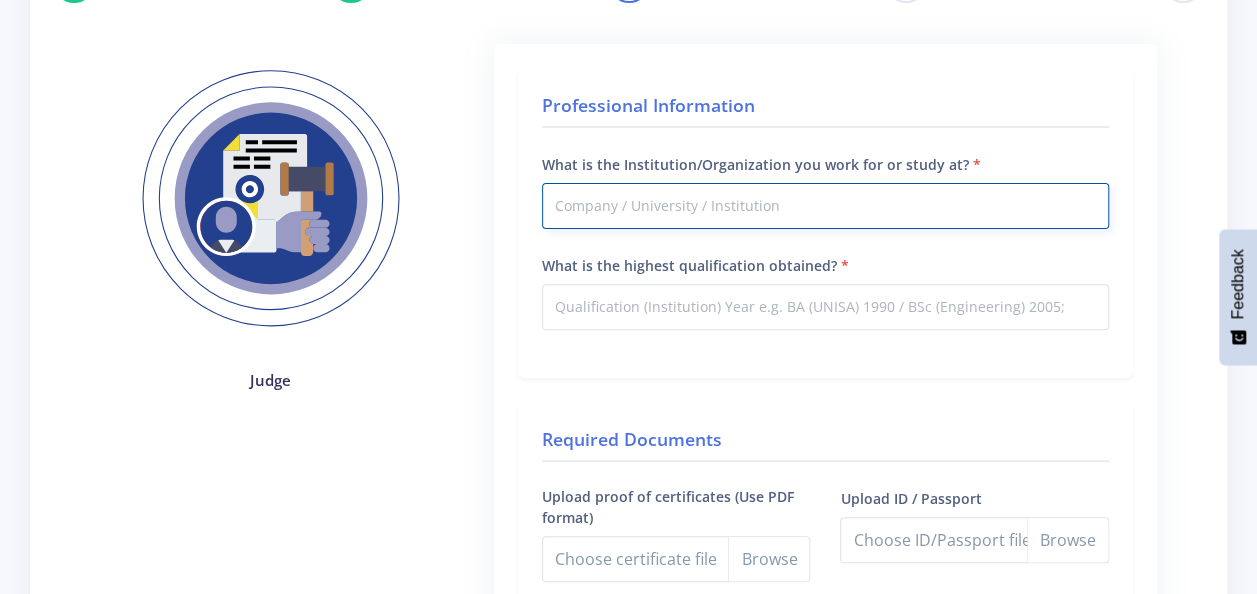 click on "What is the Institution/Organization you work for or study at?" at bounding box center (825, 206) 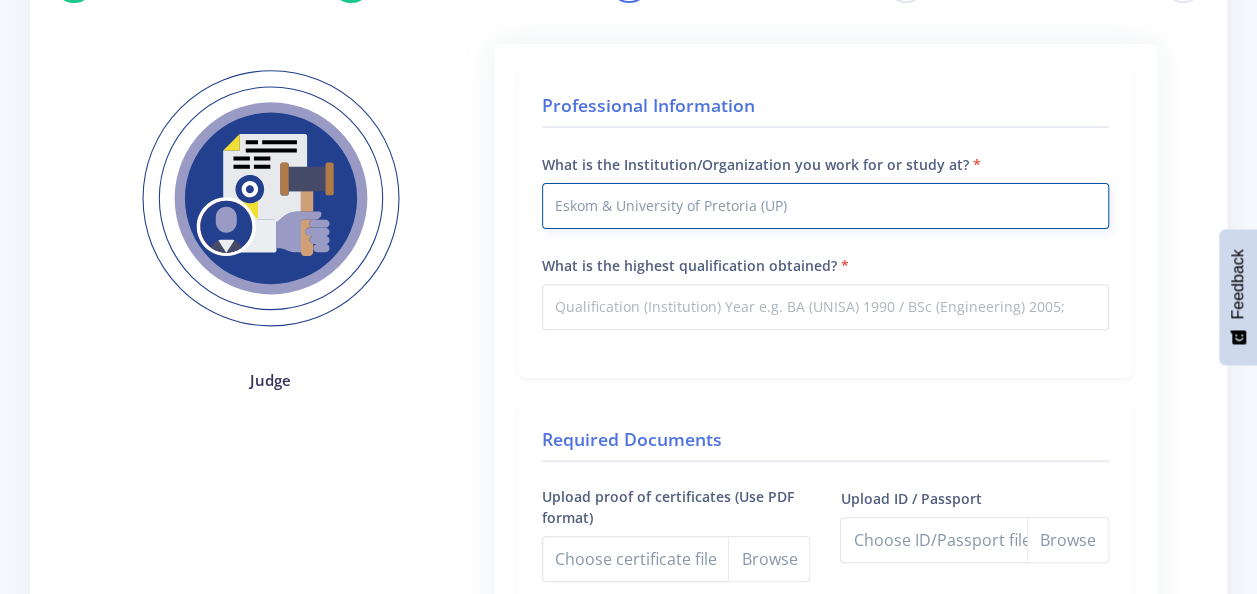 type on "Eskom & University of Pretoria (UP)" 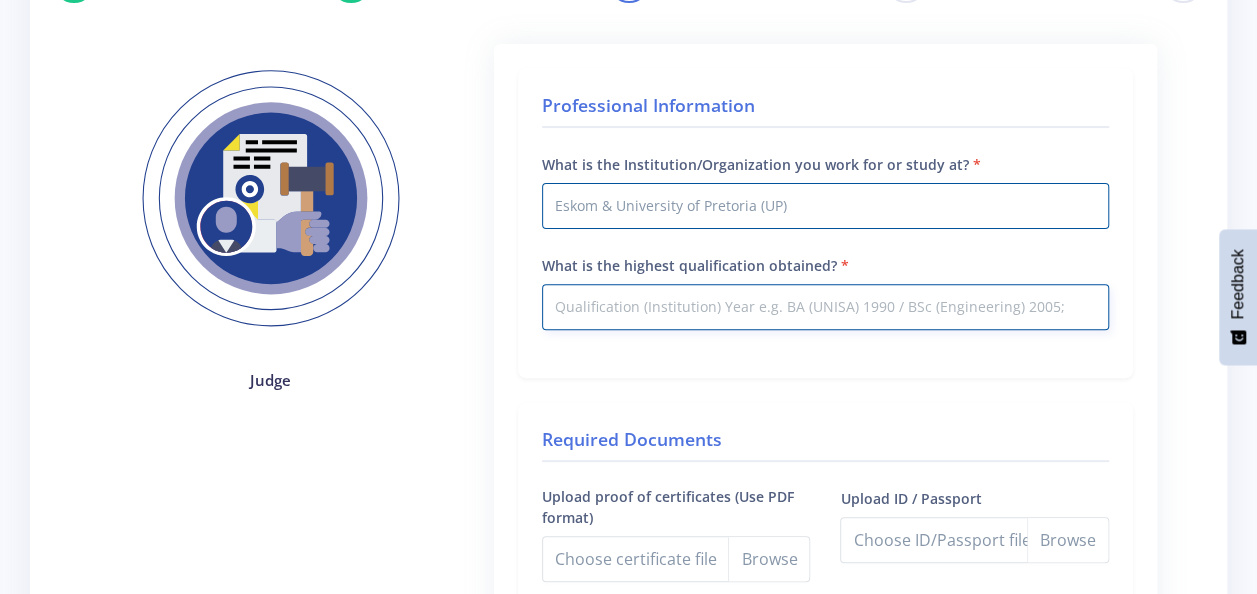 click on "What is the highest qualification obtained?" at bounding box center [825, 307] 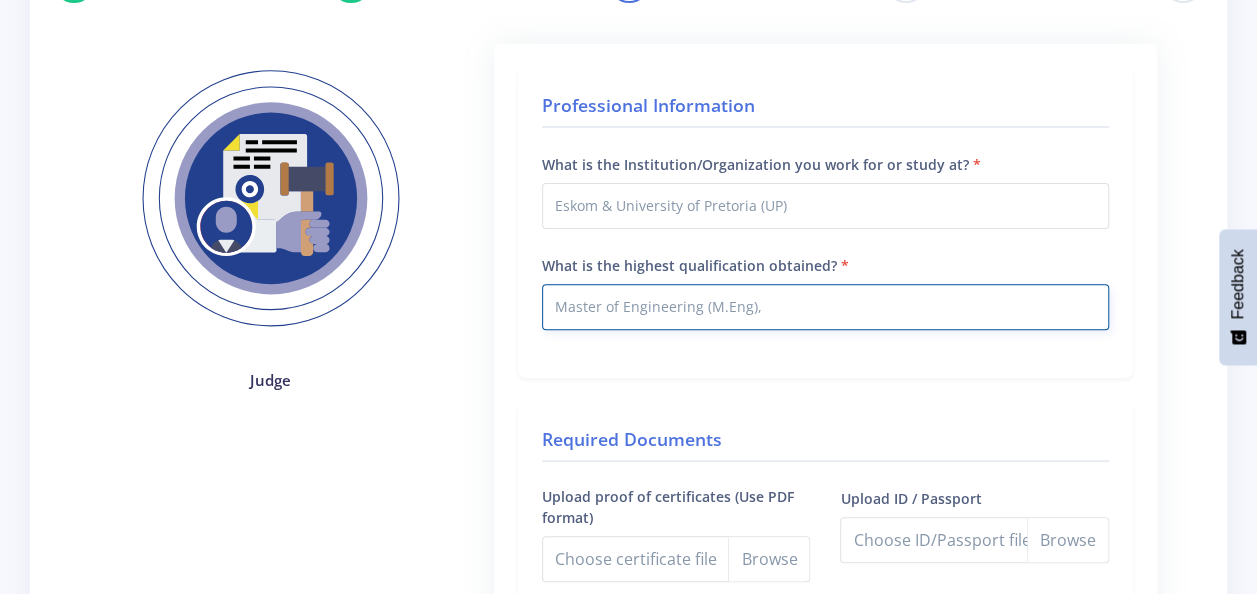 click on "Master of Engineering (M.Eng)," at bounding box center [825, 307] 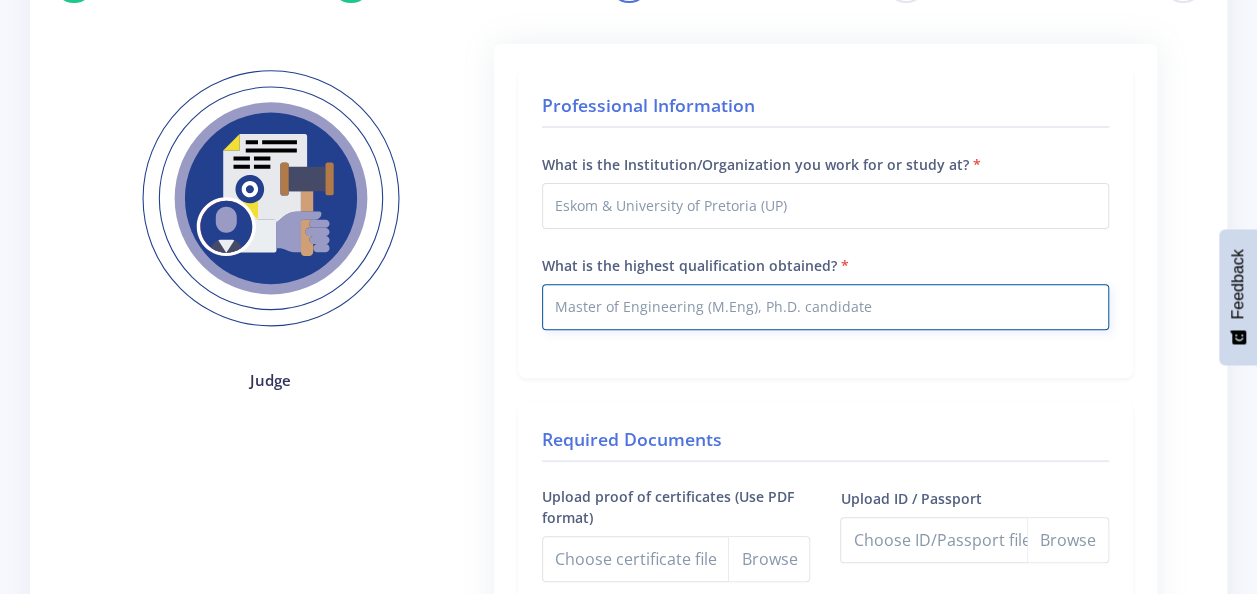 type on "Master of Engineering (M.Eng), Ph.D. candidate" 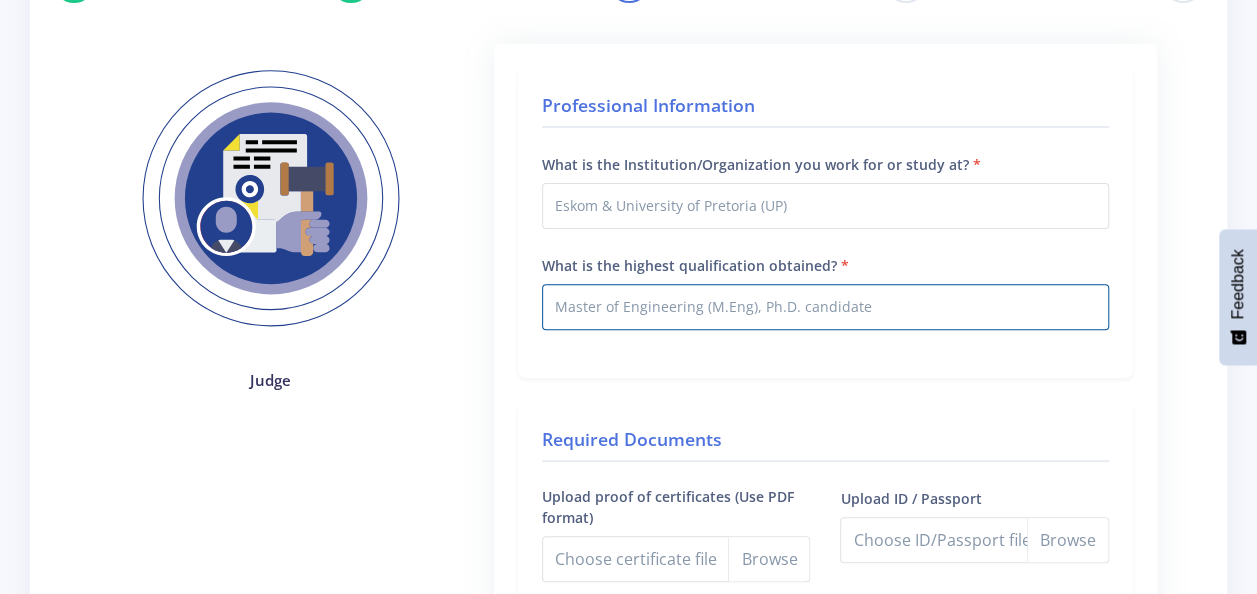 click on "Professional Information
What is the Institution/Organization you work for or study at?
Eskom & University of Pretoria (UP)
What is the highest qualification obtained?
Master of Engineering (M.Eng), Ph.D. candidate" at bounding box center [825, 223] 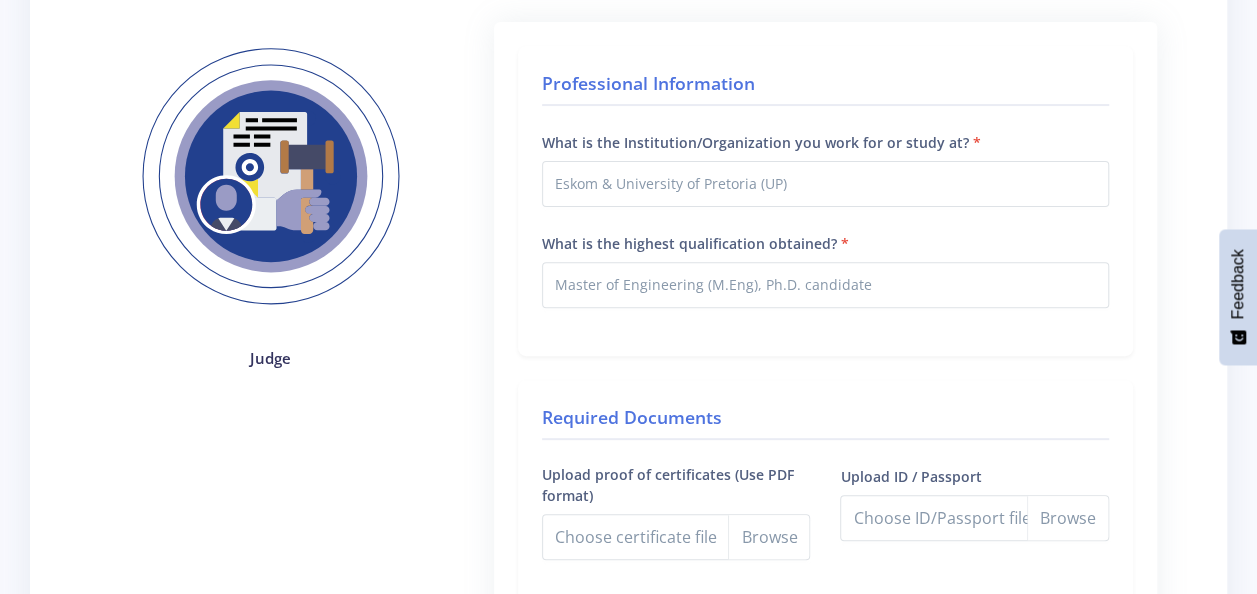 scroll, scrollTop: 0, scrollLeft: 0, axis: both 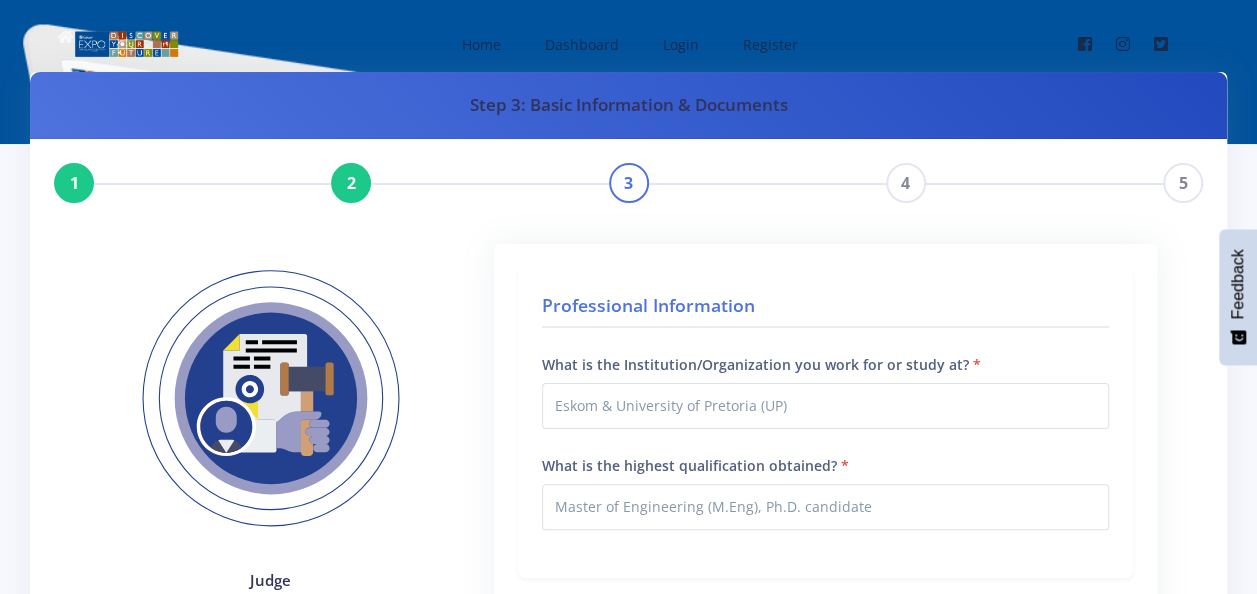 click on "1
2
3
4
5
Judge
Professional Information
Required Documents Location Yes" at bounding box center [628, 1108] 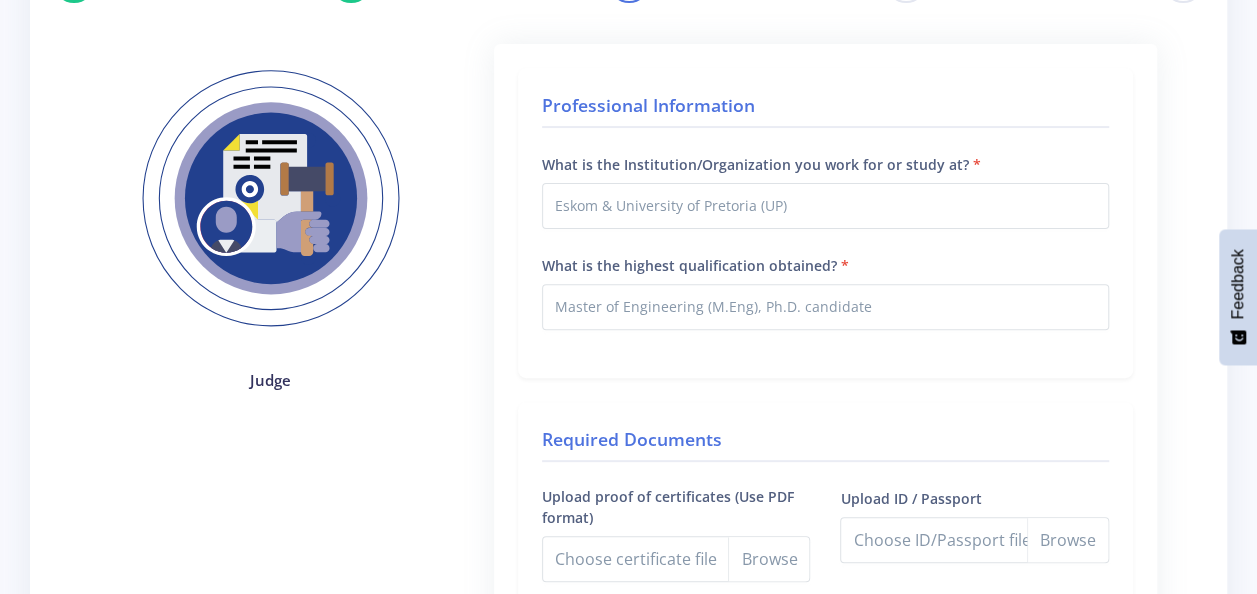 scroll, scrollTop: 400, scrollLeft: 0, axis: vertical 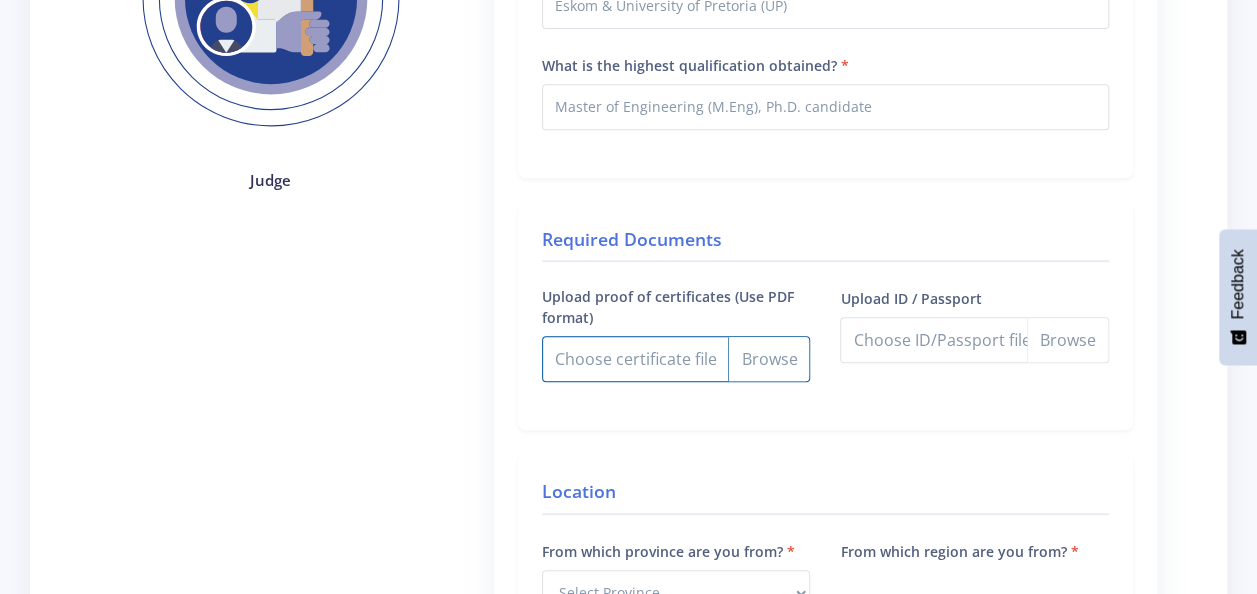 click on "Upload proof of certificates (Use PDF format)" at bounding box center (676, 359) 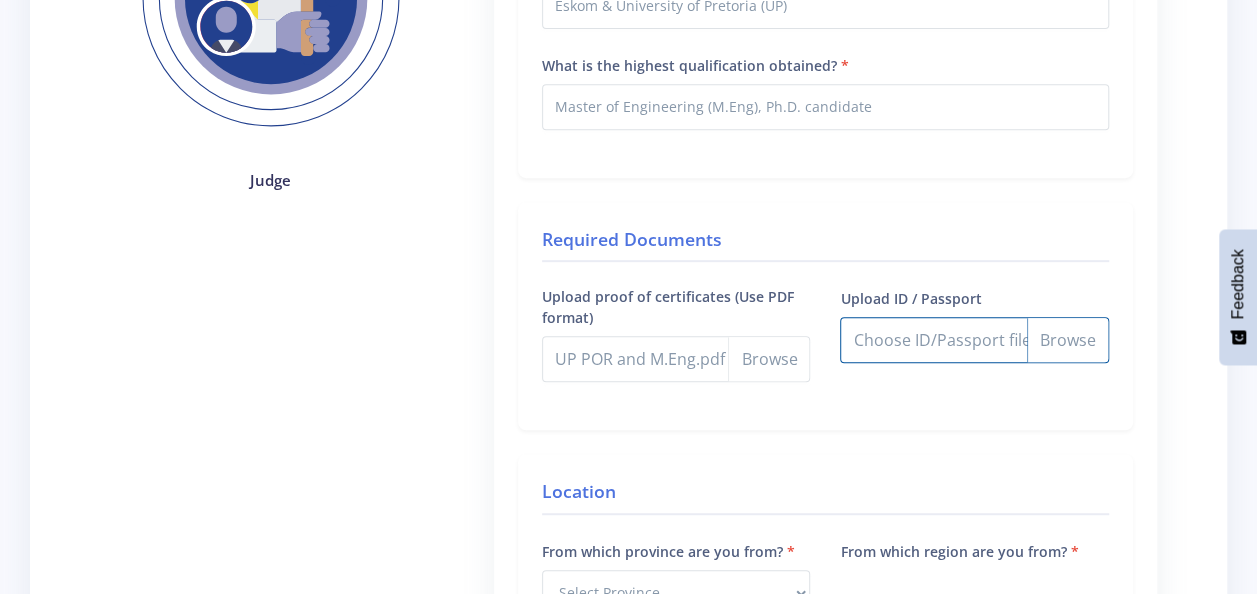 click on "Upload ID / Passport" at bounding box center (974, 340) 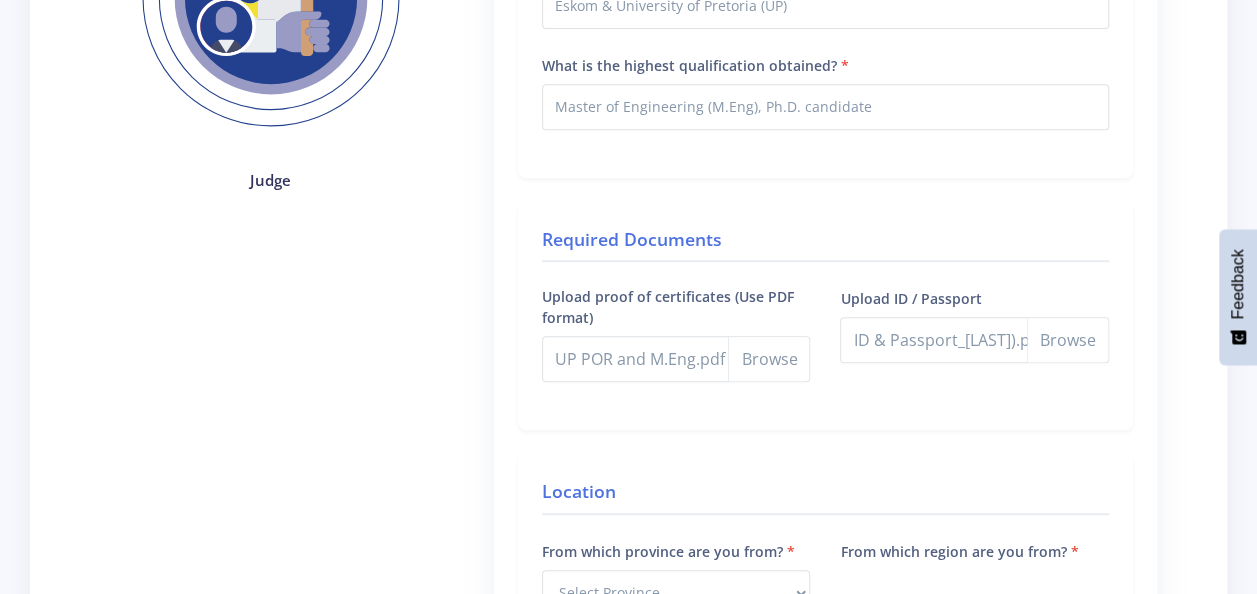 click on "Required Documents
Upload proof of certificates (Use PDF format)
UP POR and M.Eng.pdf
Upload ID / Passport ID & Passport_K Ngwenyama).pdf" at bounding box center [825, 316] 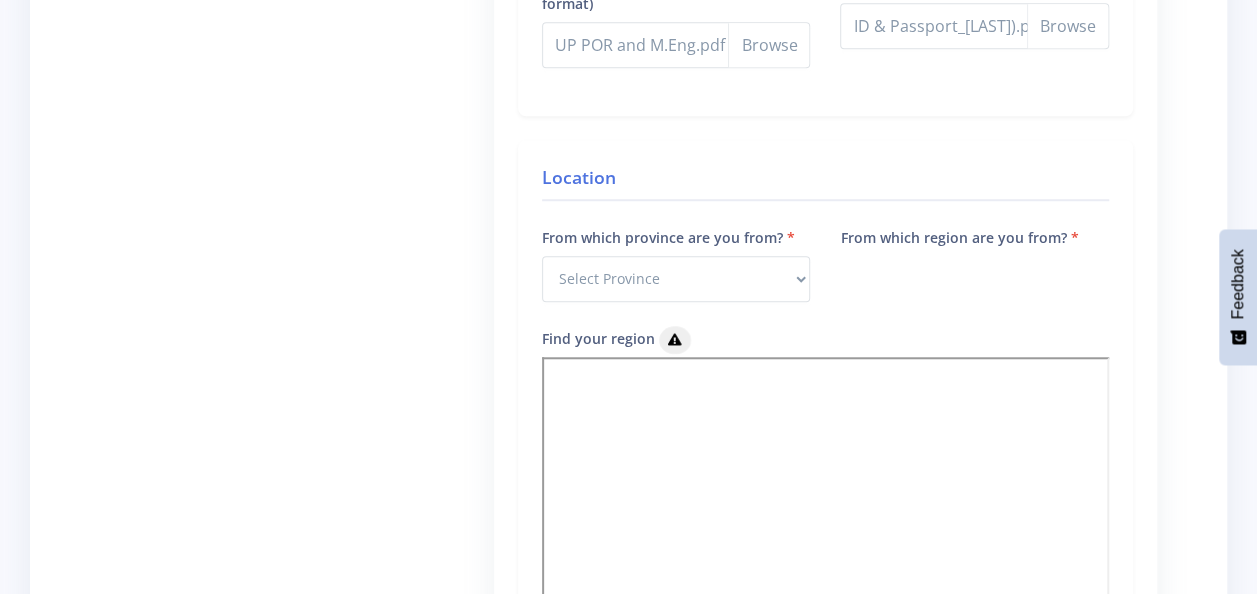 scroll, scrollTop: 800, scrollLeft: 0, axis: vertical 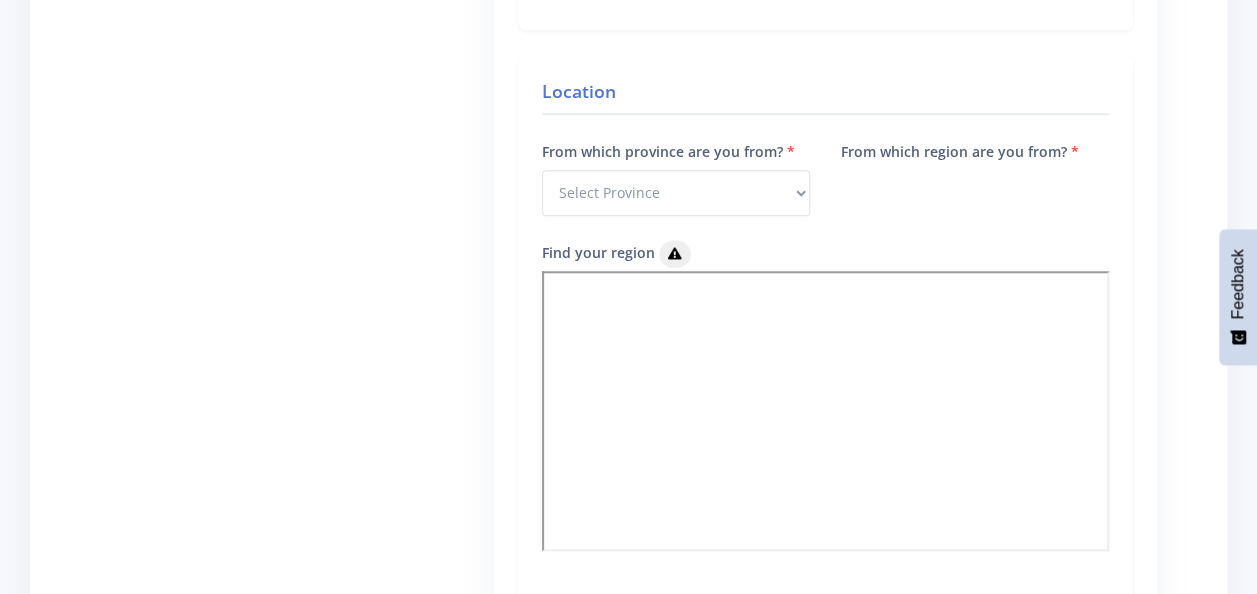 click on "From which region are you from?" at bounding box center (974, 189) 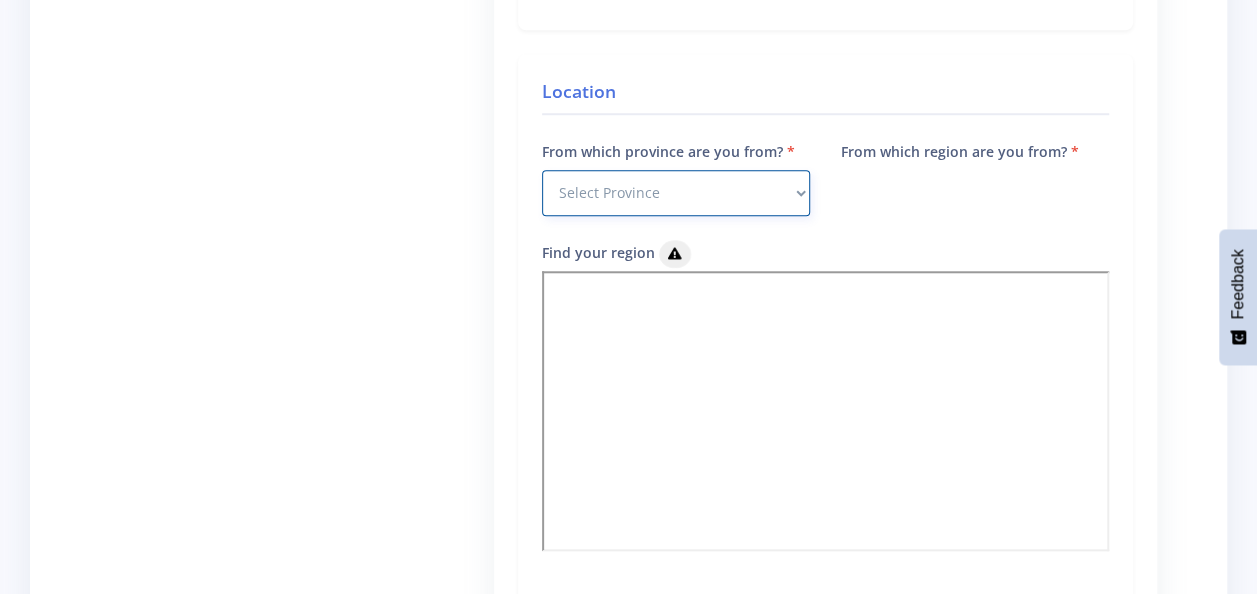 click on "Select Province
Western Cape
Eastern Cape
Northern Cape
North West
Free State" at bounding box center (676, 193) 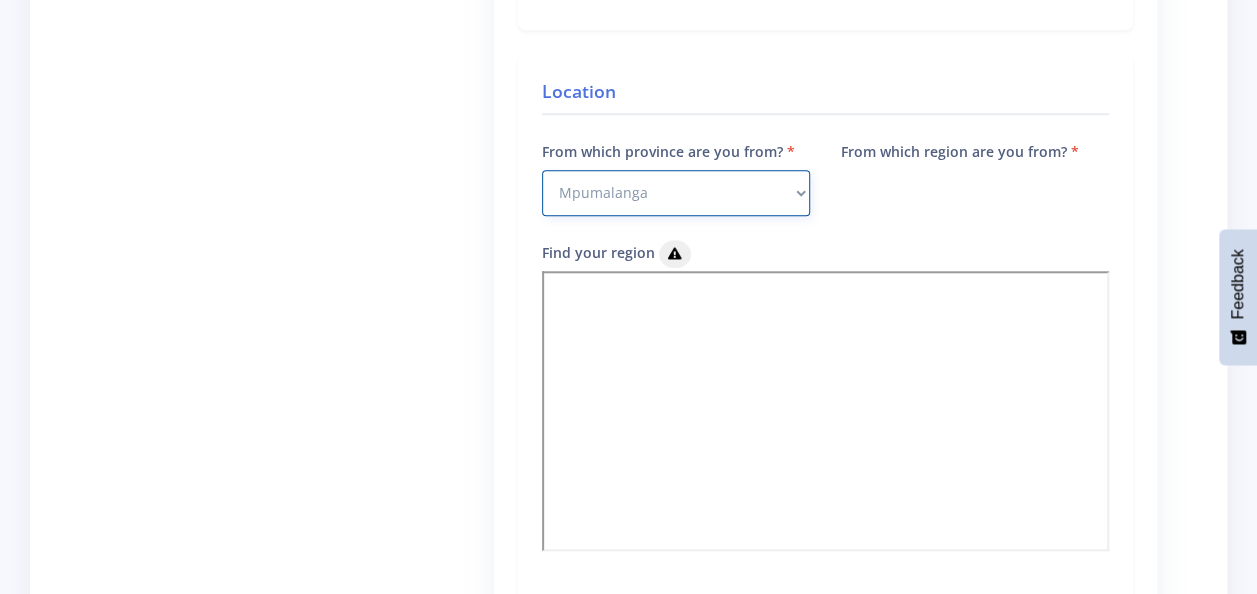 click on "Select Province
Western Cape
Eastern Cape
Northern Cape
North West
Free State" at bounding box center (676, 193) 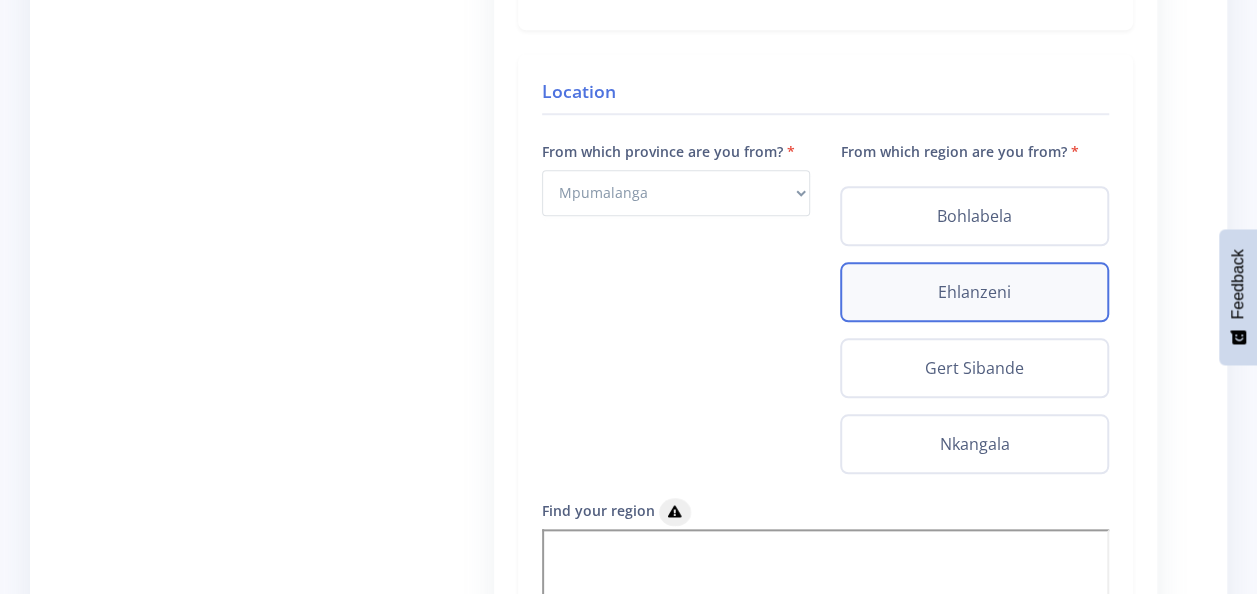 click on "Ehlanzeni" at bounding box center (974, 292) 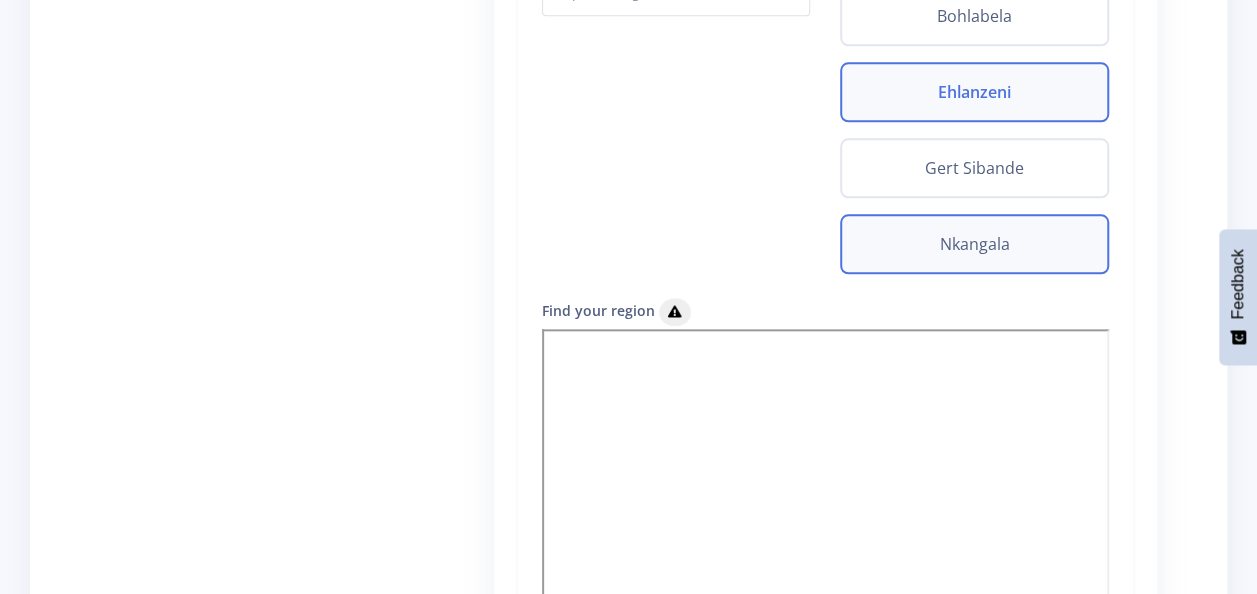 scroll, scrollTop: 900, scrollLeft: 0, axis: vertical 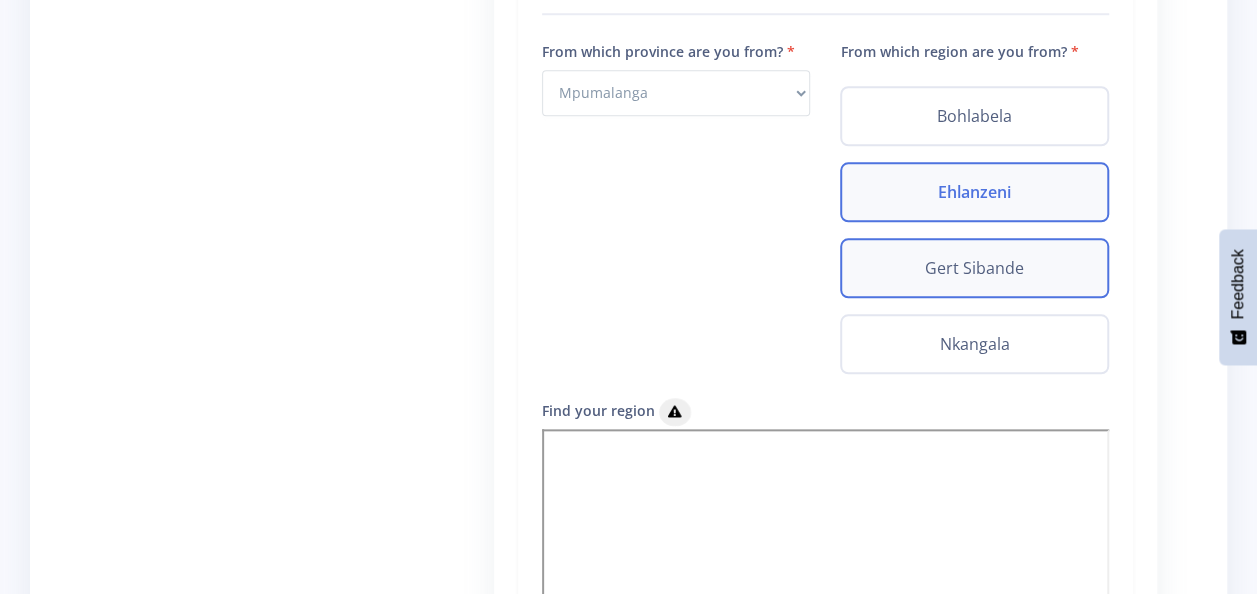 click on "Gert Sibande" at bounding box center [974, 268] 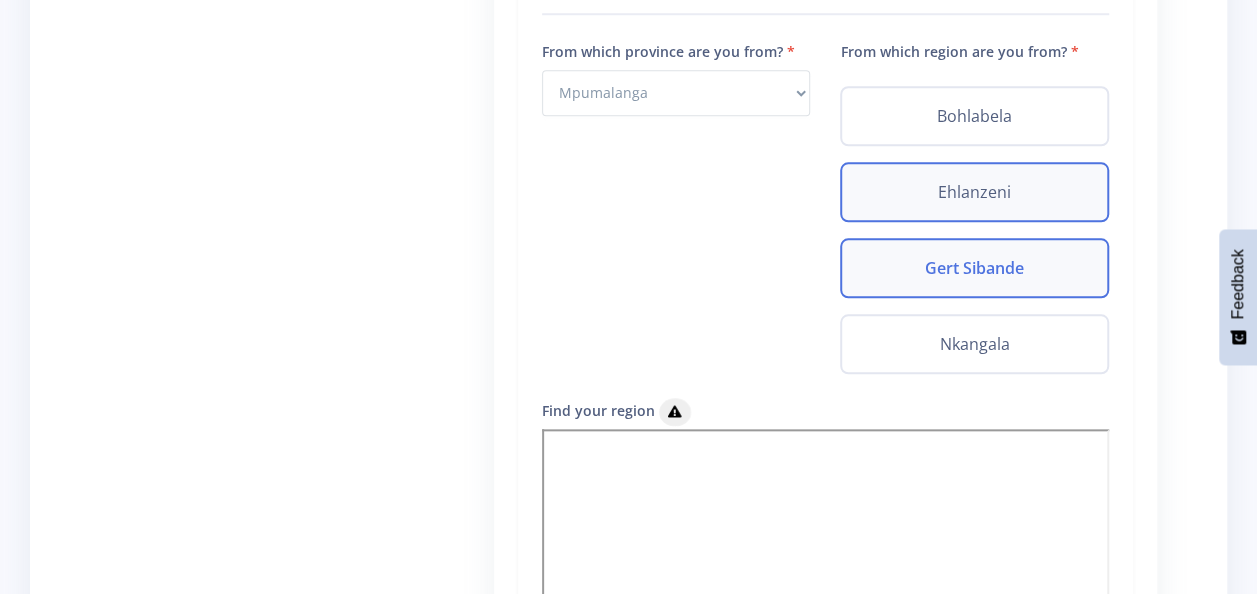 click on "Ehlanzeni" at bounding box center (974, 192) 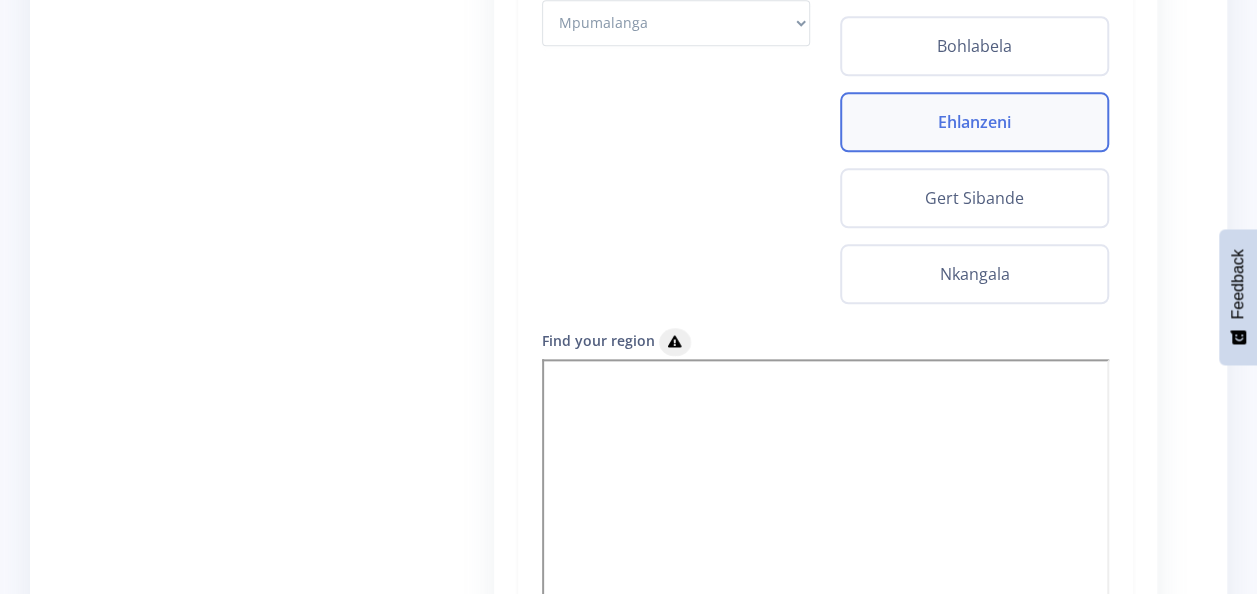 scroll, scrollTop: 1200, scrollLeft: 0, axis: vertical 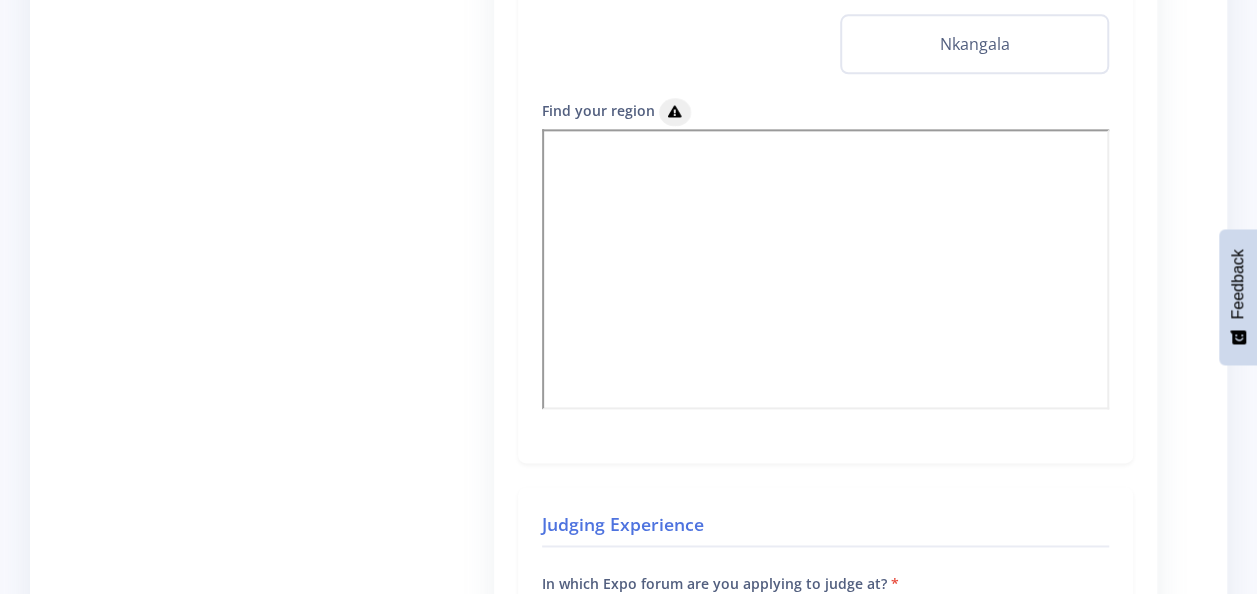 click on "Professional Information
What is the Institution/Organization you work for or study at?
Eskom & University of Pretoria (UP)
What is the highest qualification obtained?
Master of Engineering (M.Eng), Ph.D. candidate
No" at bounding box center [825, 73] 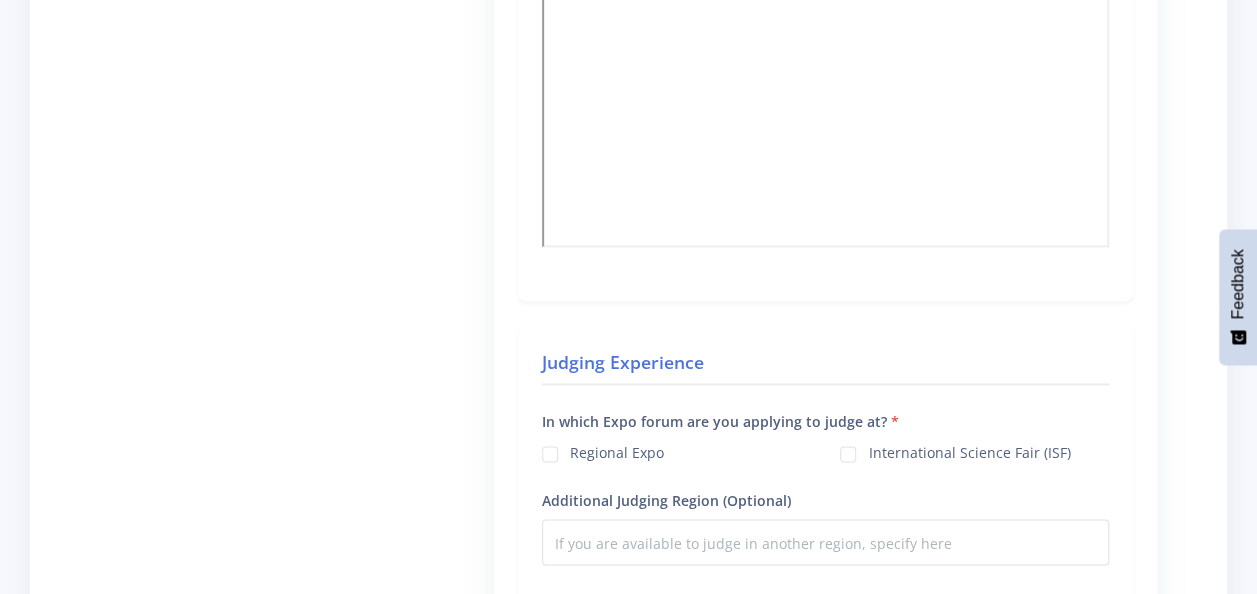 scroll, scrollTop: 1500, scrollLeft: 0, axis: vertical 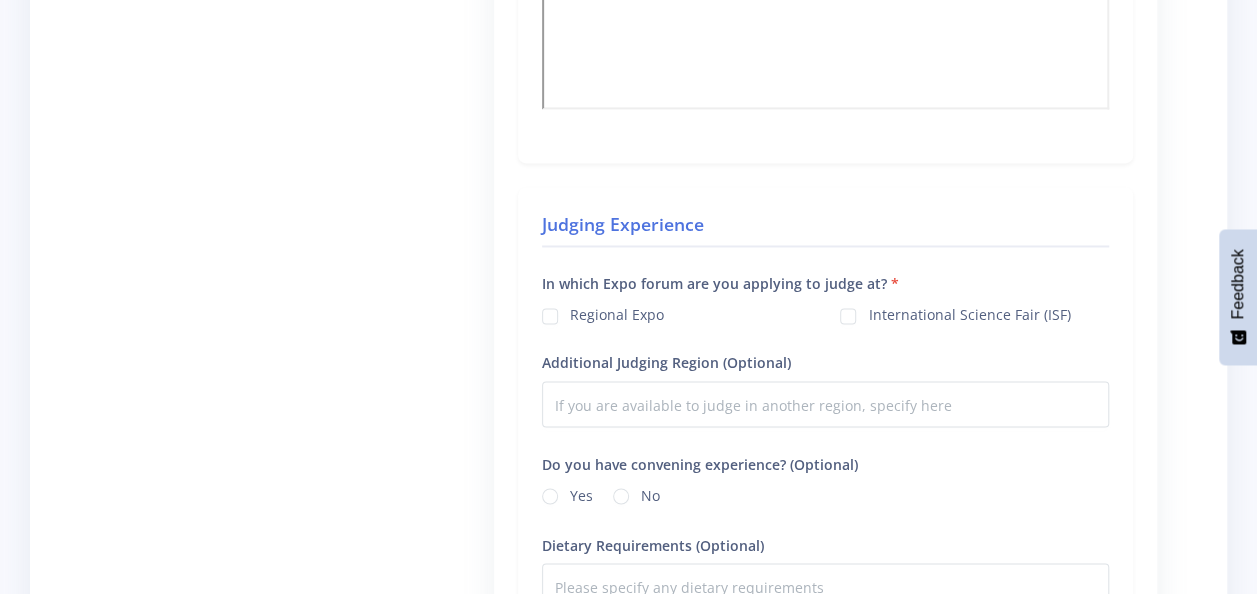 click on "Regional Expo" at bounding box center (617, 312) 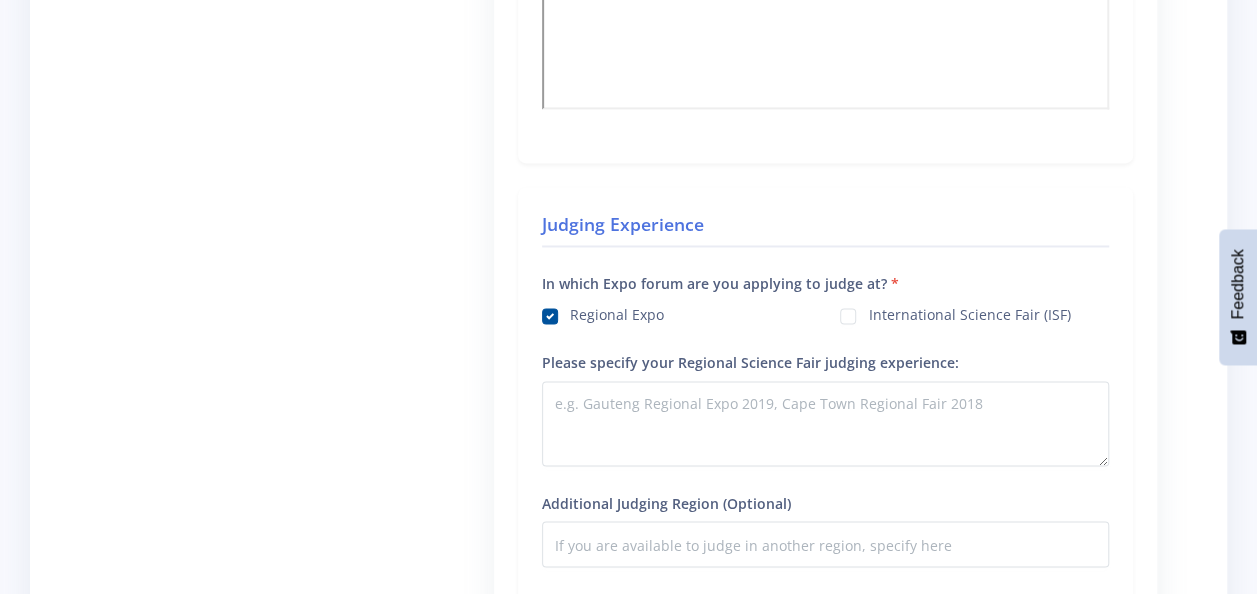 click on "International Science Fair (ISF)" at bounding box center [969, 312] 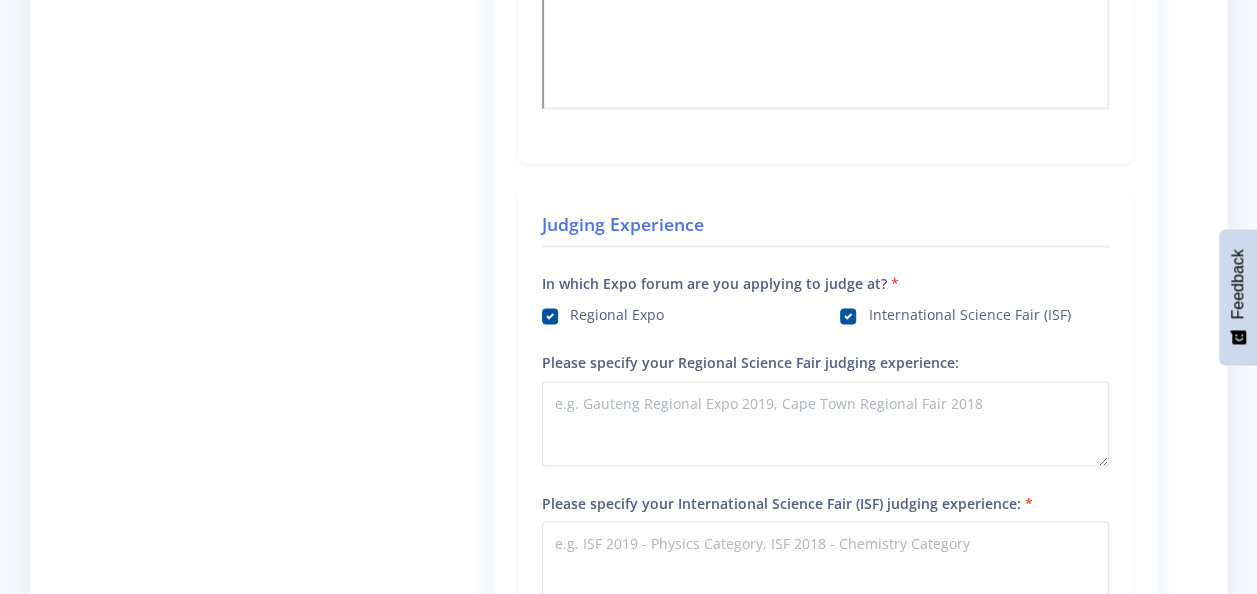 click on "Regional Expo" at bounding box center [617, 312] 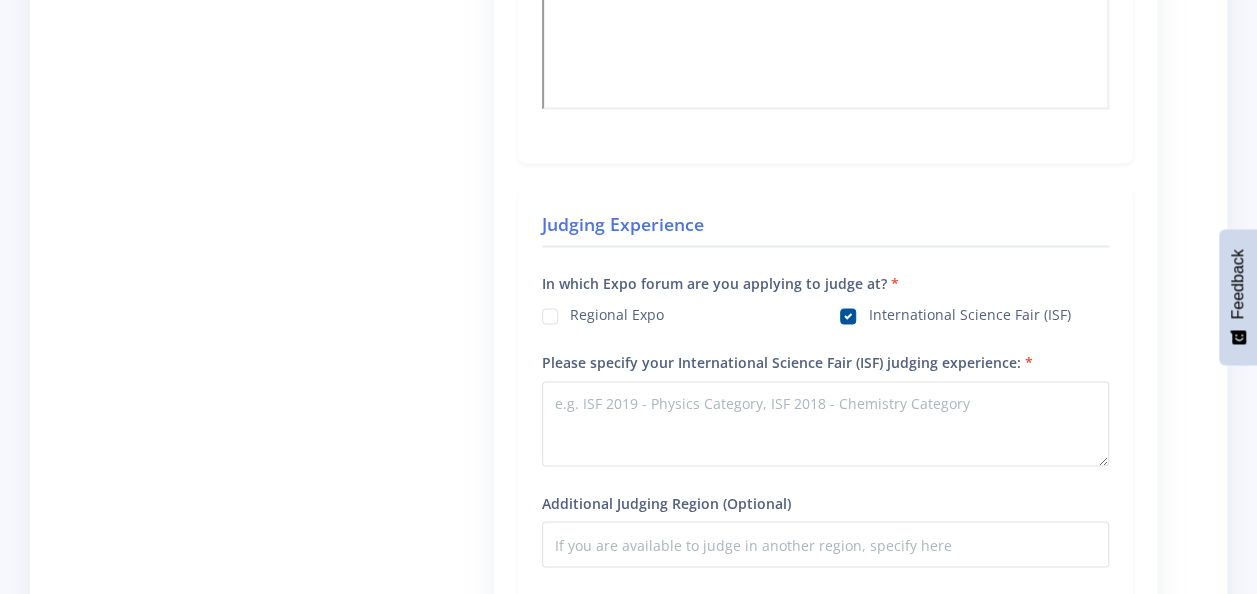click on "Regional Expo" at bounding box center (617, 312) 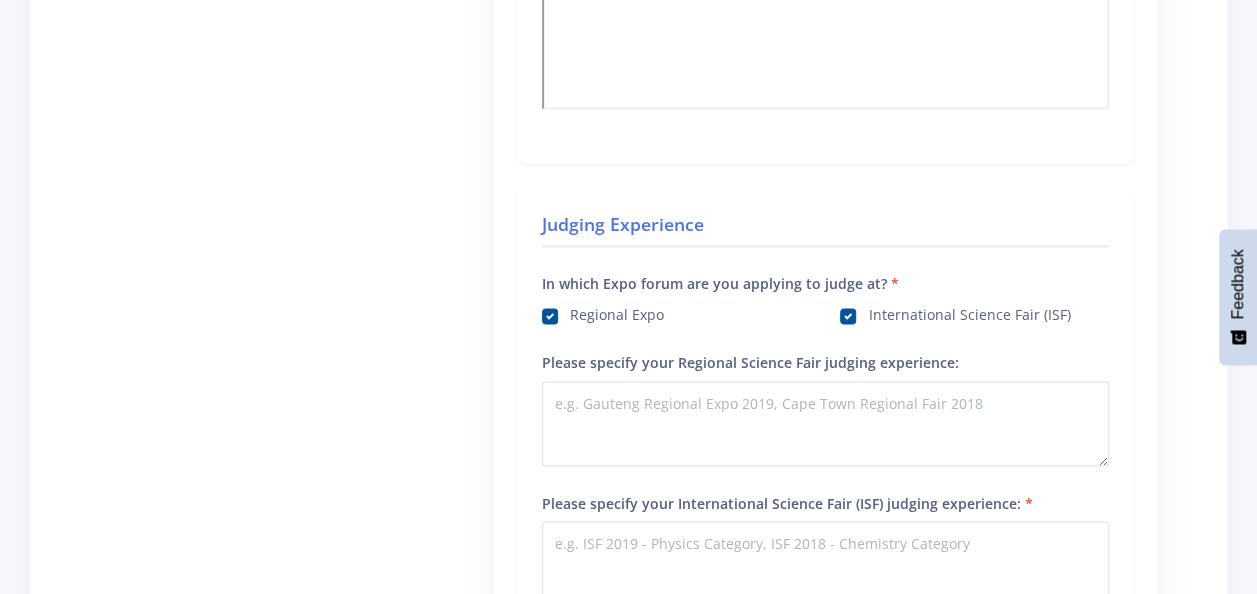 click on "Regional Expo" at bounding box center [617, 312] 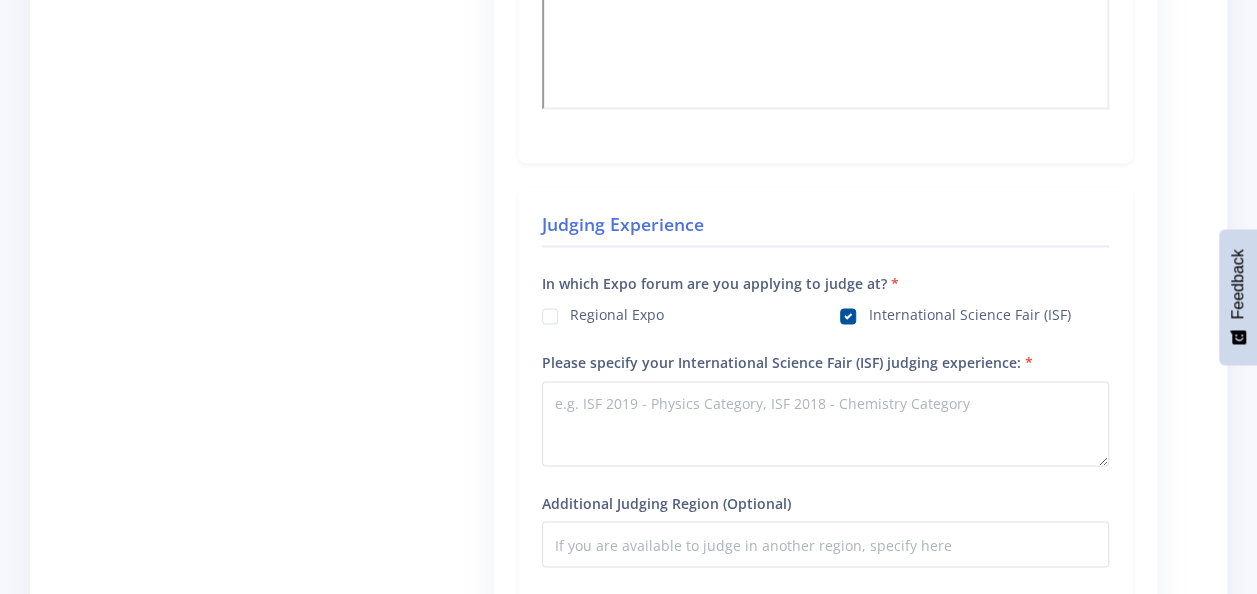 click on "International Science Fair (ISF)" at bounding box center [969, 312] 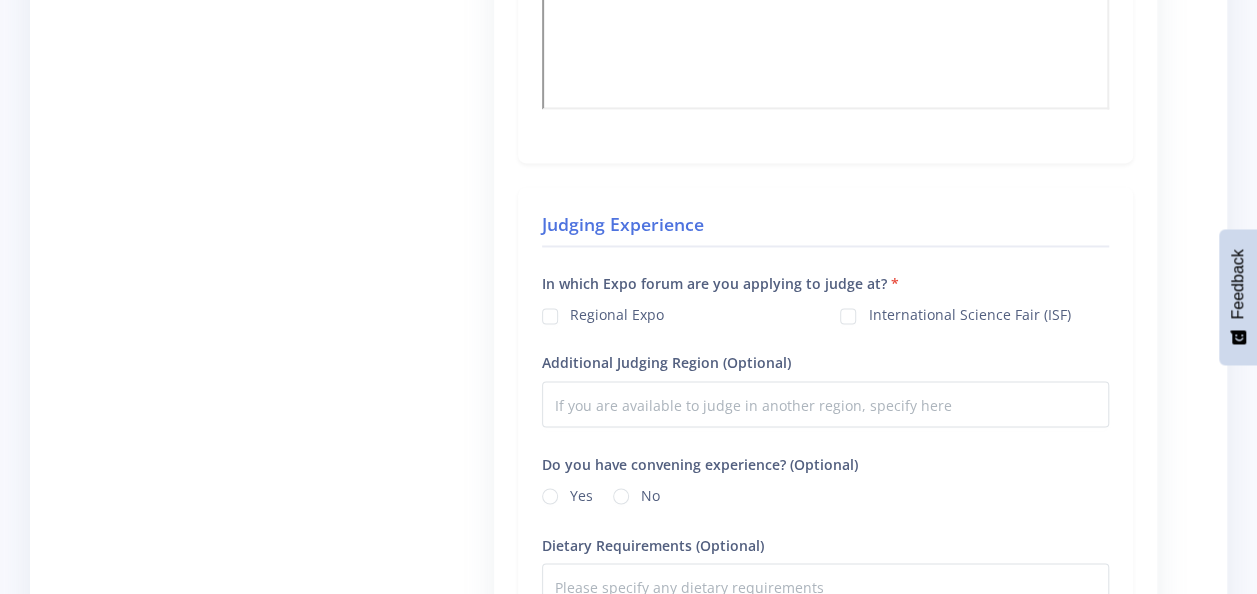 click on "Regional Expo" at bounding box center [617, 312] 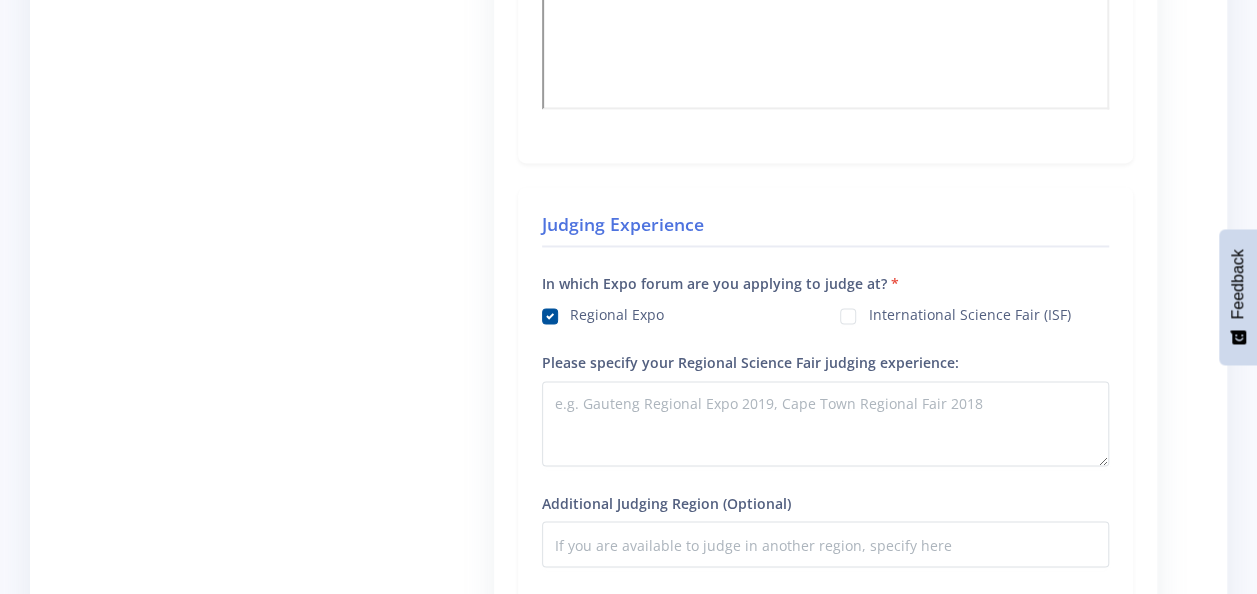 click on "International Science Fair (ISF)" at bounding box center (969, 312) 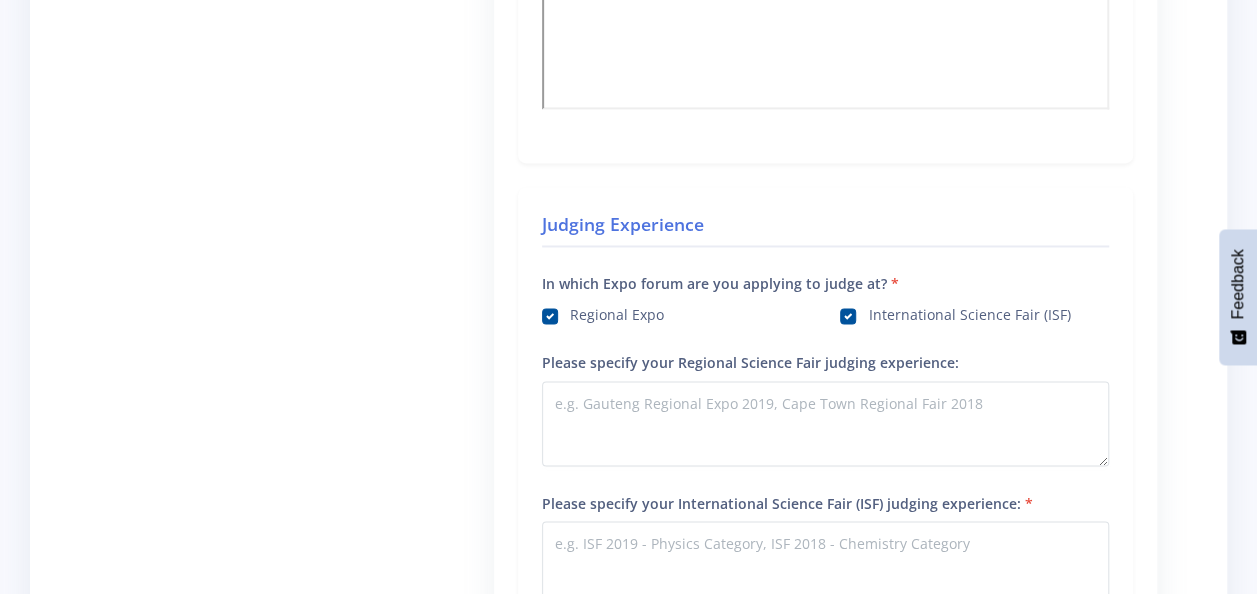 click on "International Science Fair (ISF)" at bounding box center [969, 312] 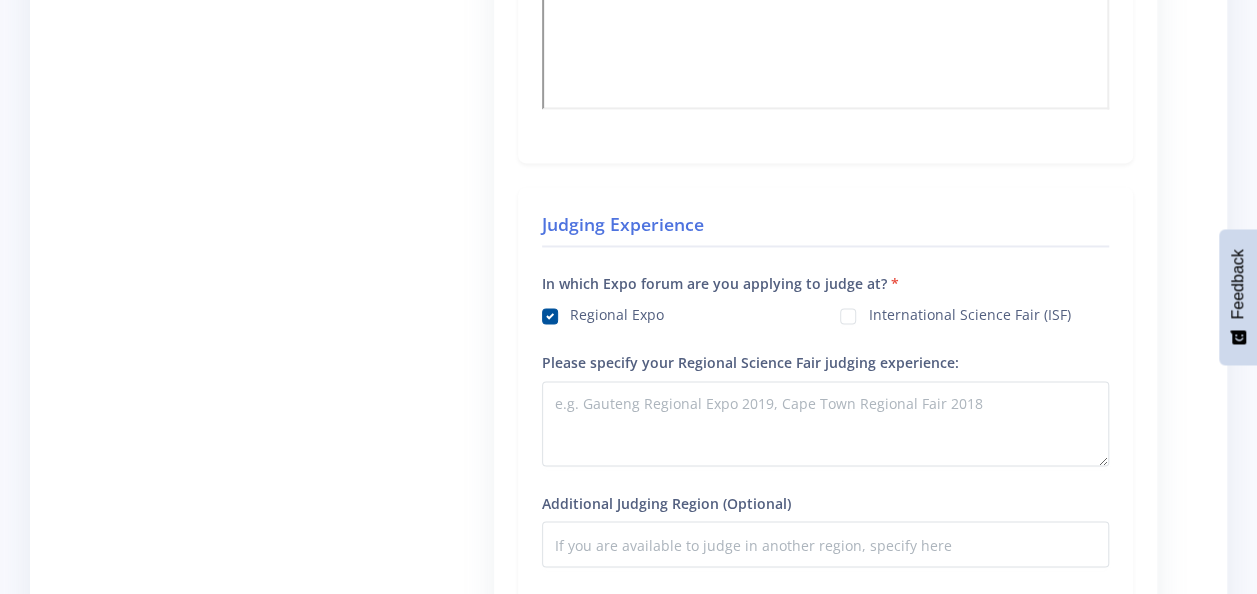 click on "International Science Fair (ISF)" at bounding box center [969, 312] 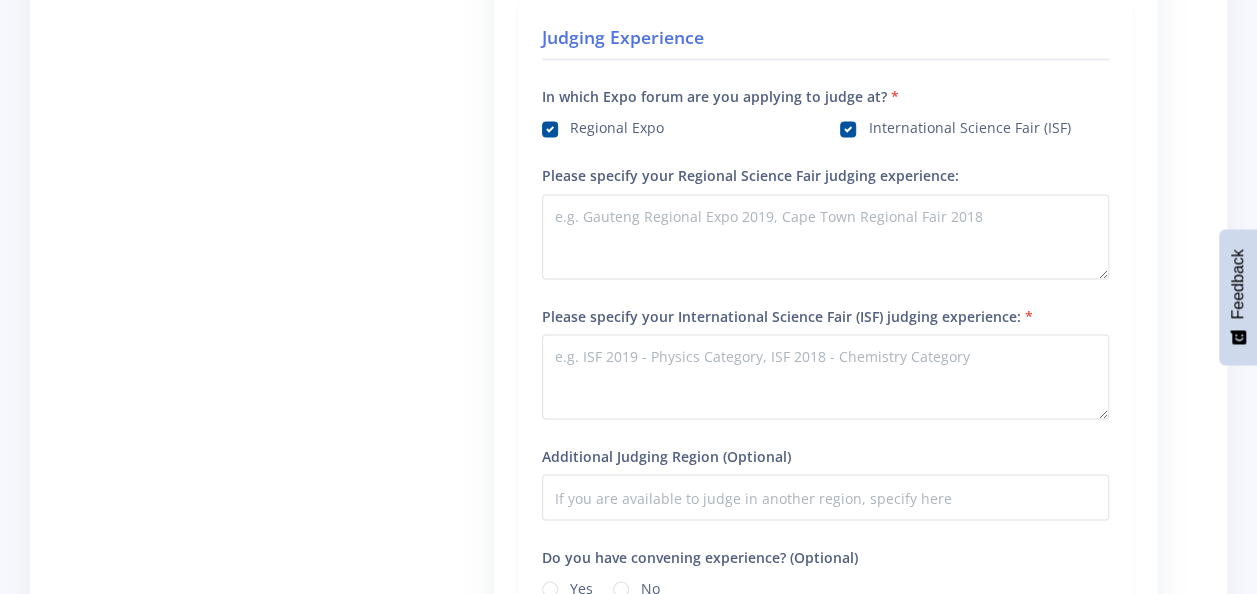 scroll, scrollTop: 1700, scrollLeft: 0, axis: vertical 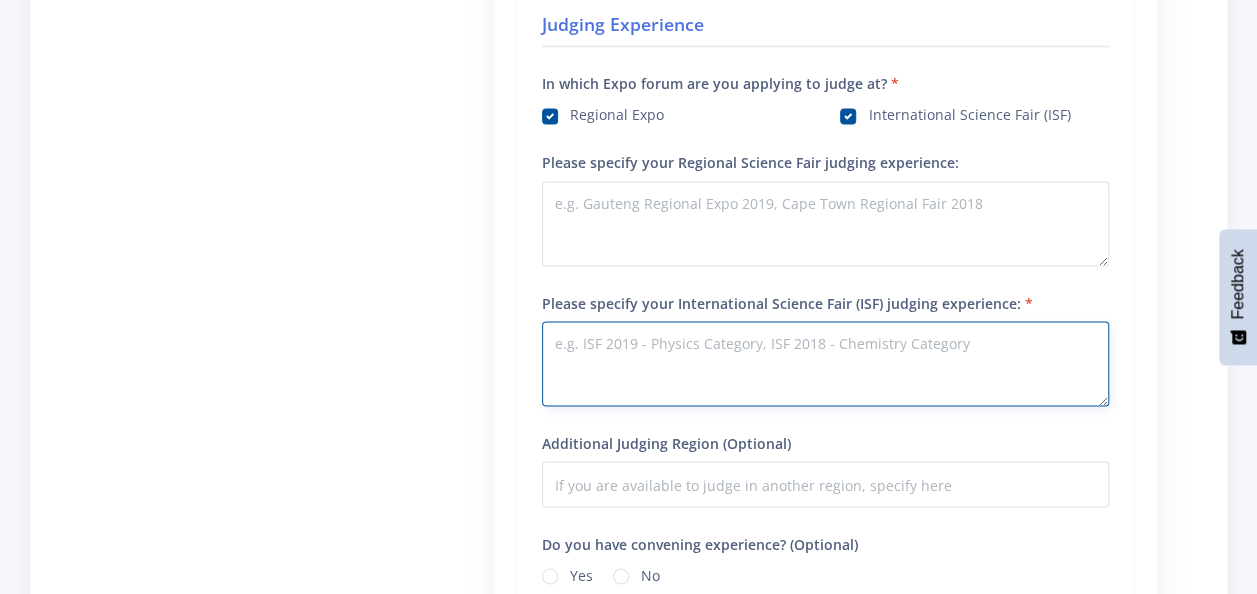 click on "Please specify your International Science Fair (ISF) judging experience:" at bounding box center [825, 363] 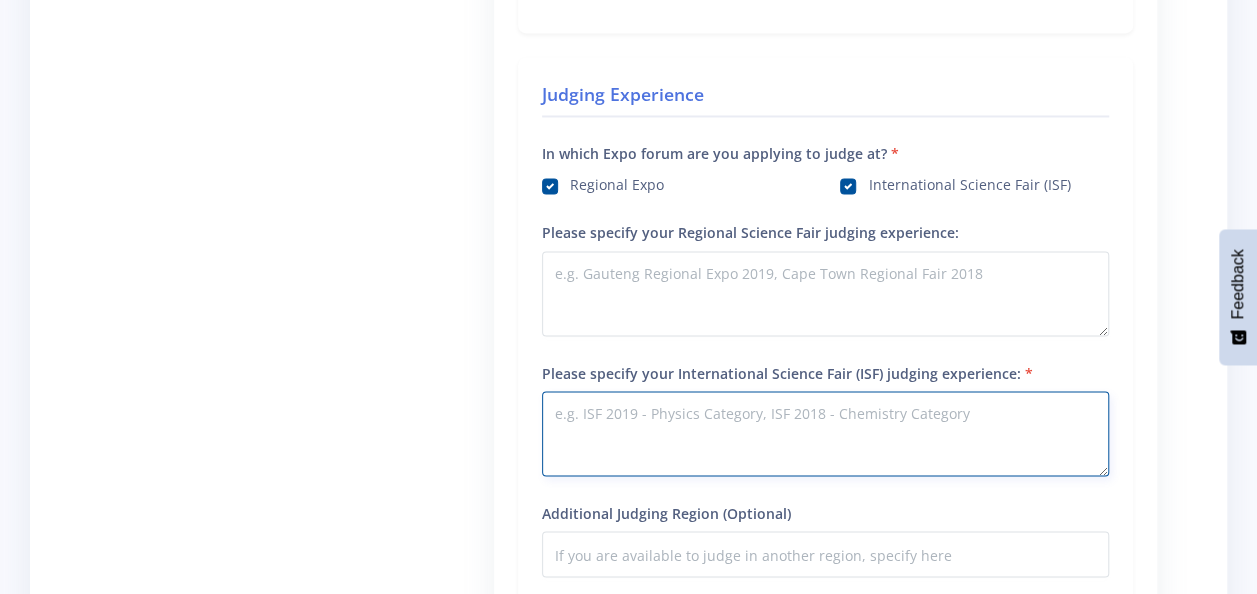 scroll, scrollTop: 1600, scrollLeft: 0, axis: vertical 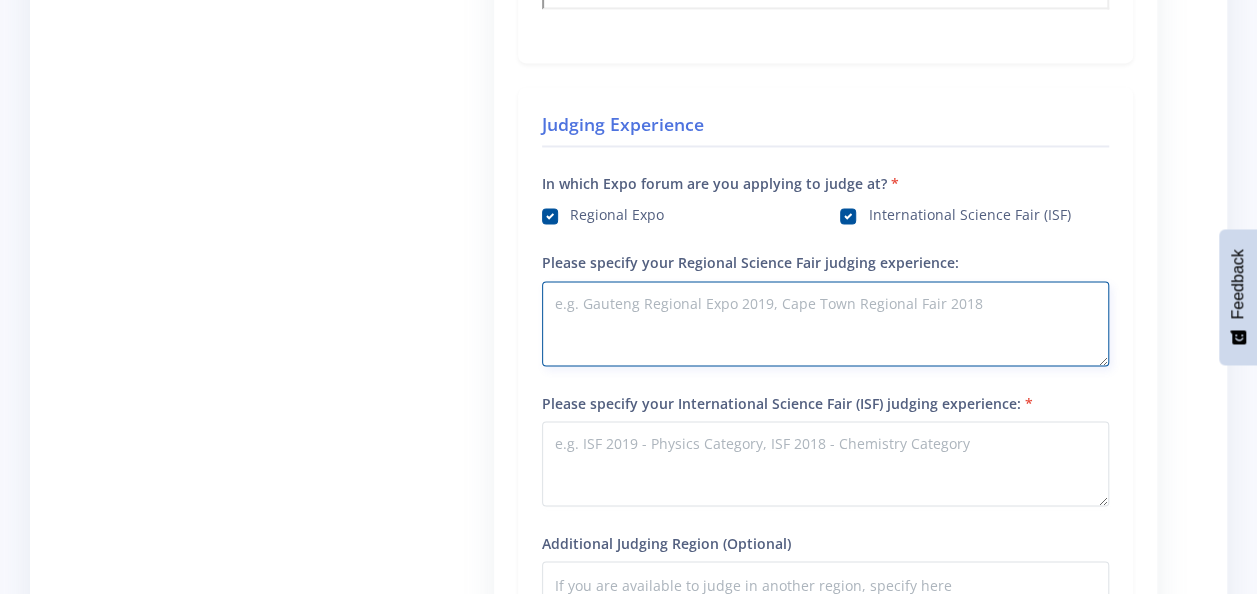 drag, startPoint x: 976, startPoint y: 310, endPoint x: 760, endPoint y: 307, distance: 216.02083 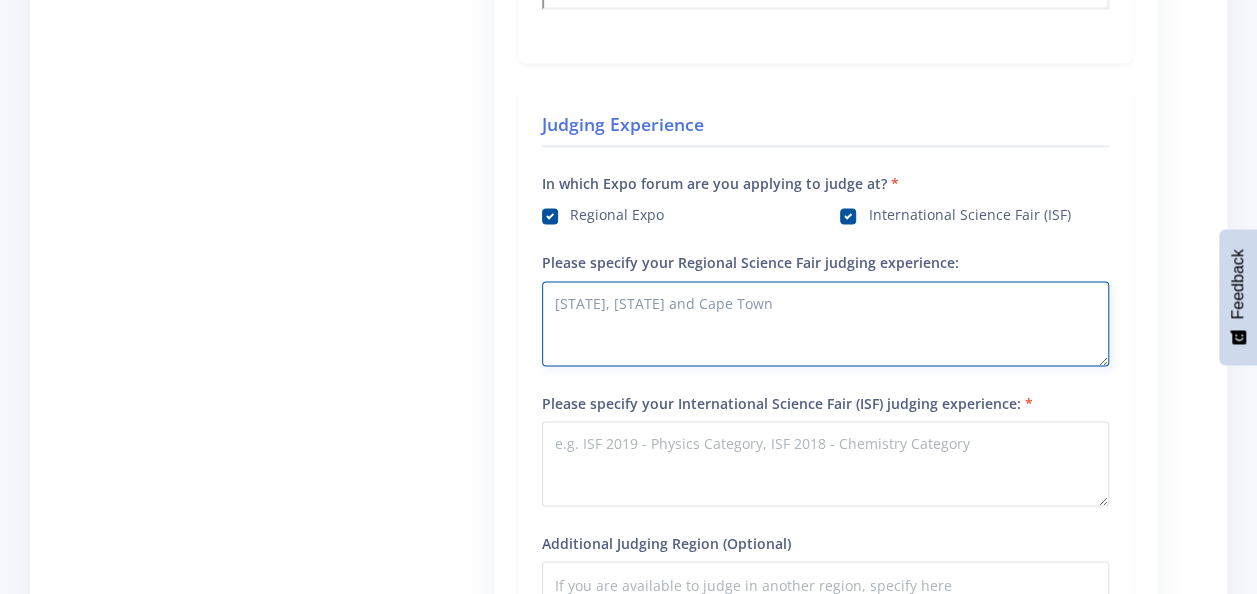 type on "Mpumalanga, Gauteng and Cape Town" 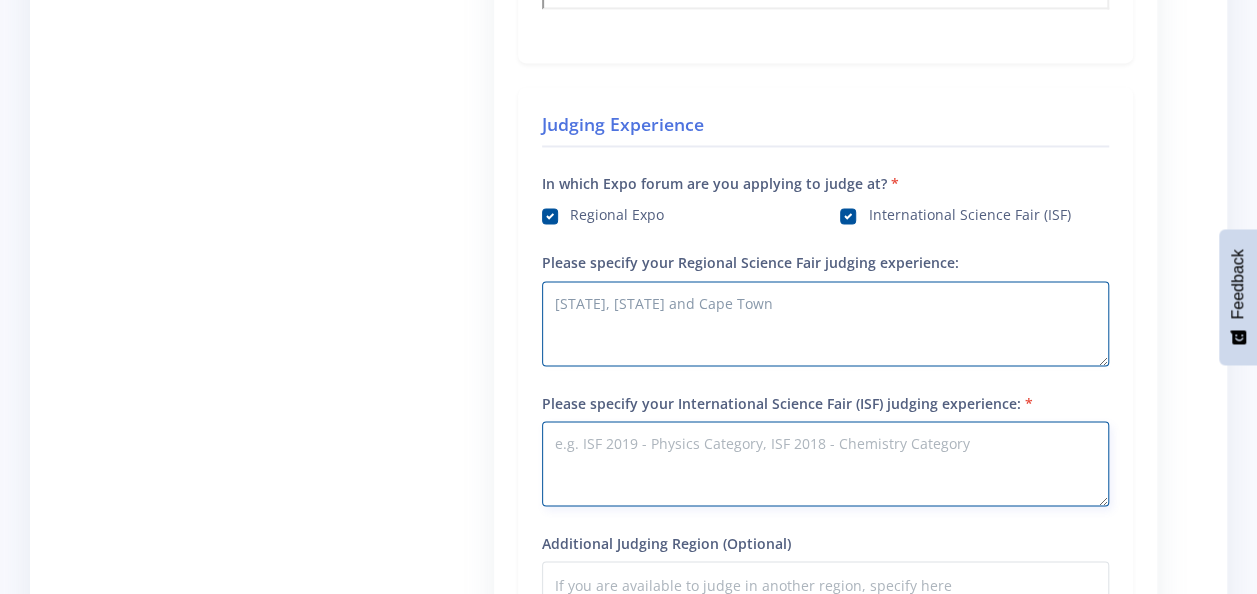 click on "Please specify your International Science Fair (ISF) judging experience:" at bounding box center [825, 463] 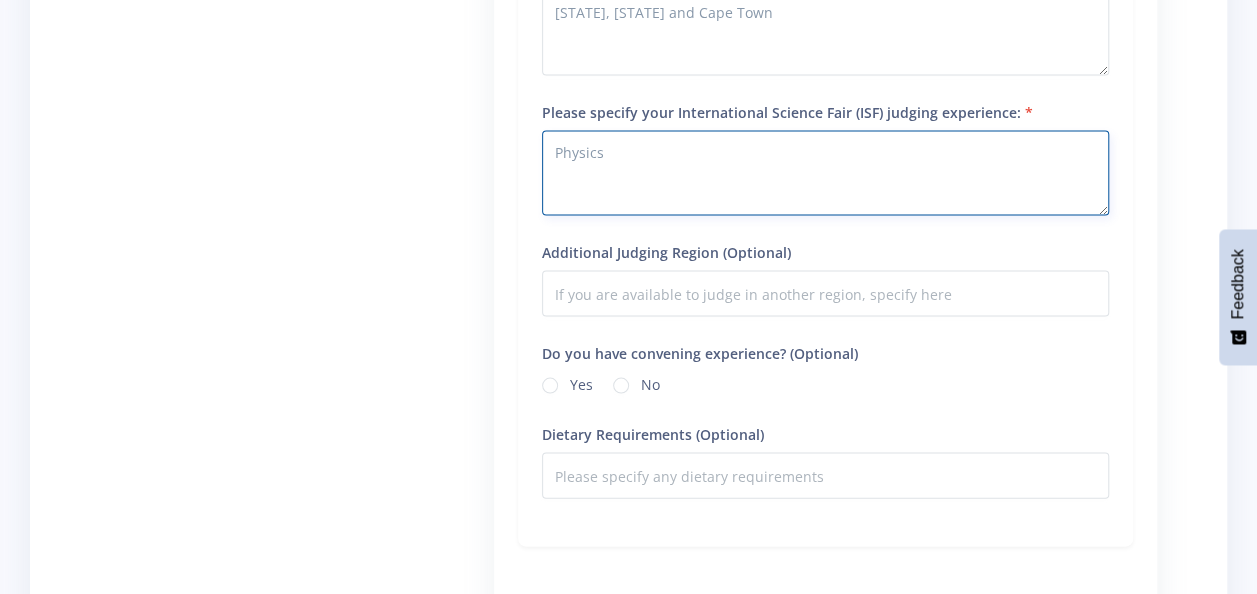 scroll, scrollTop: 1900, scrollLeft: 0, axis: vertical 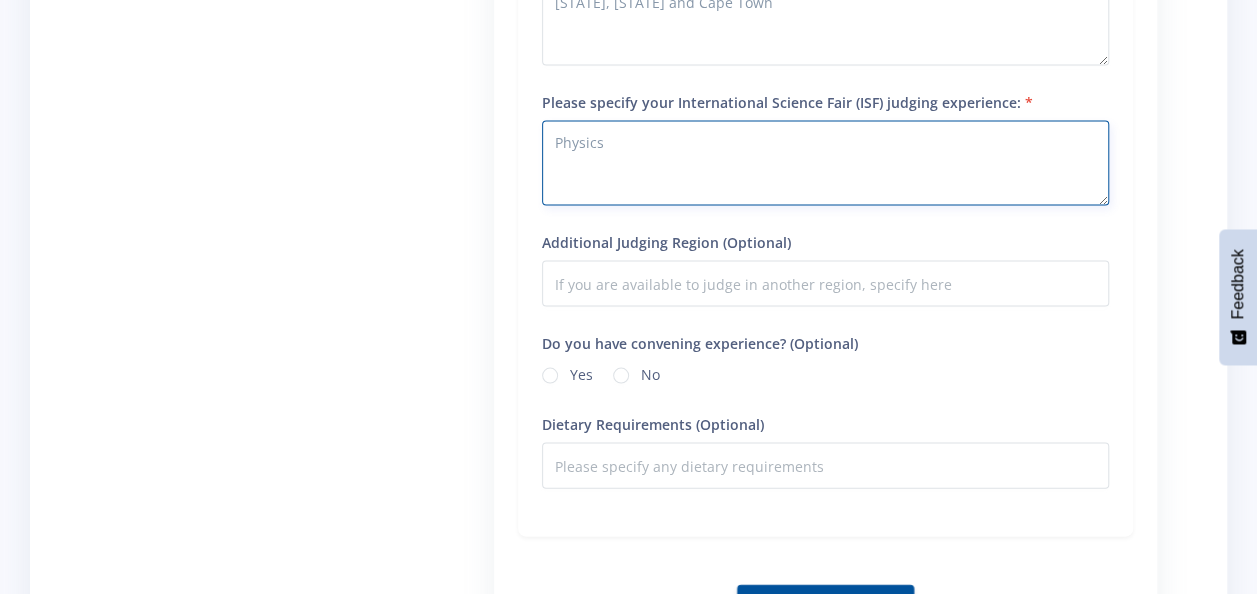type on "Physics" 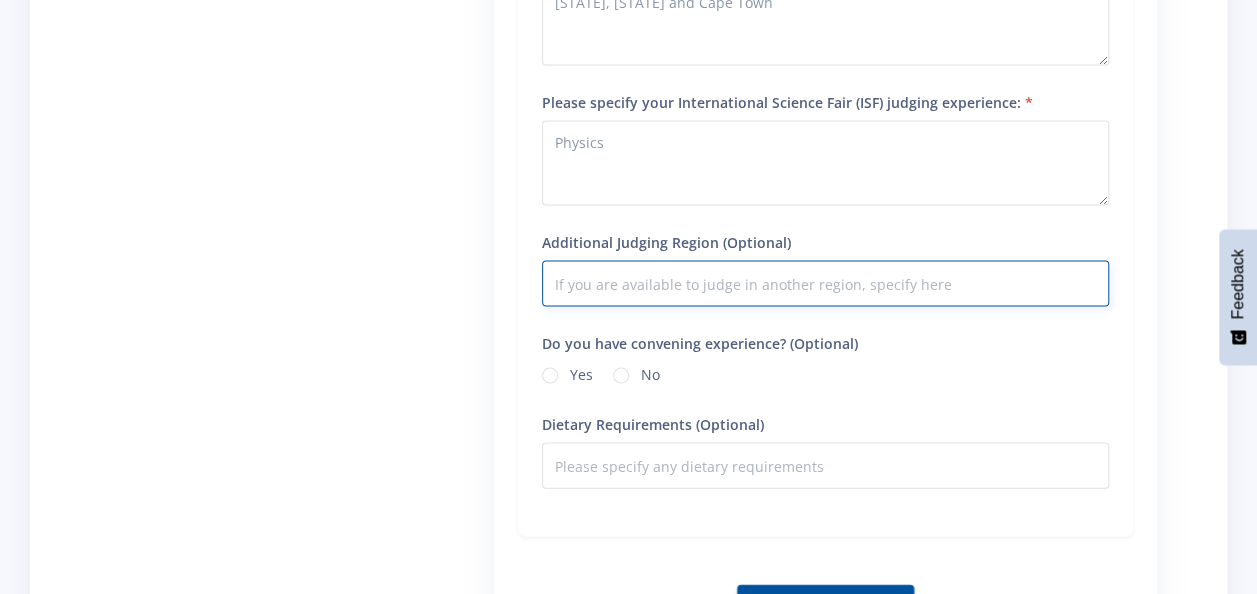 click on "Additional Judging Region (Optional)" at bounding box center [825, 284] 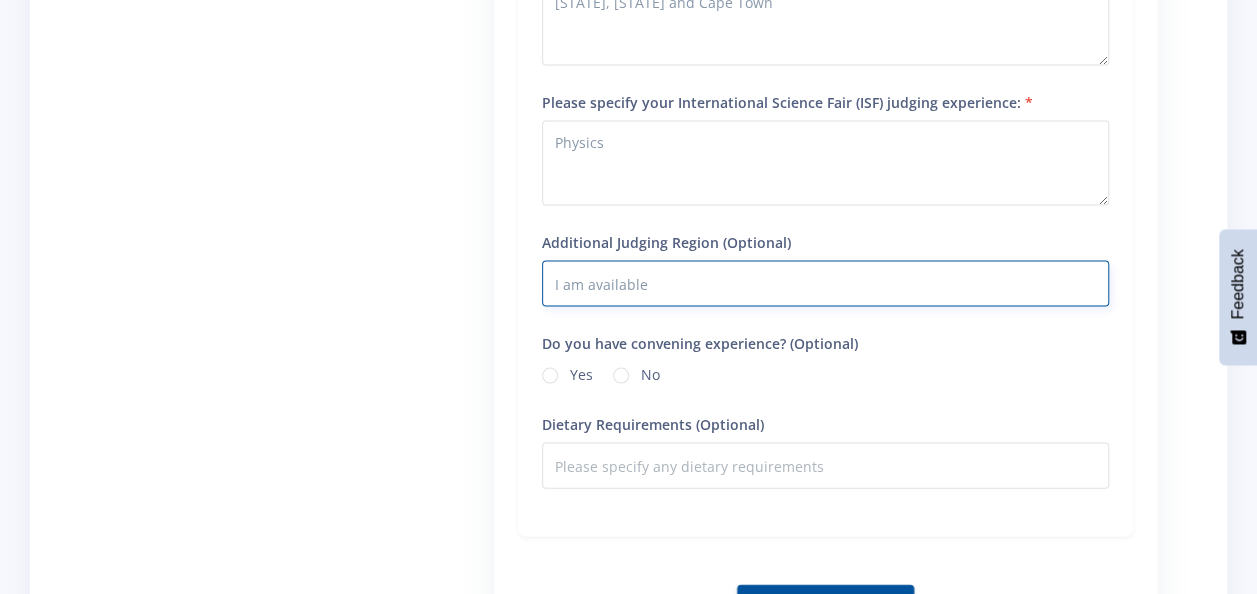 type on "I am available" 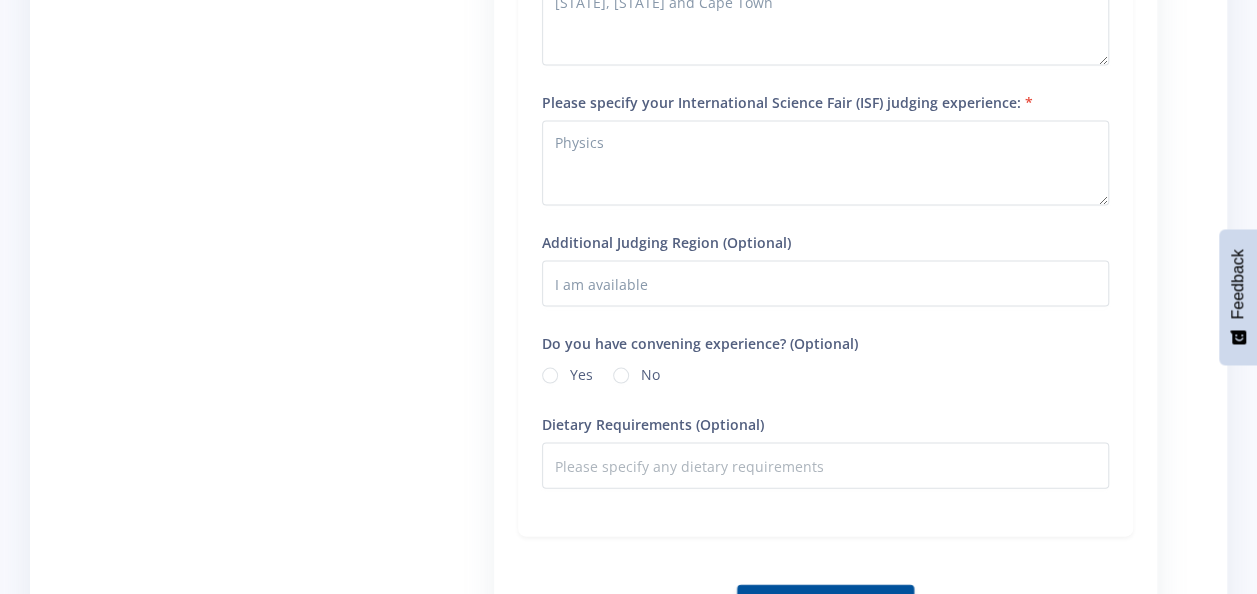 click on "Yes" at bounding box center [581, 372] 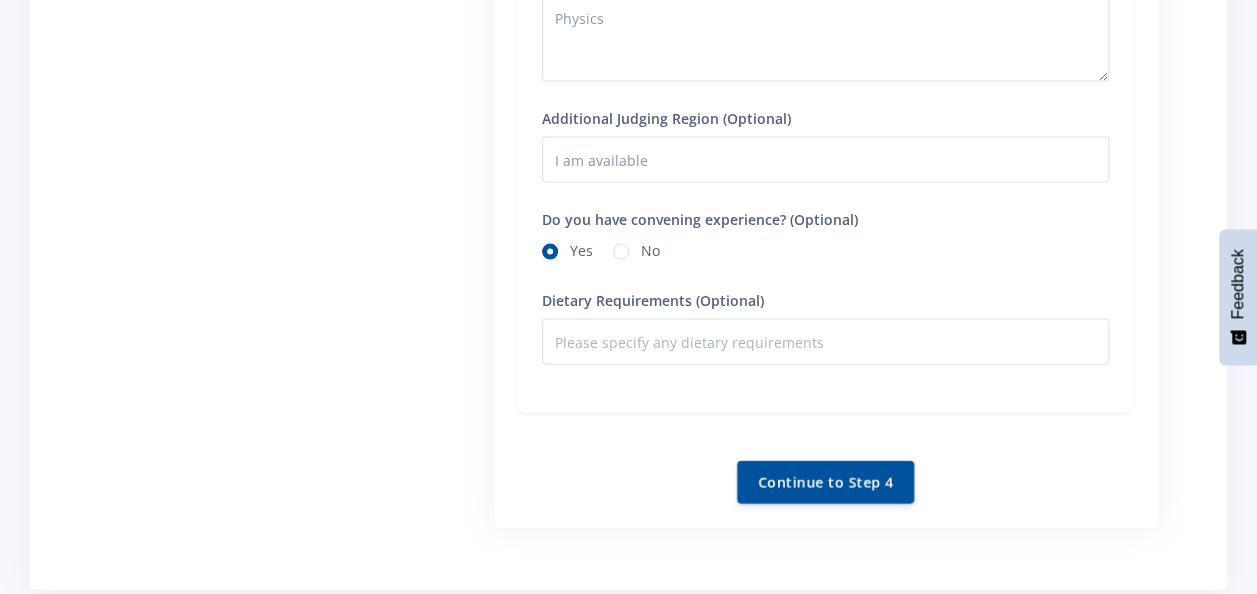 scroll, scrollTop: 2100, scrollLeft: 0, axis: vertical 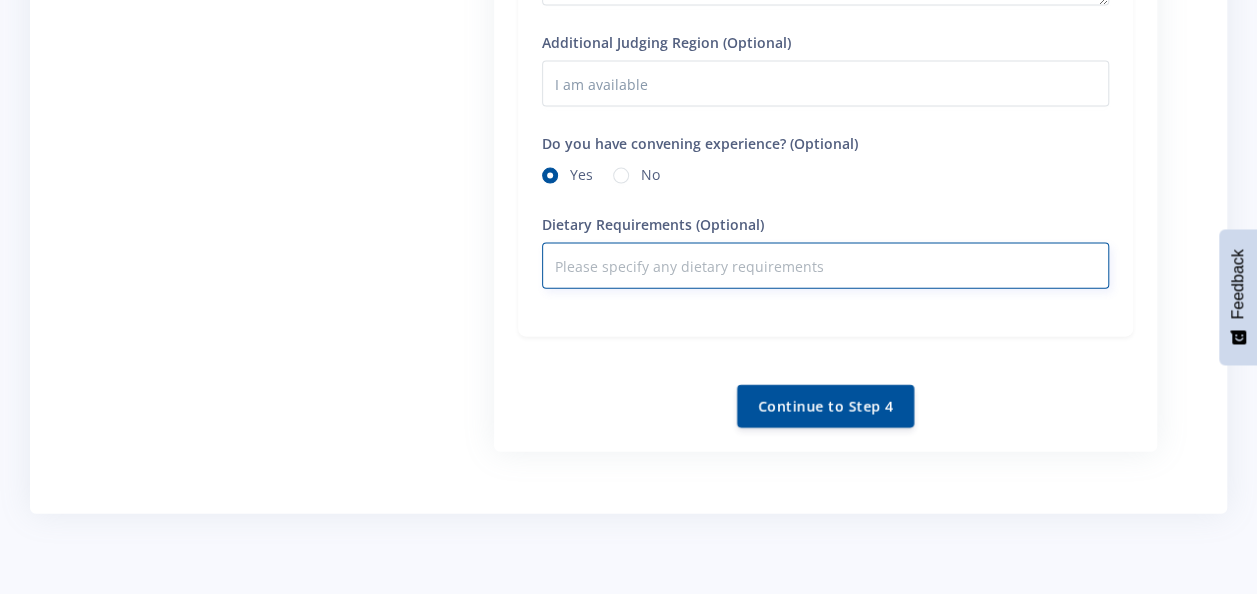 click on "Dietary Requirements (Optional)" at bounding box center [825, 266] 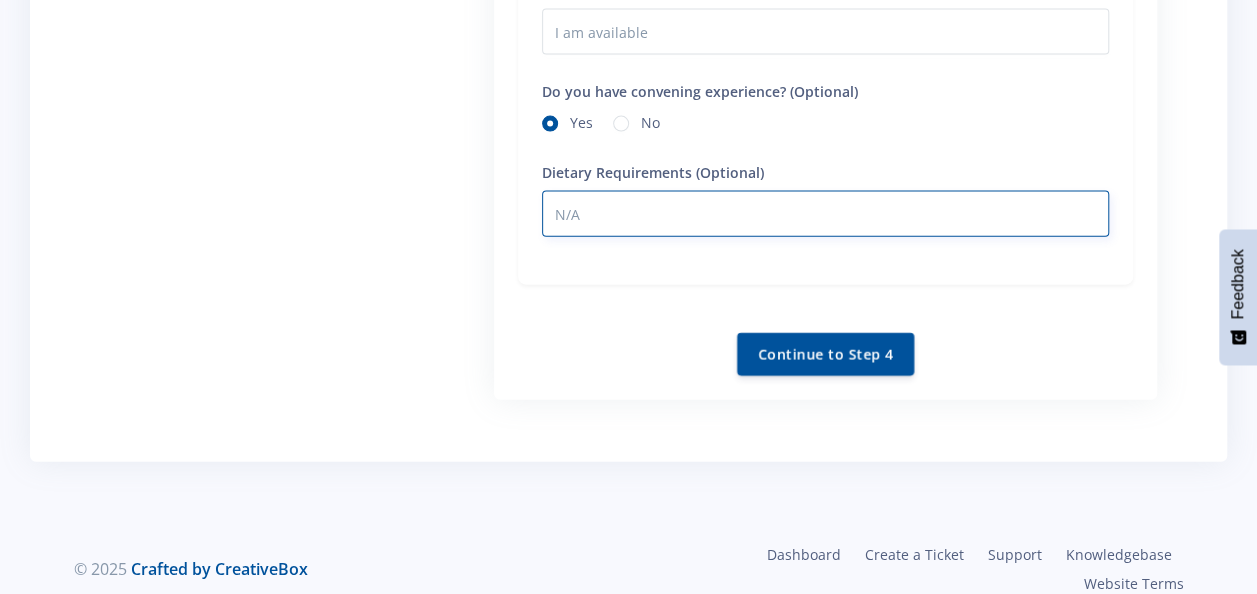 scroll, scrollTop: 2180, scrollLeft: 0, axis: vertical 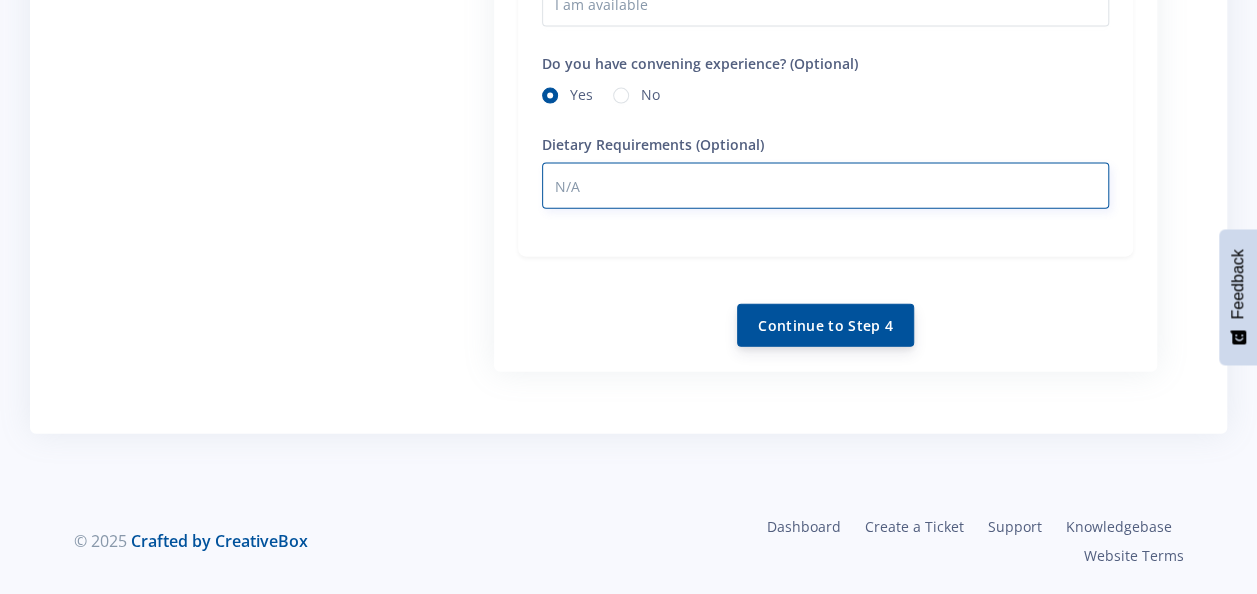 type on "N/A" 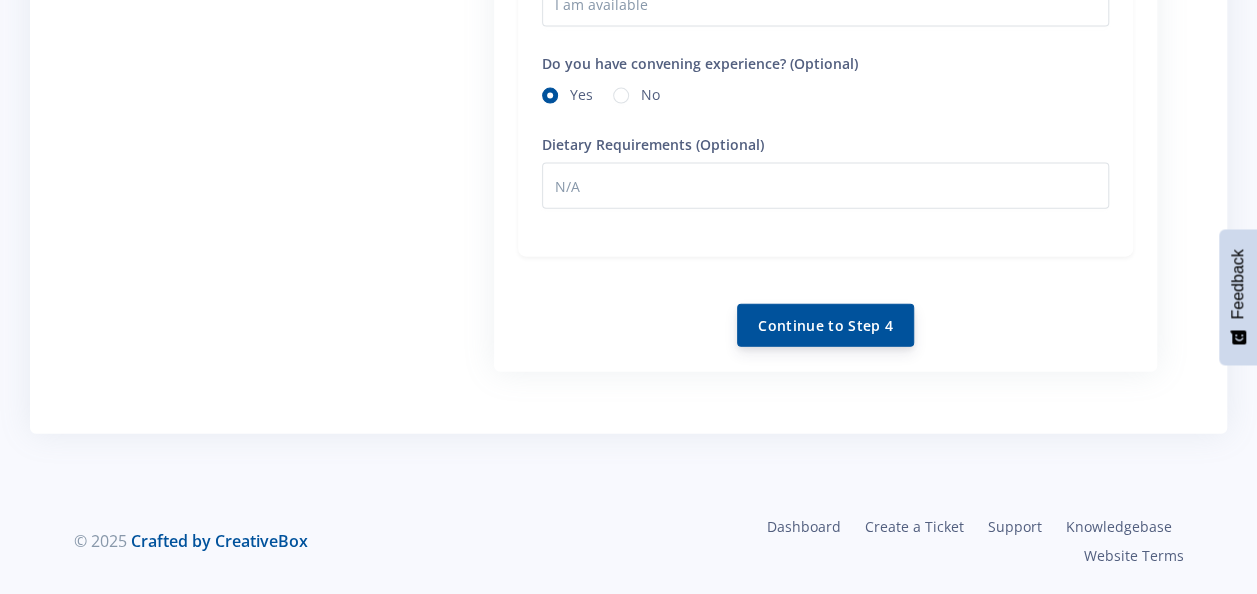 click on "Continue to Step 4" at bounding box center [825, 325] 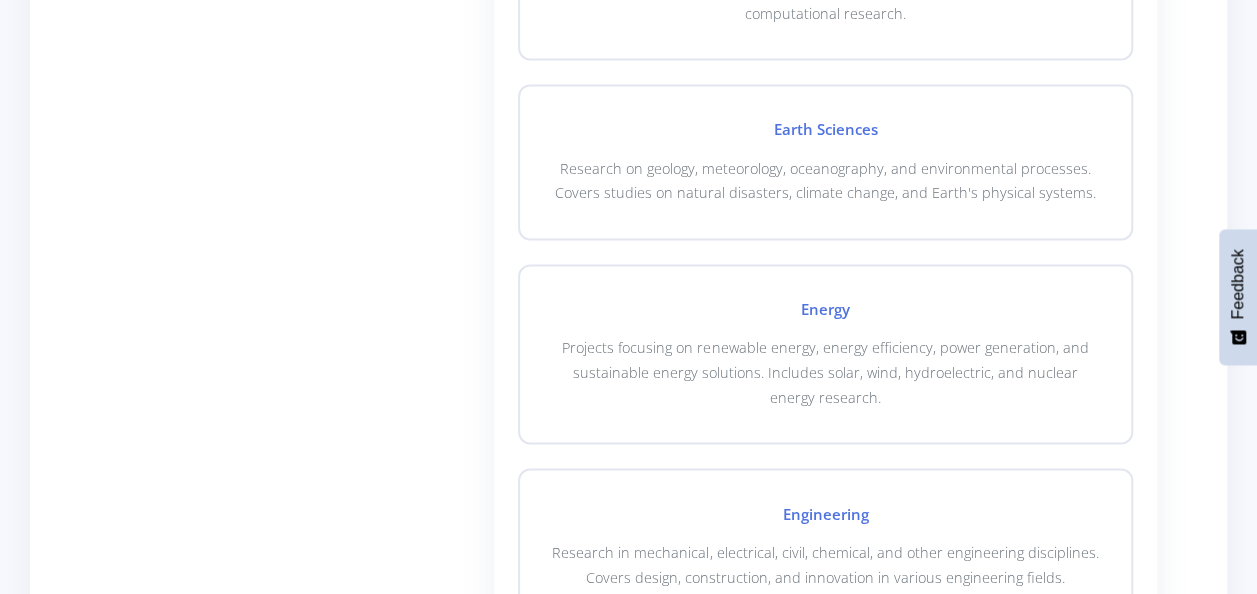 scroll, scrollTop: 1500, scrollLeft: 0, axis: vertical 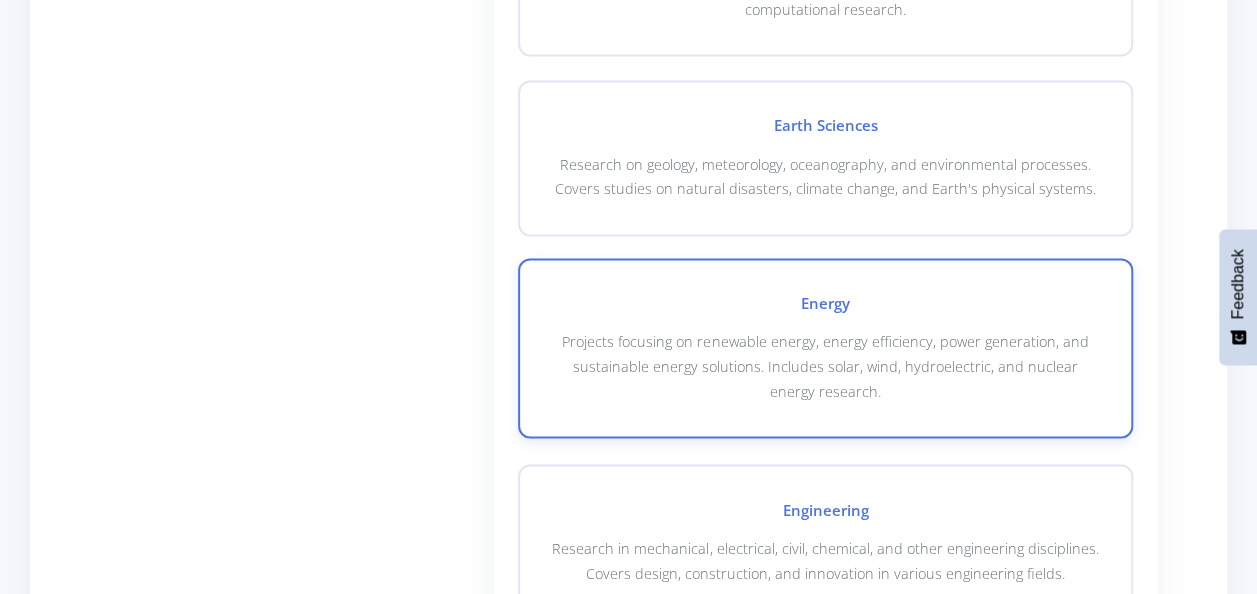 click on "Projects focusing on renewable energy, energy efficiency, power generation, and sustainable energy solutions. Includes solar, wind, hydroelectric, and nuclear energy research." at bounding box center (825, 366) 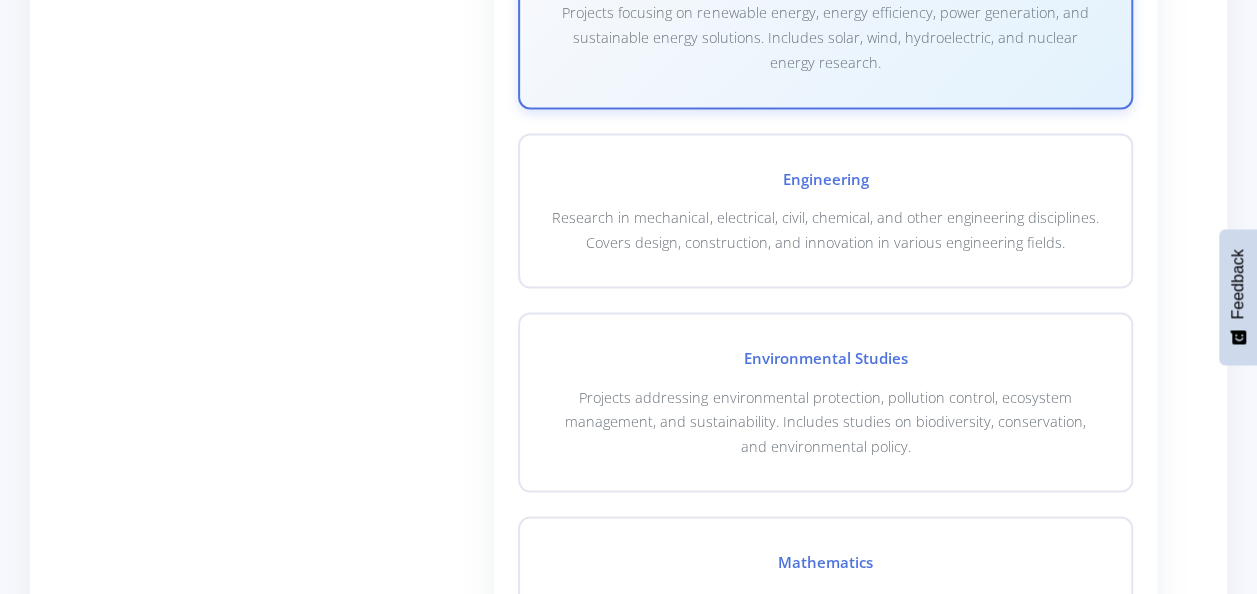 scroll, scrollTop: 1800, scrollLeft: 0, axis: vertical 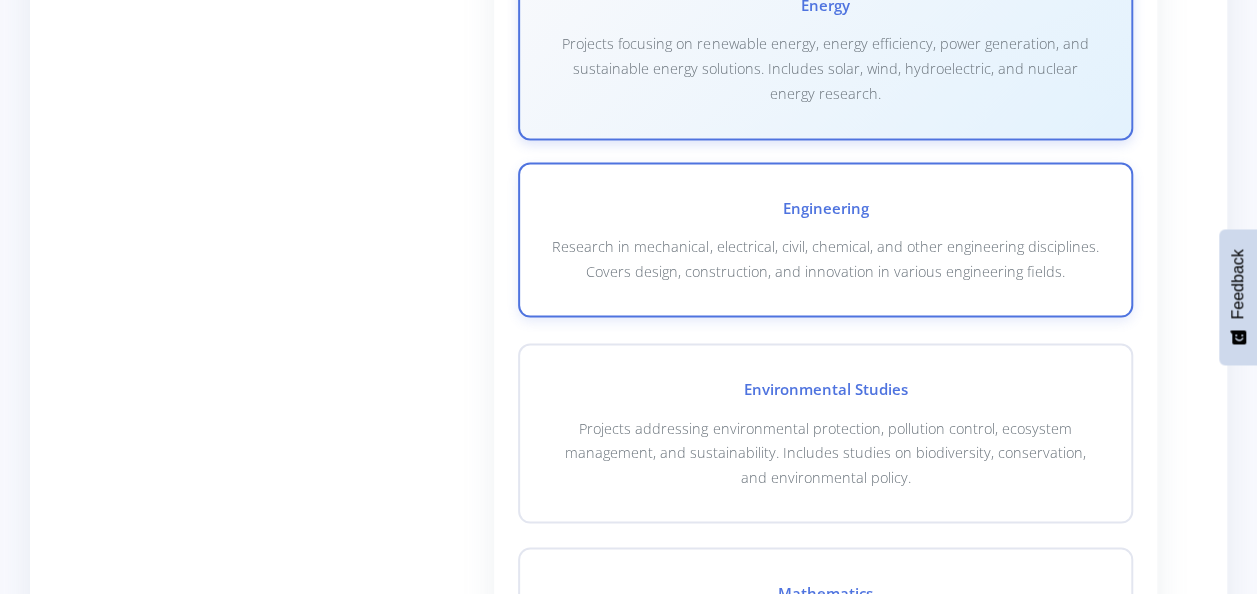 click on "Engineering
Research in mechanical, electrical, civil, chemical, and other engineering disciplines. Covers design, construction, and innovation in various engineering fields." at bounding box center (825, 239) 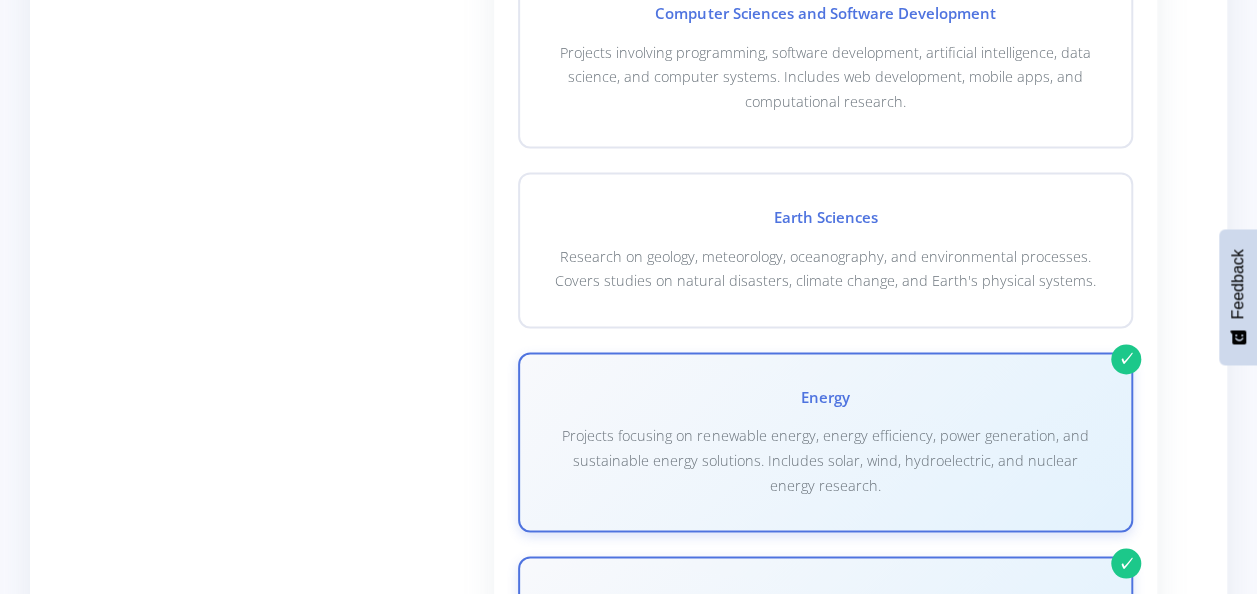 scroll, scrollTop: 1400, scrollLeft: 0, axis: vertical 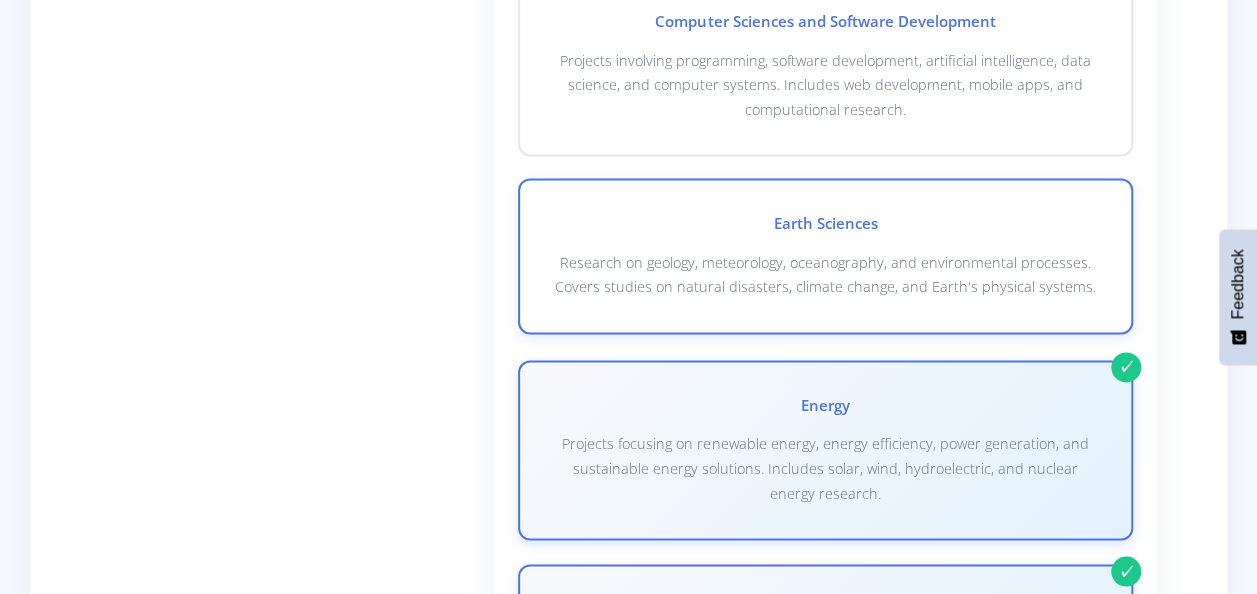 click on "Earth Sciences" at bounding box center [825, 223] 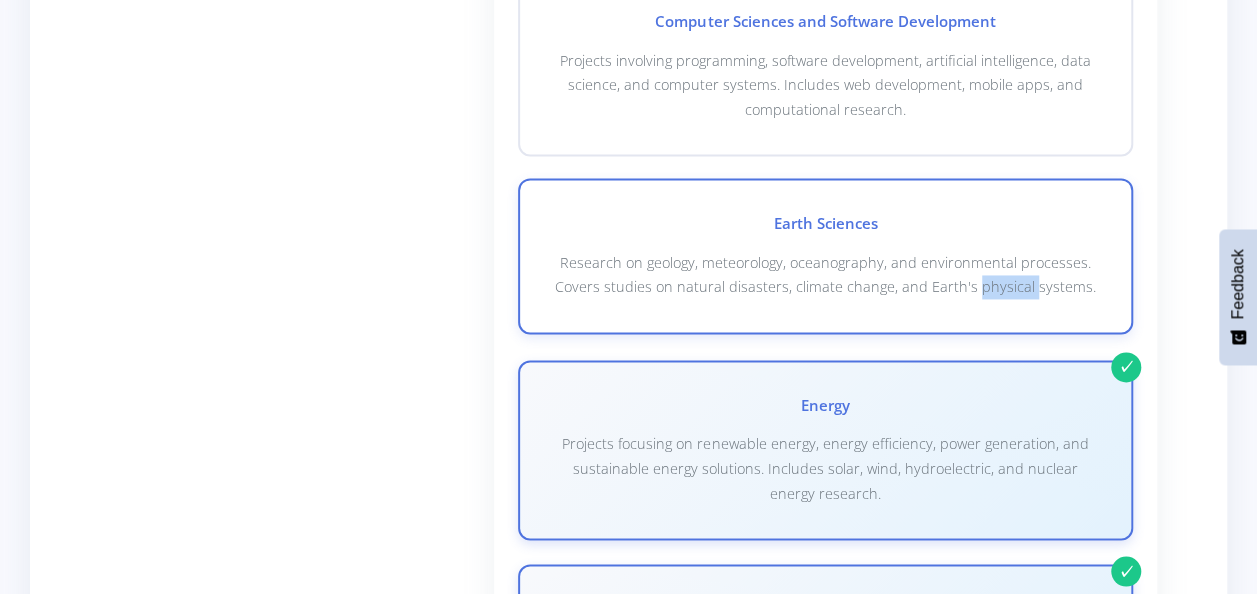 click on "Earth Sciences
Research on geology, meteorology, oceanography, and environmental processes. Covers studies on natural disasters, climate change, and Earth's physical systems." at bounding box center (825, 255) 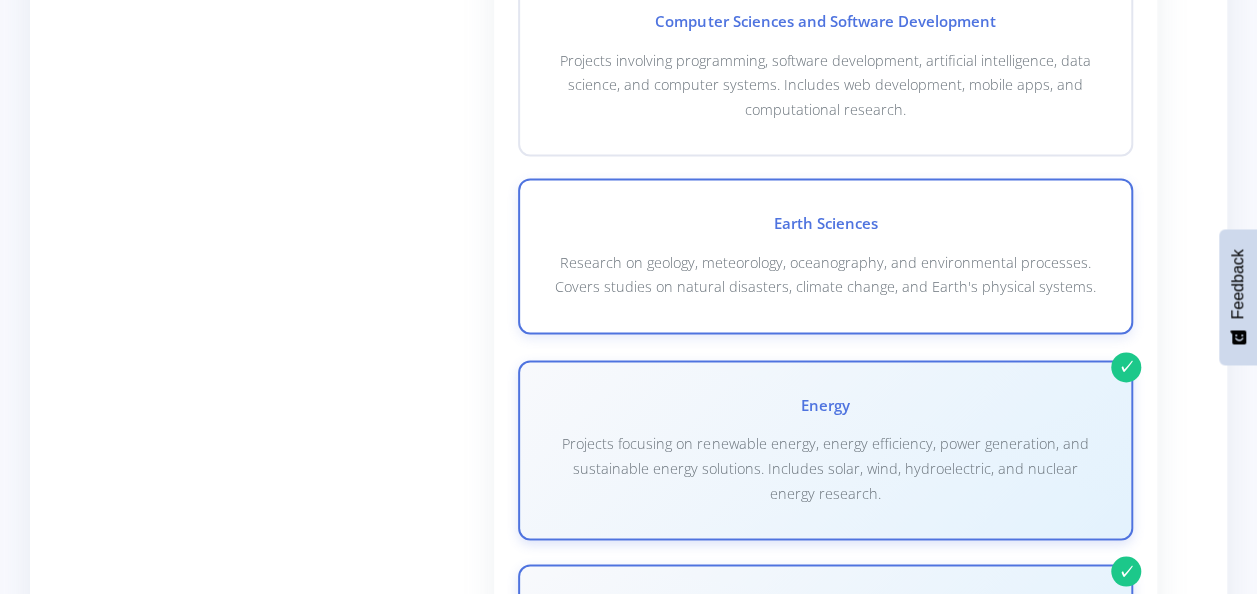 drag, startPoint x: 976, startPoint y: 313, endPoint x: 1120, endPoint y: 288, distance: 146.15402 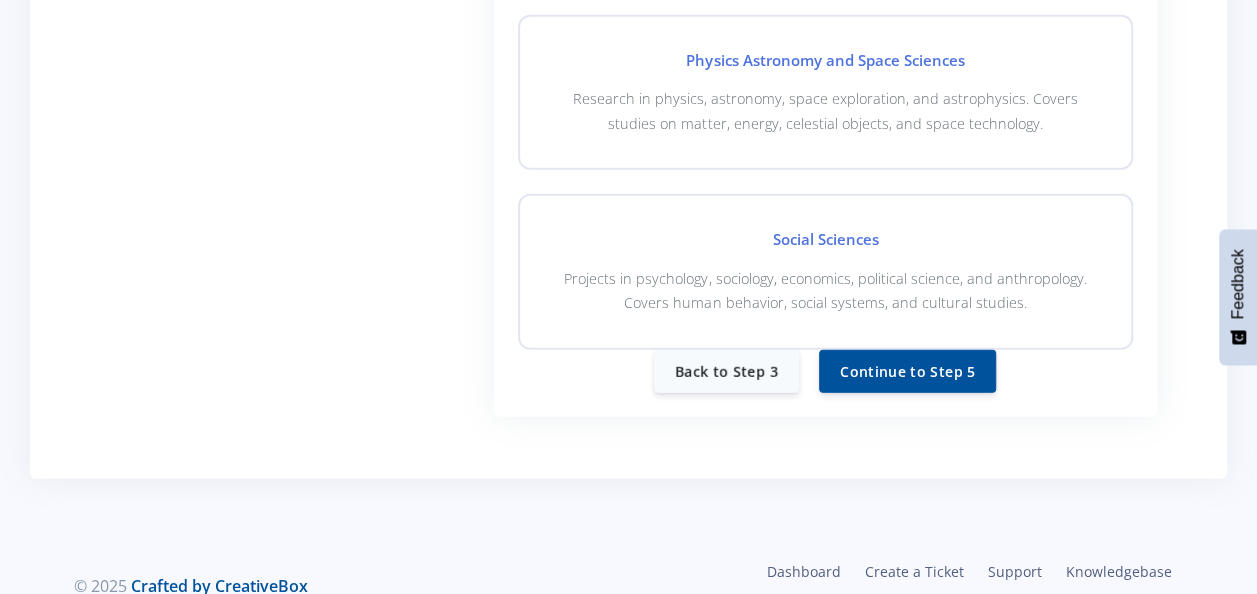 scroll, scrollTop: 2700, scrollLeft: 0, axis: vertical 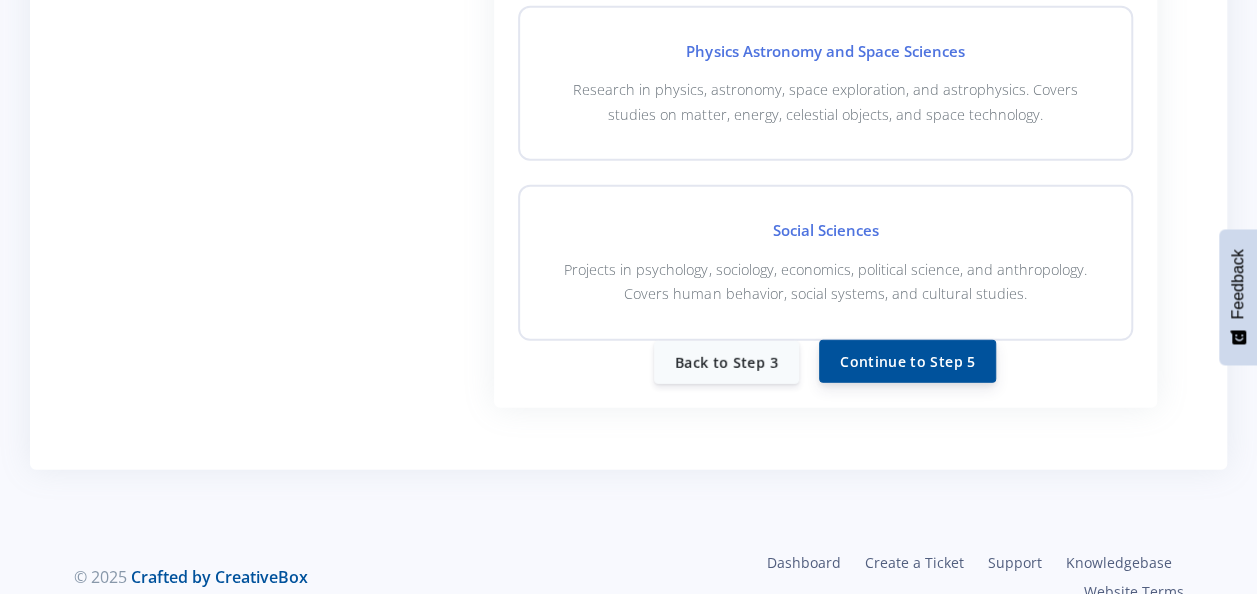 click on "Continue to Step 5" at bounding box center [907, 361] 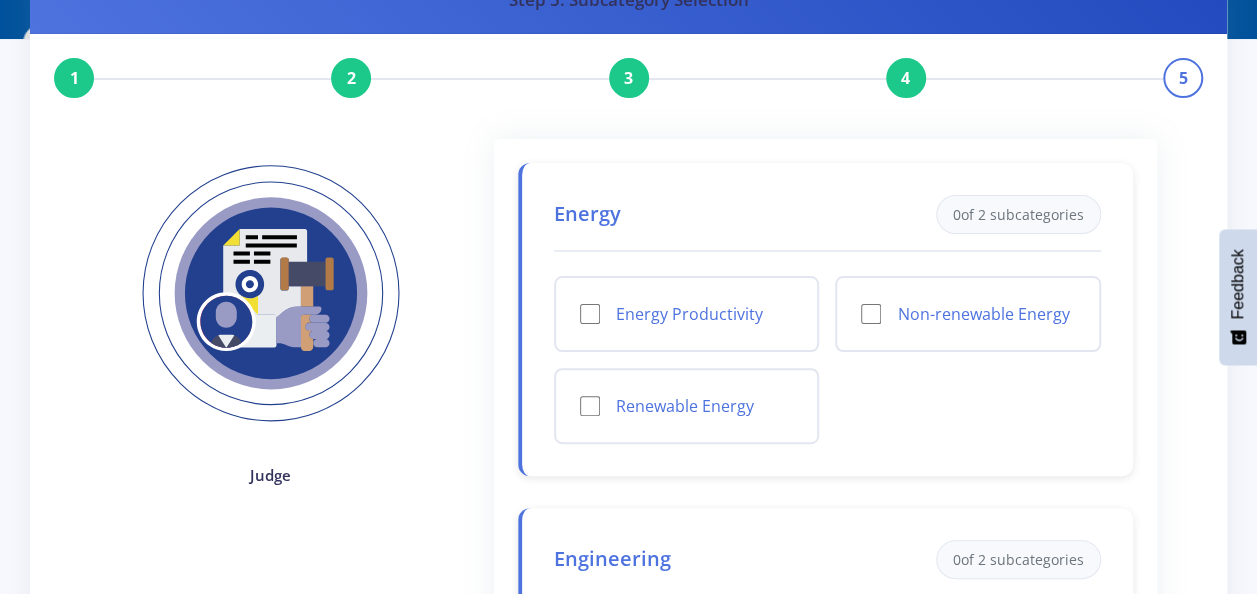 scroll, scrollTop: 100, scrollLeft: 0, axis: vertical 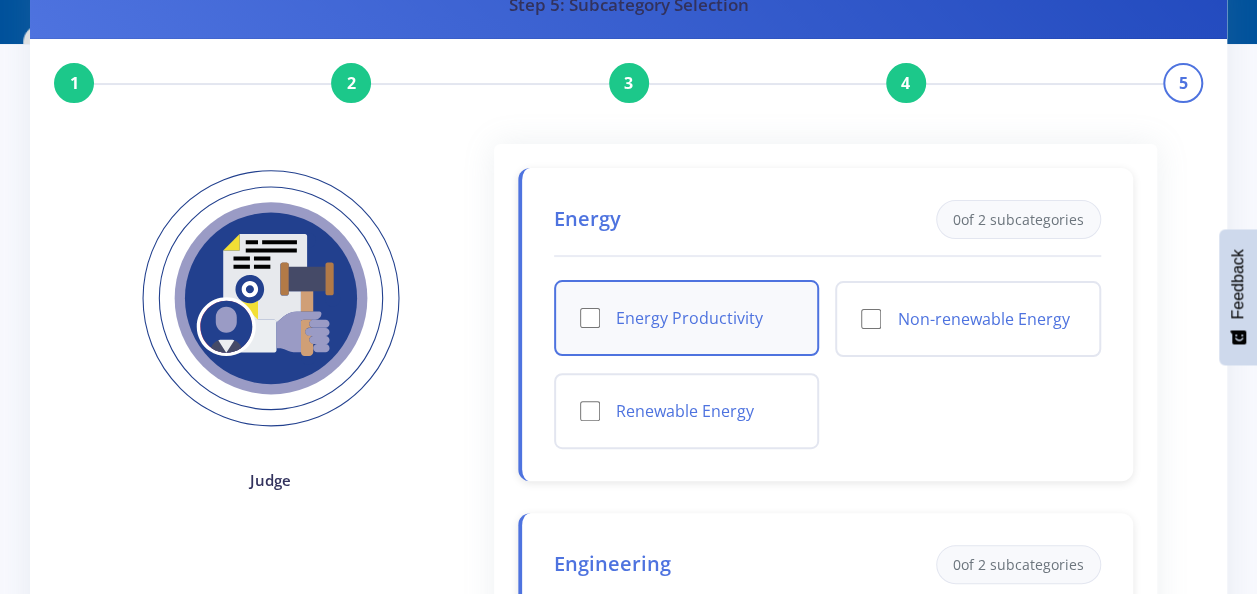 click on "Energy Productivity" at bounding box center [705, 318] 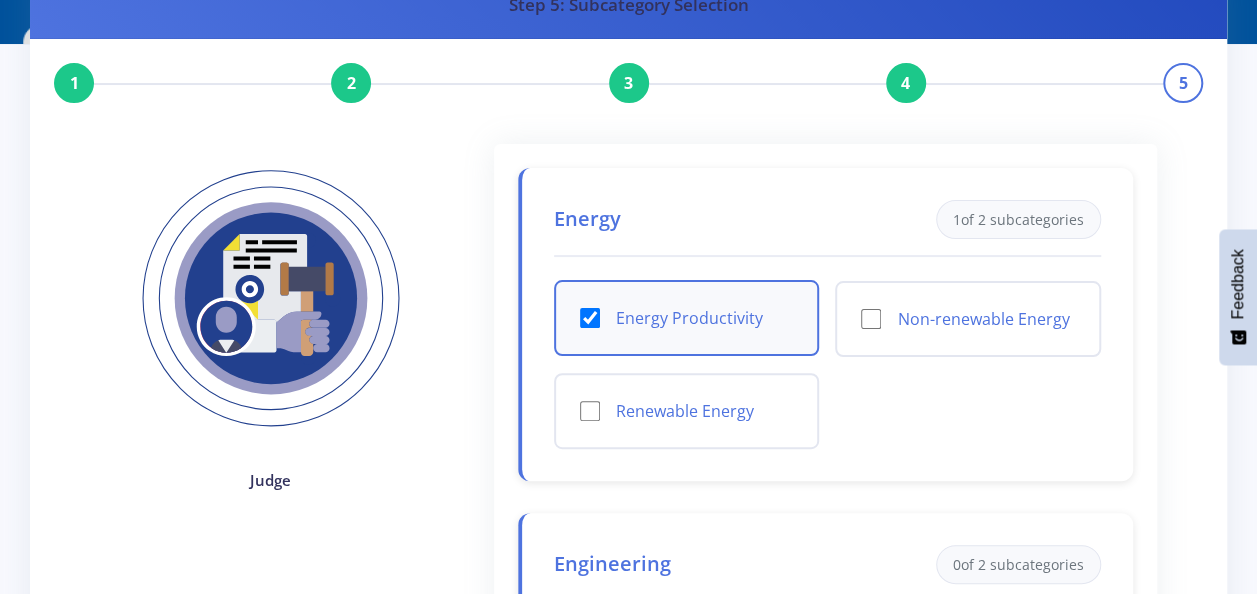 click on "Energy Productivity" at bounding box center (705, 318) 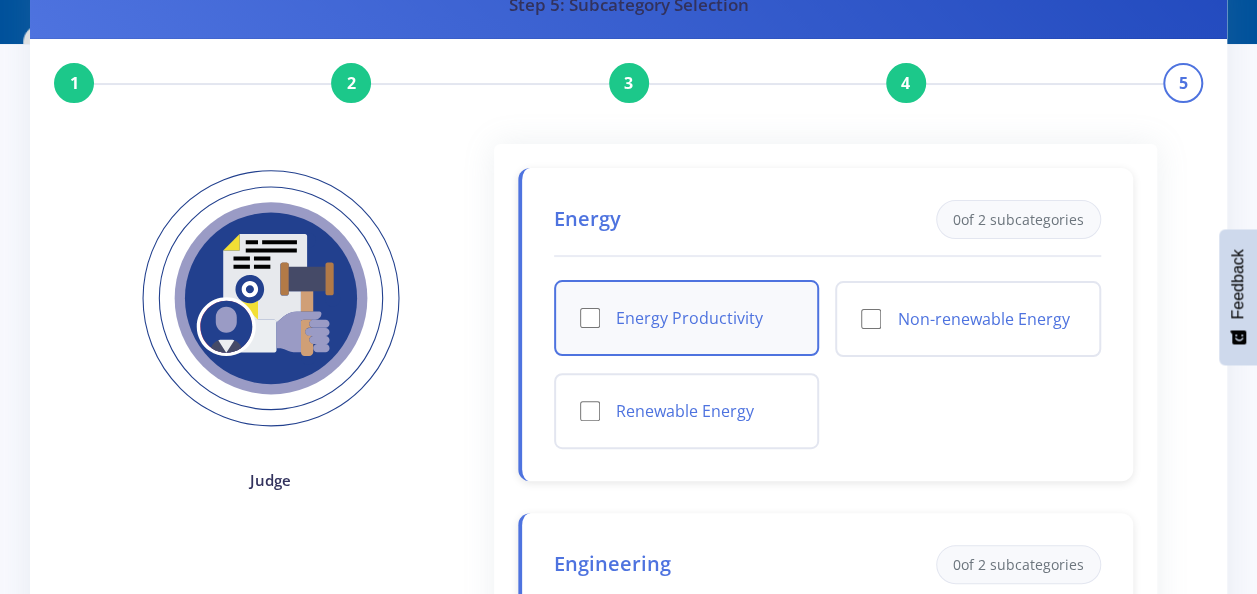 click on "Energy Productivity" at bounding box center [705, 318] 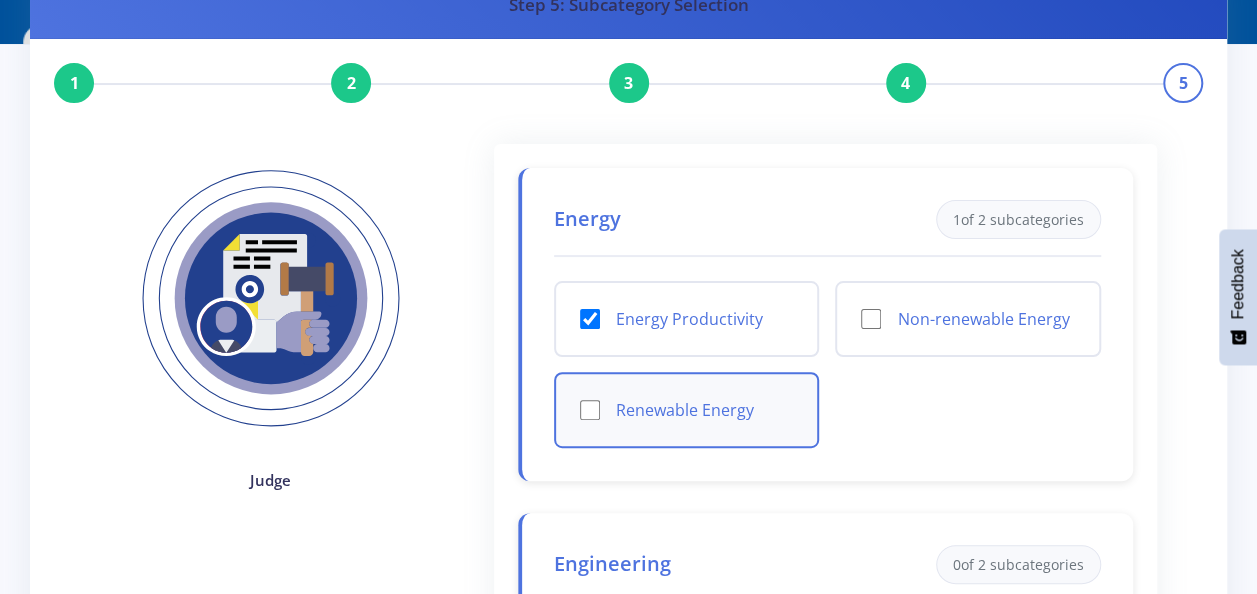 click on "Renewable Energy" at bounding box center (705, 410) 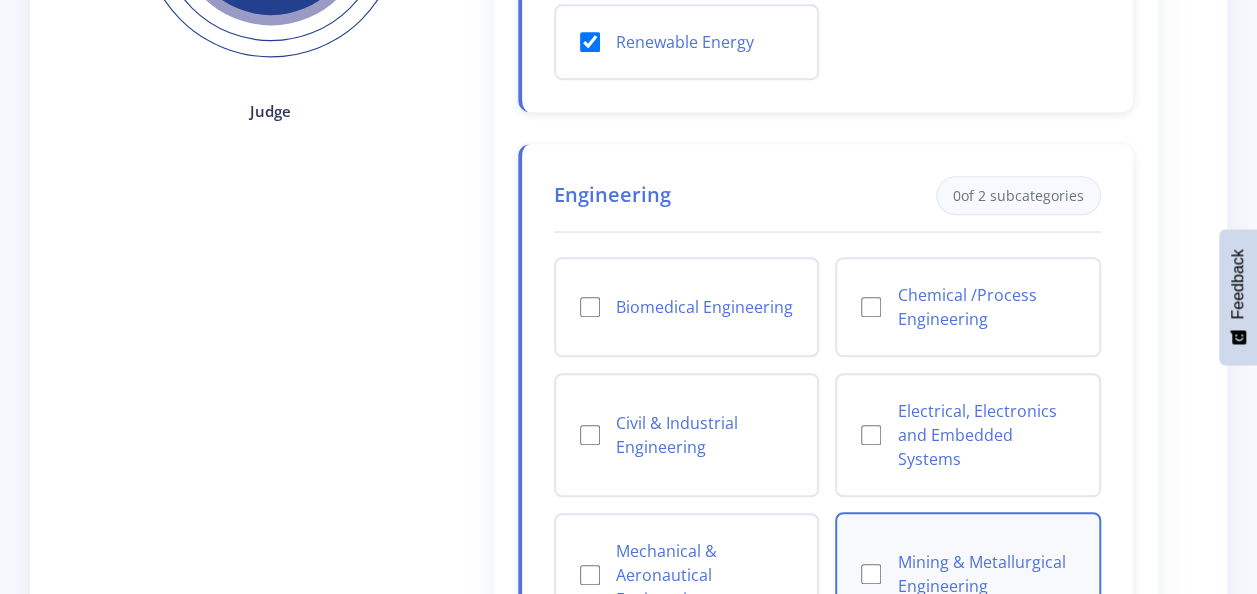 scroll, scrollTop: 500, scrollLeft: 0, axis: vertical 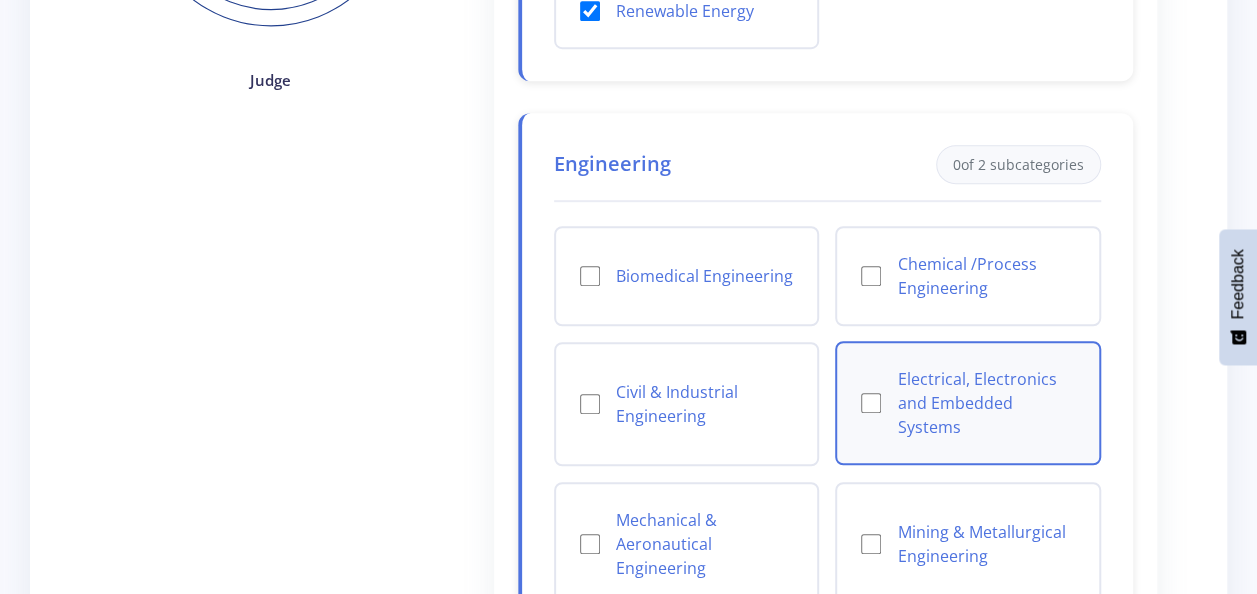 click on "Electrical, Electronics and Embedded Systems" at bounding box center [871, 403] 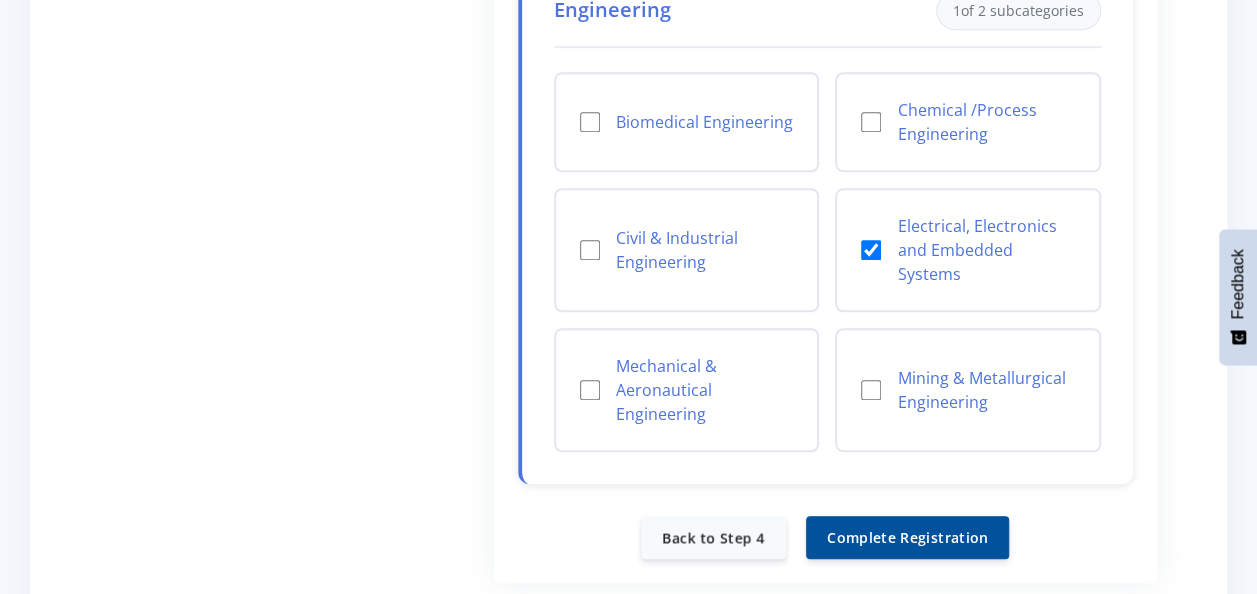 scroll, scrollTop: 657, scrollLeft: 0, axis: vertical 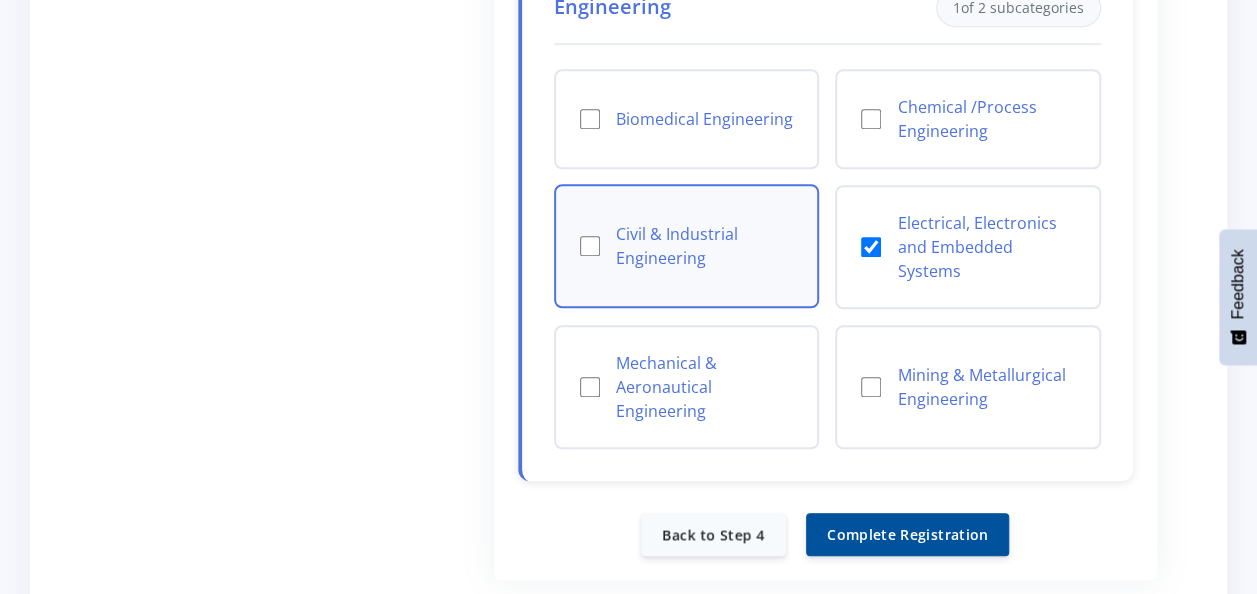 click on "Civil & Industrial Engineering" at bounding box center [590, 246] 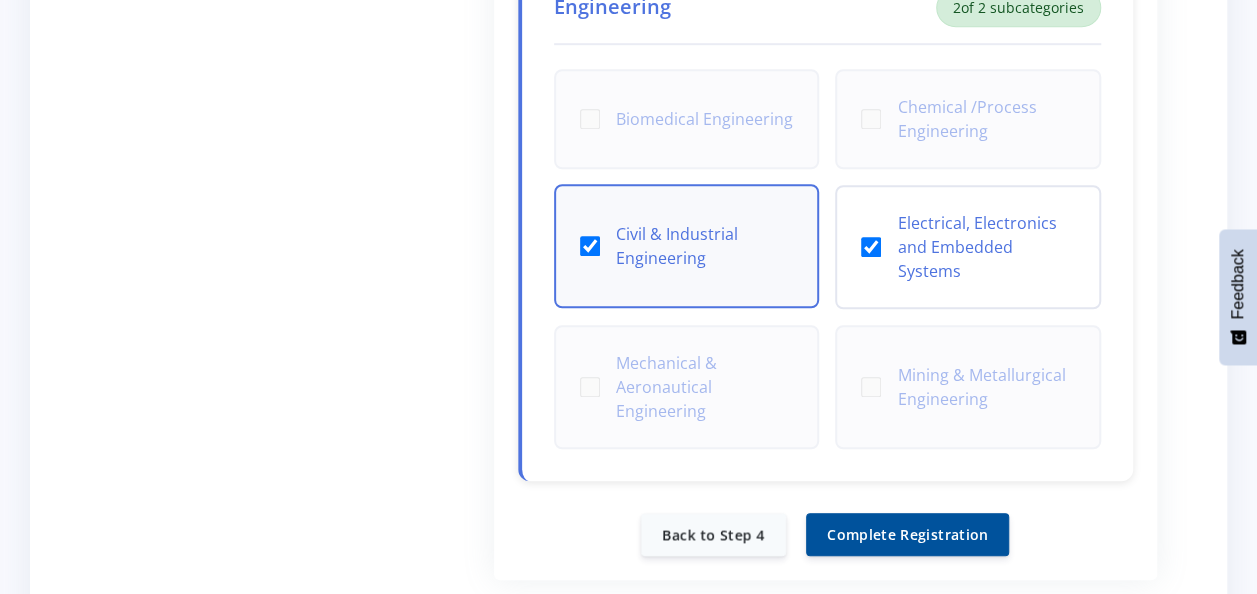 click on "Civil & Industrial Engineering" at bounding box center [590, 246] 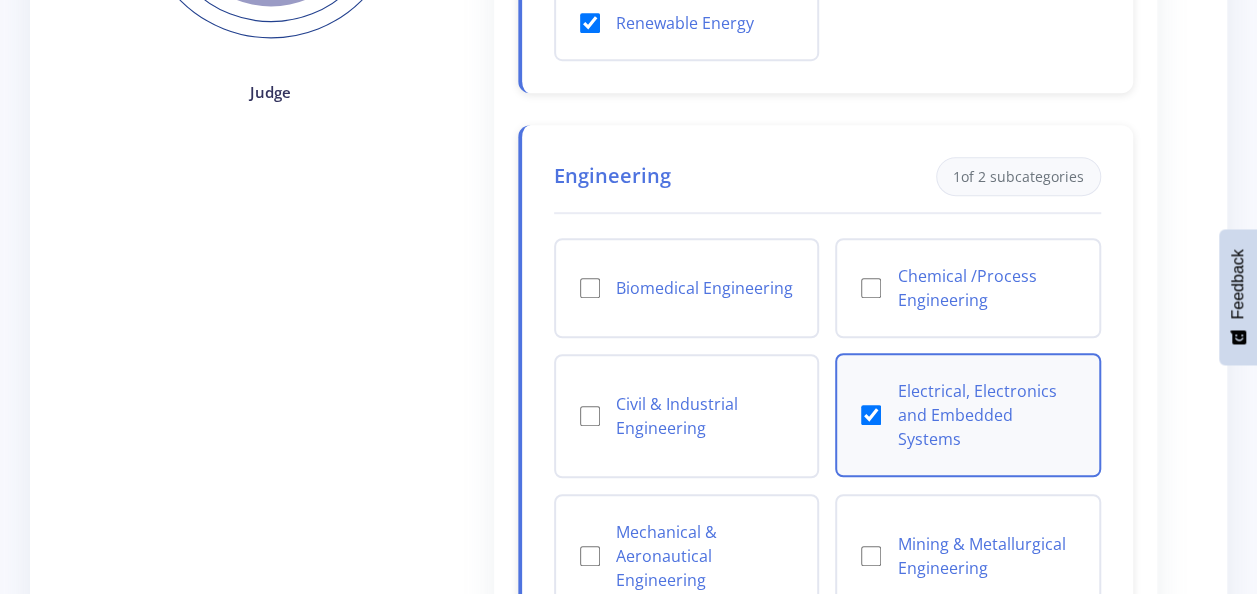 scroll, scrollTop: 457, scrollLeft: 0, axis: vertical 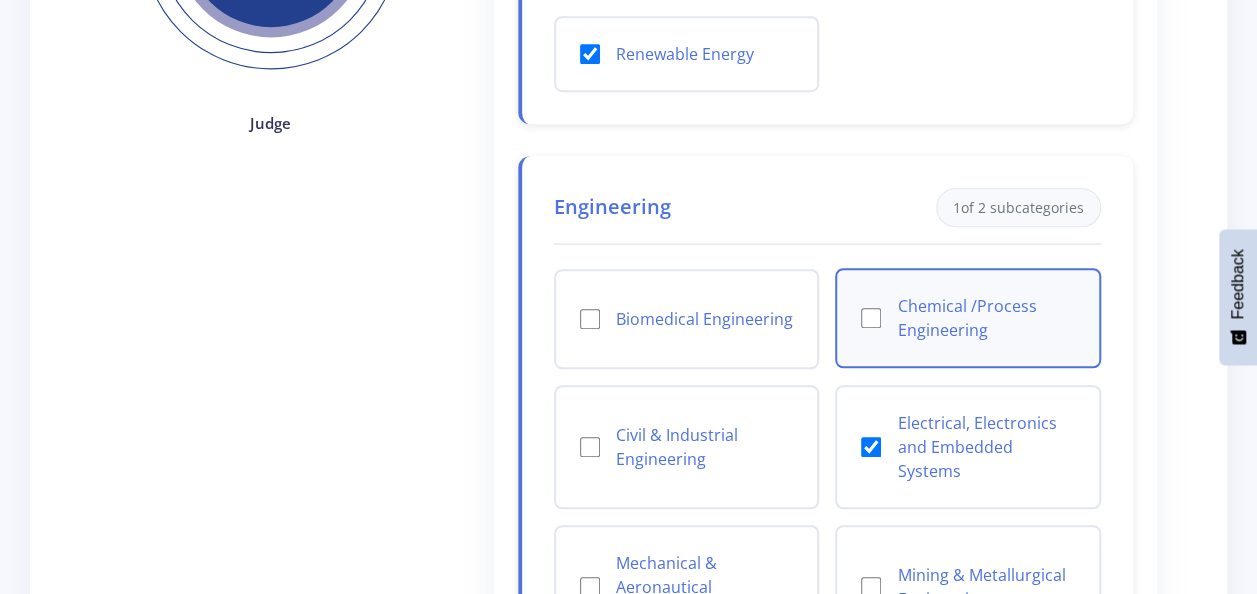 click on "Chemical /Process Engineering" at bounding box center (968, 318) 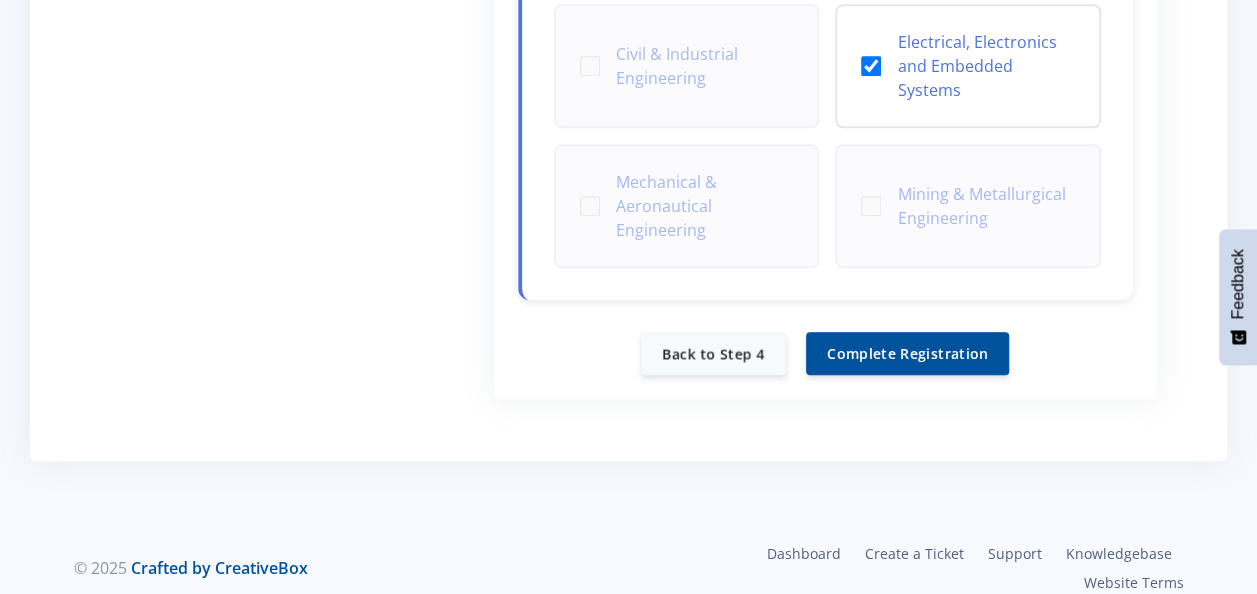 scroll, scrollTop: 857, scrollLeft: 0, axis: vertical 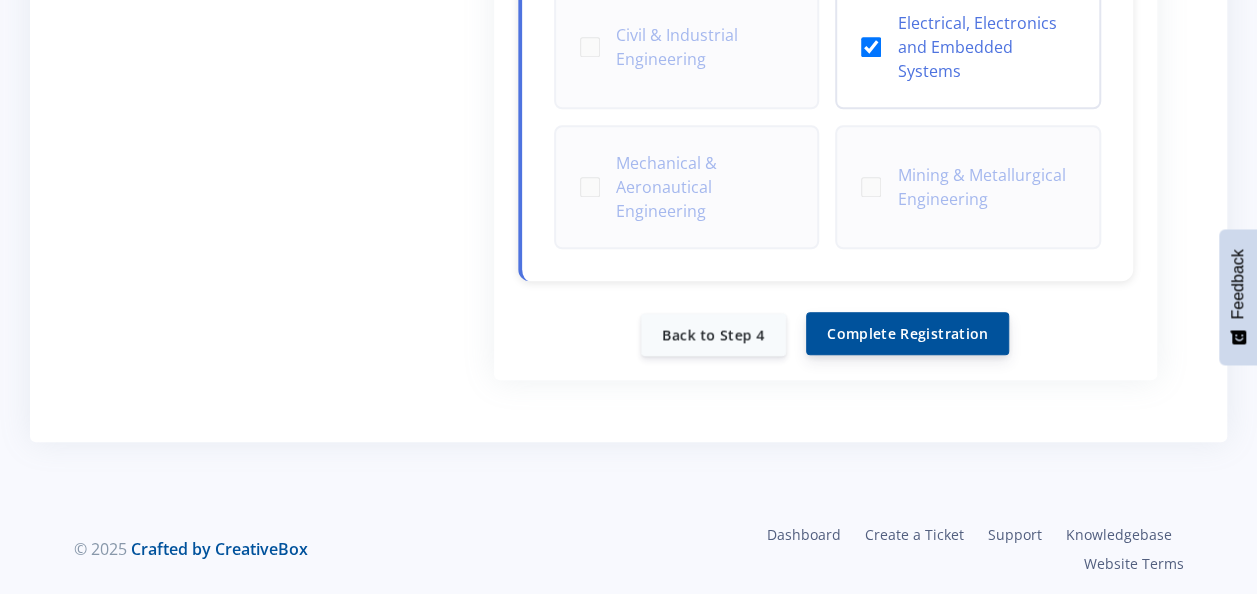 click on "Complete Registration" at bounding box center (907, 333) 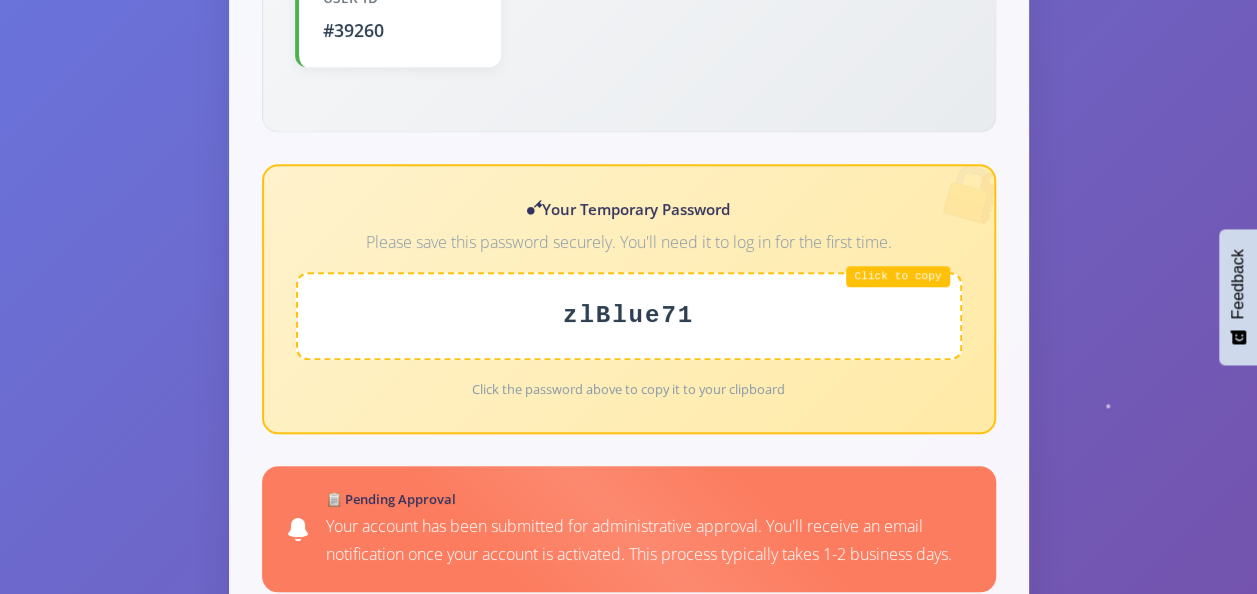 scroll, scrollTop: 873, scrollLeft: 0, axis: vertical 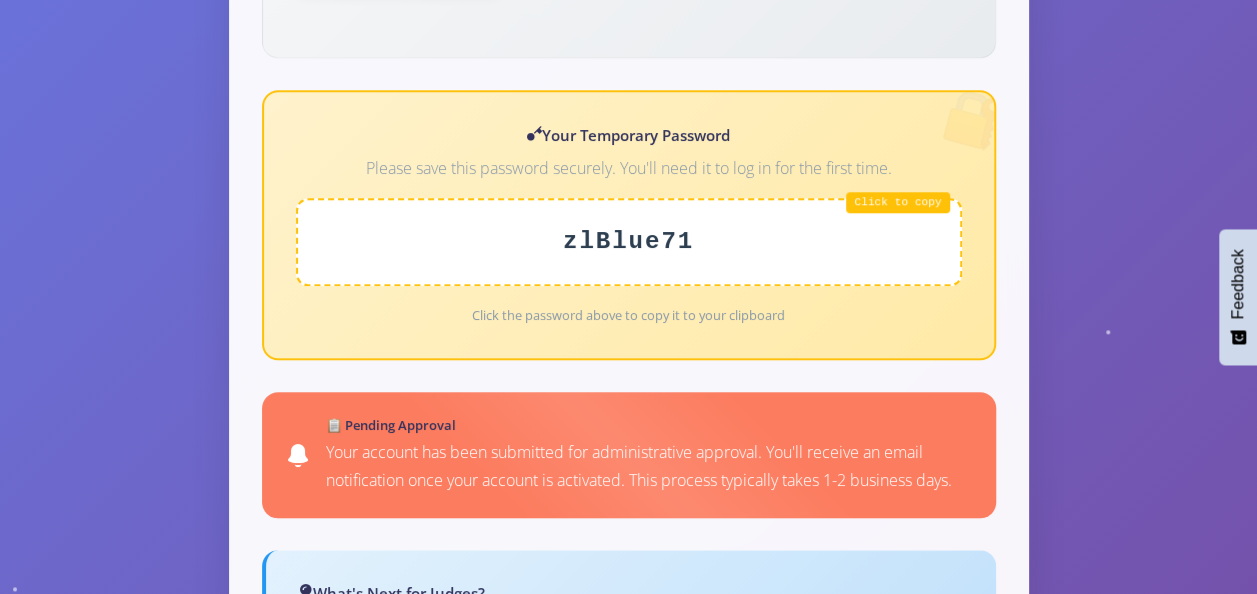 click on "zlBlue71" at bounding box center [629, 242] 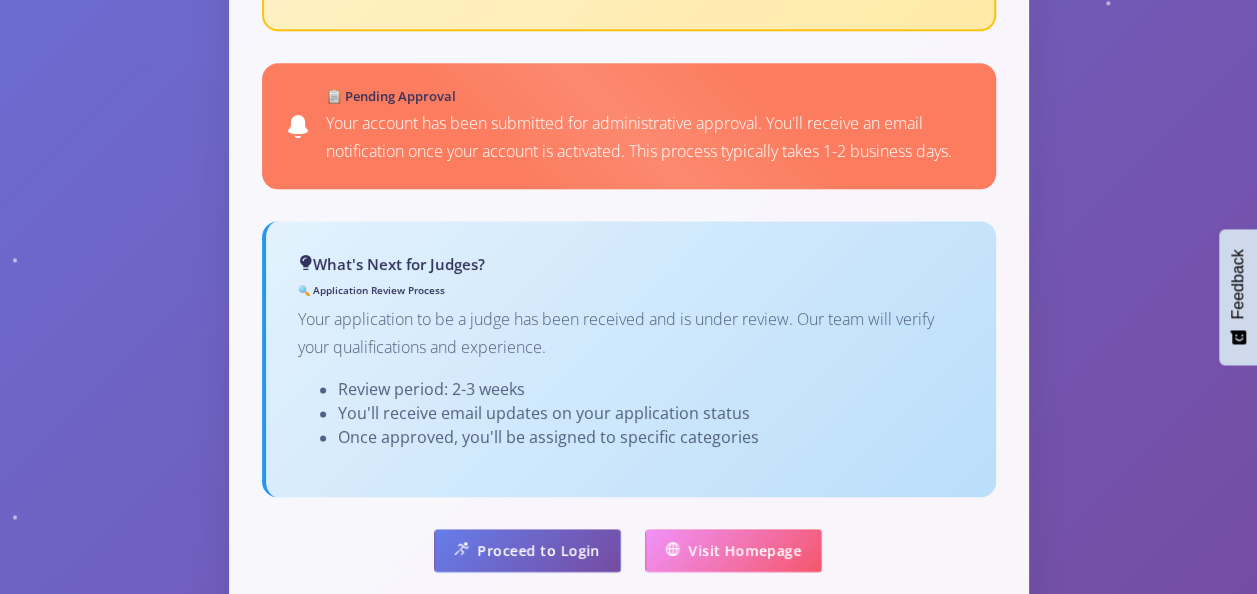 scroll, scrollTop: 1373, scrollLeft: 0, axis: vertical 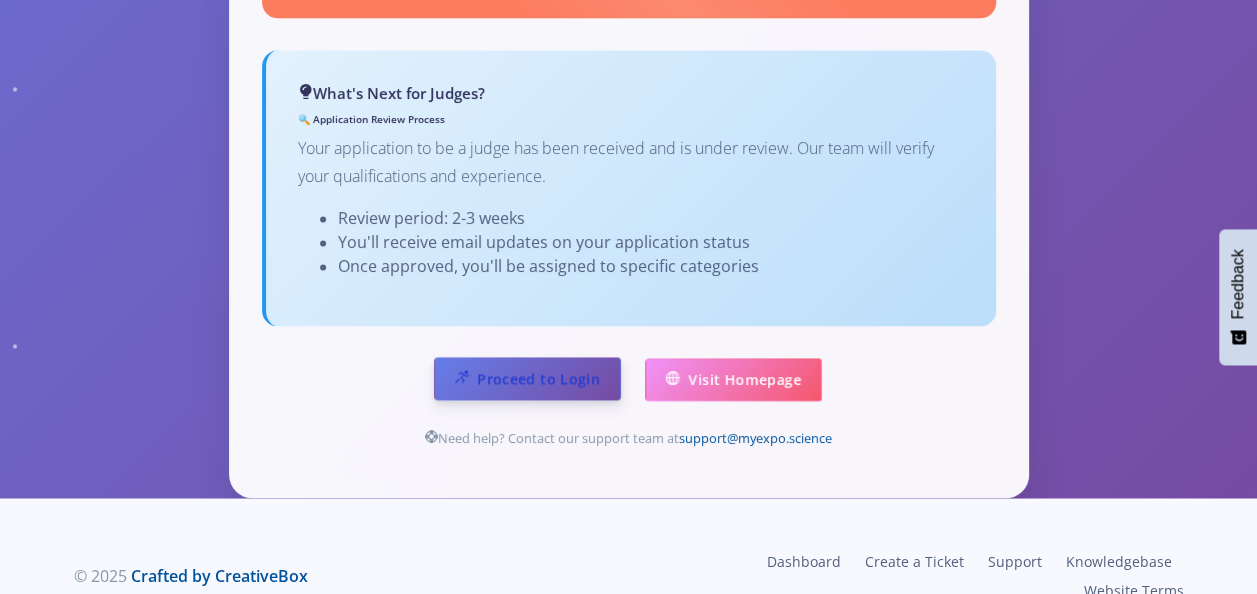 click on "Proceed to Login" at bounding box center [527, 378] 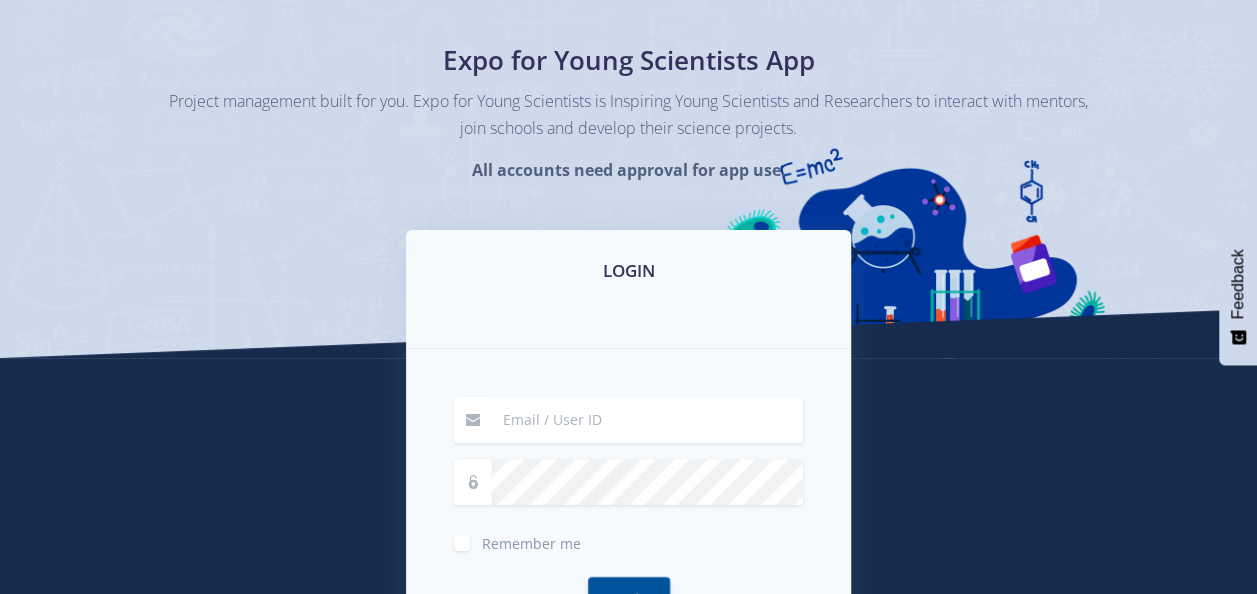 scroll, scrollTop: 400, scrollLeft: 0, axis: vertical 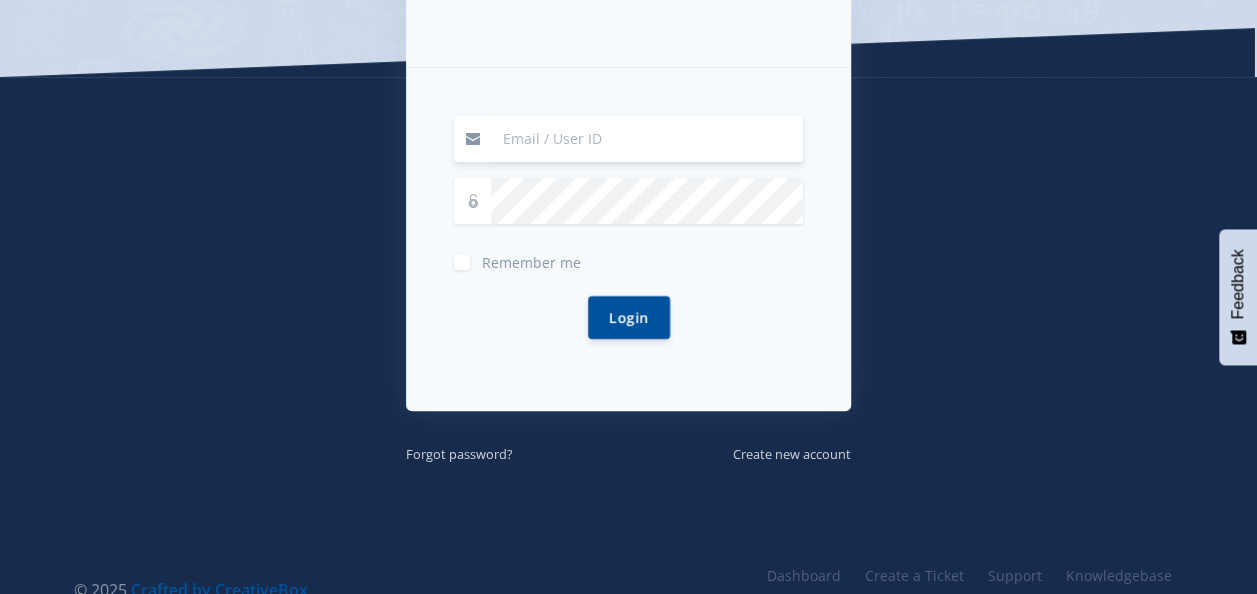 click at bounding box center (647, 139) 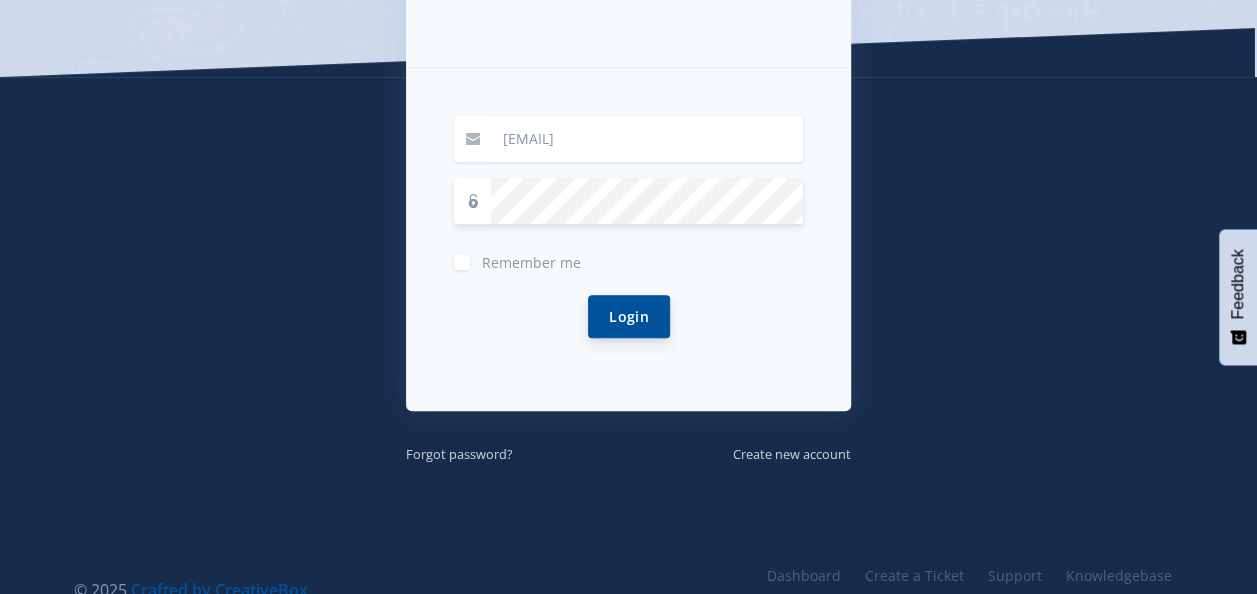 click on "Login" at bounding box center [629, 316] 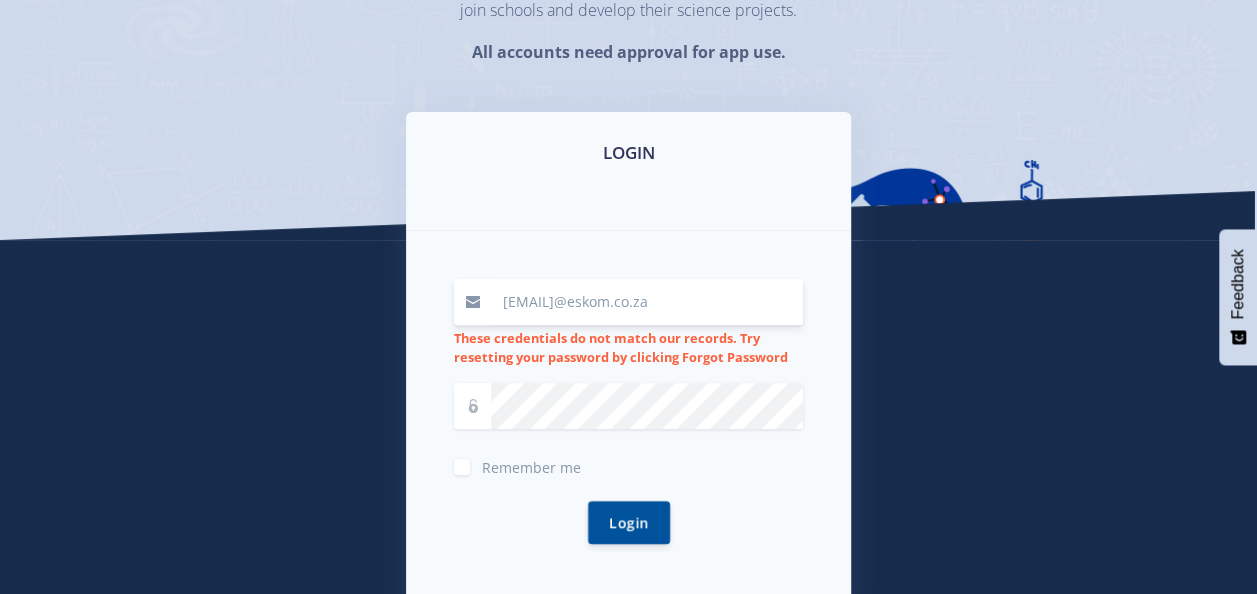 scroll, scrollTop: 300, scrollLeft: 0, axis: vertical 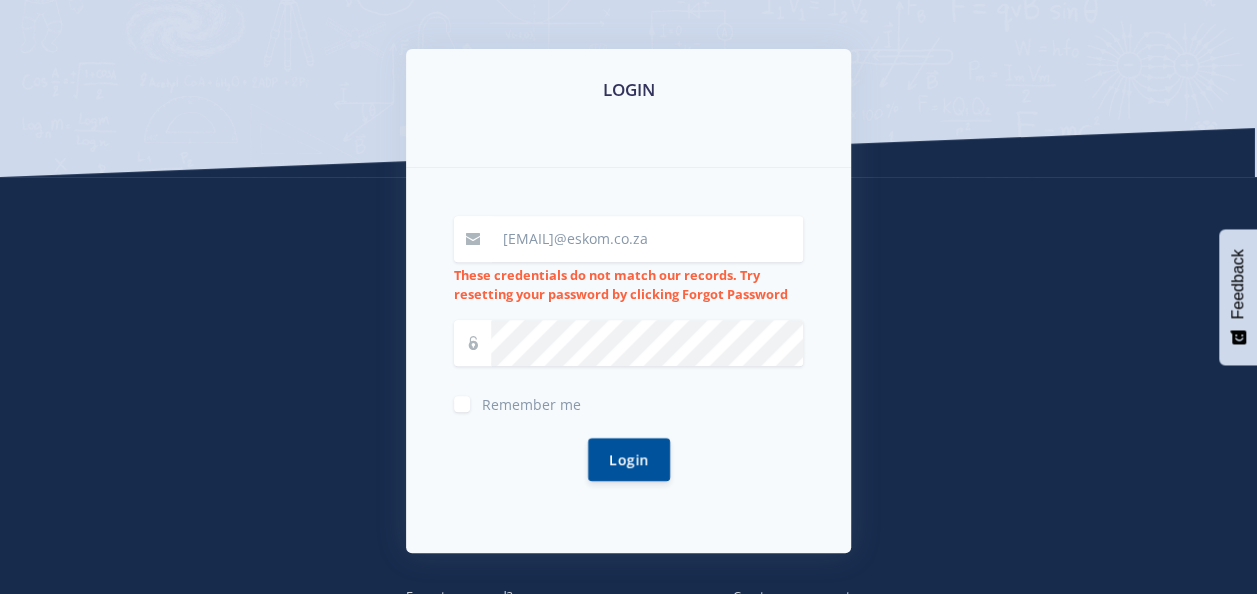 click on "Remember me" at bounding box center (628, 402) 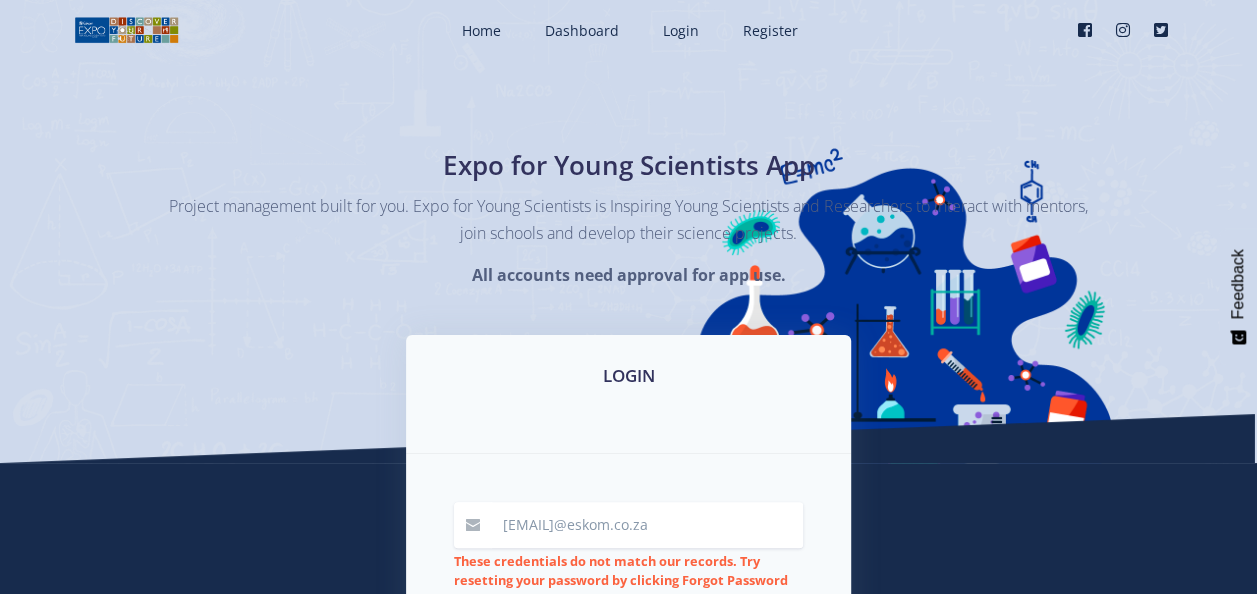 scroll, scrollTop: 100, scrollLeft: 0, axis: vertical 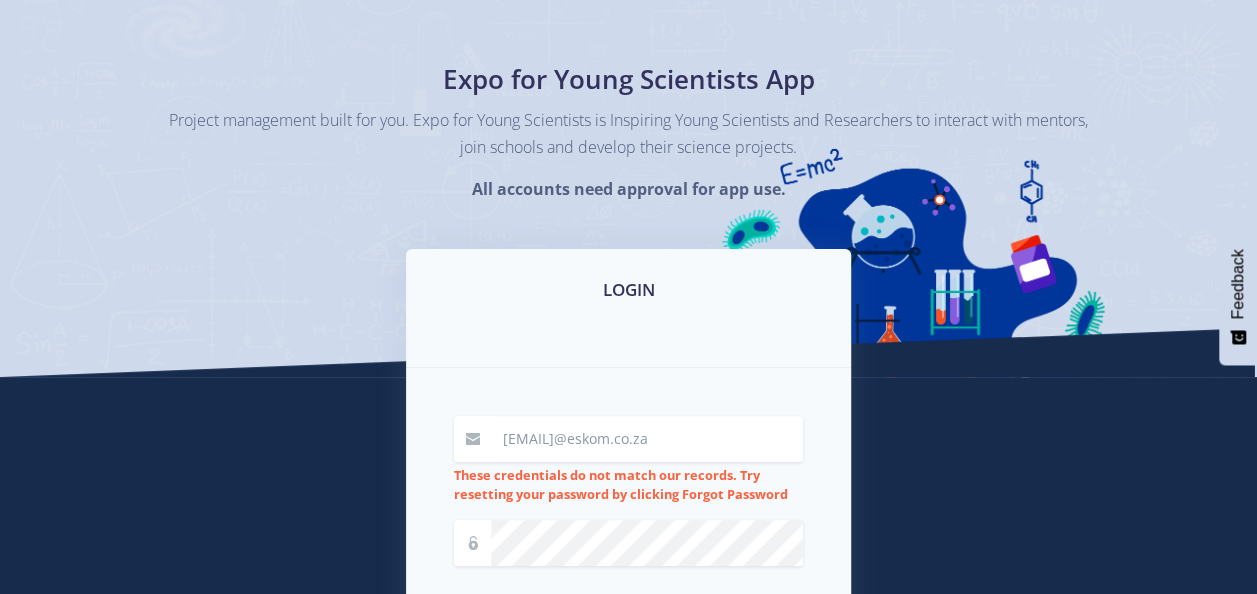 click on "LOGIN" at bounding box center (628, 308) 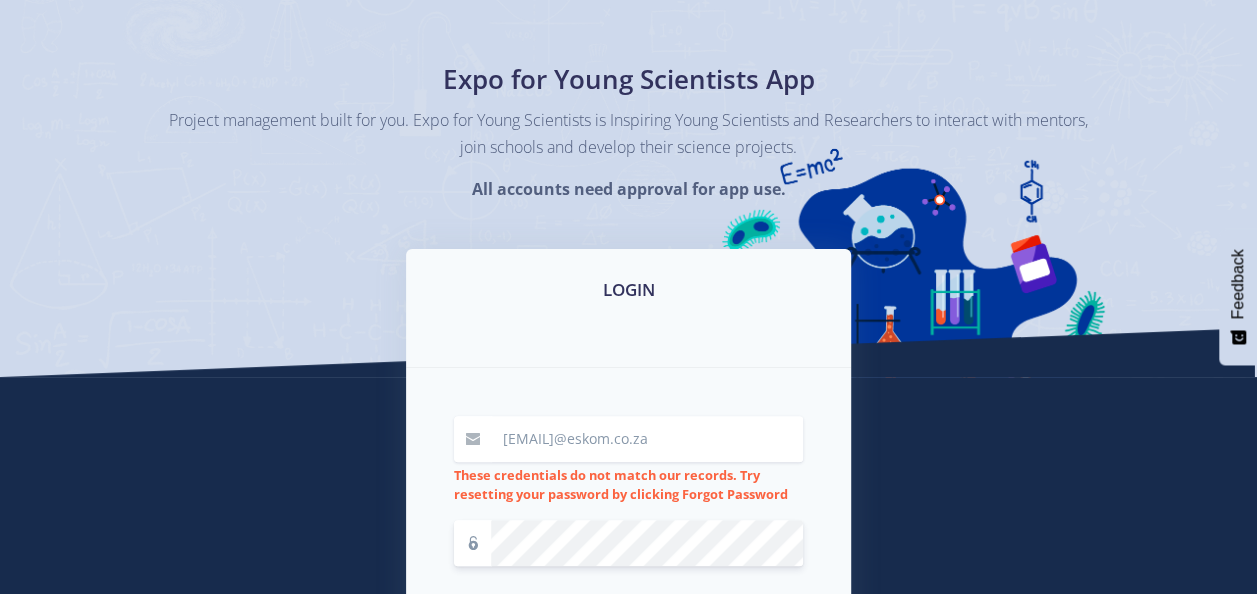 click on "[EMAIL]
These credentials do not match our records. Try resetting your password by clicking Forgot Password
Remember me
Login" at bounding box center [628, 560] 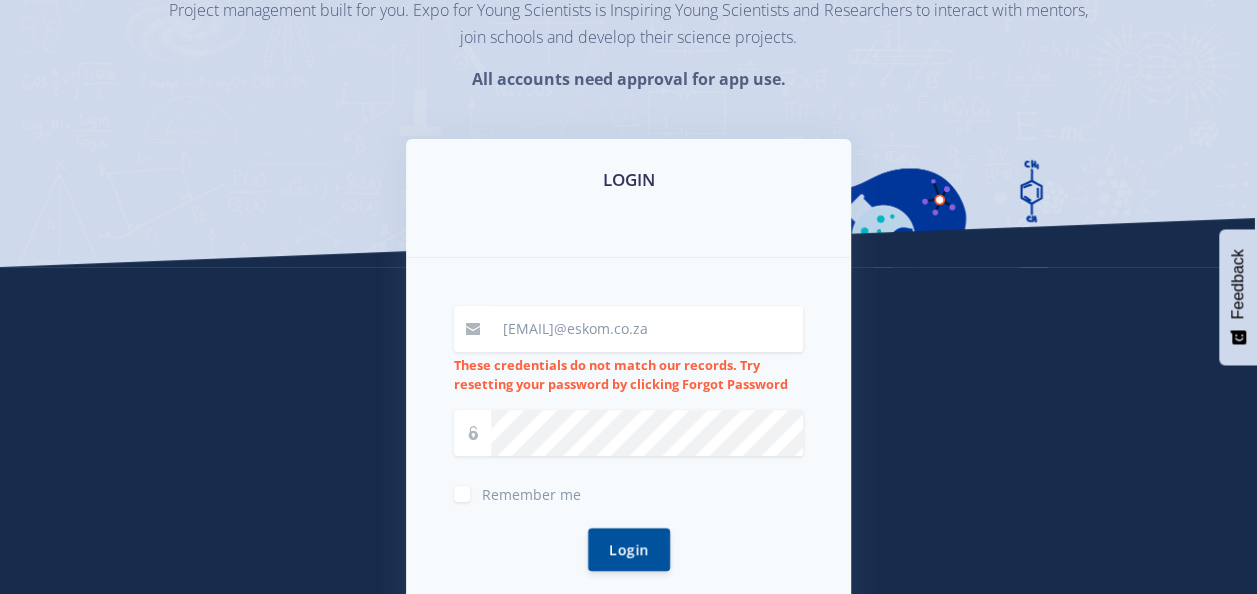 scroll, scrollTop: 400, scrollLeft: 0, axis: vertical 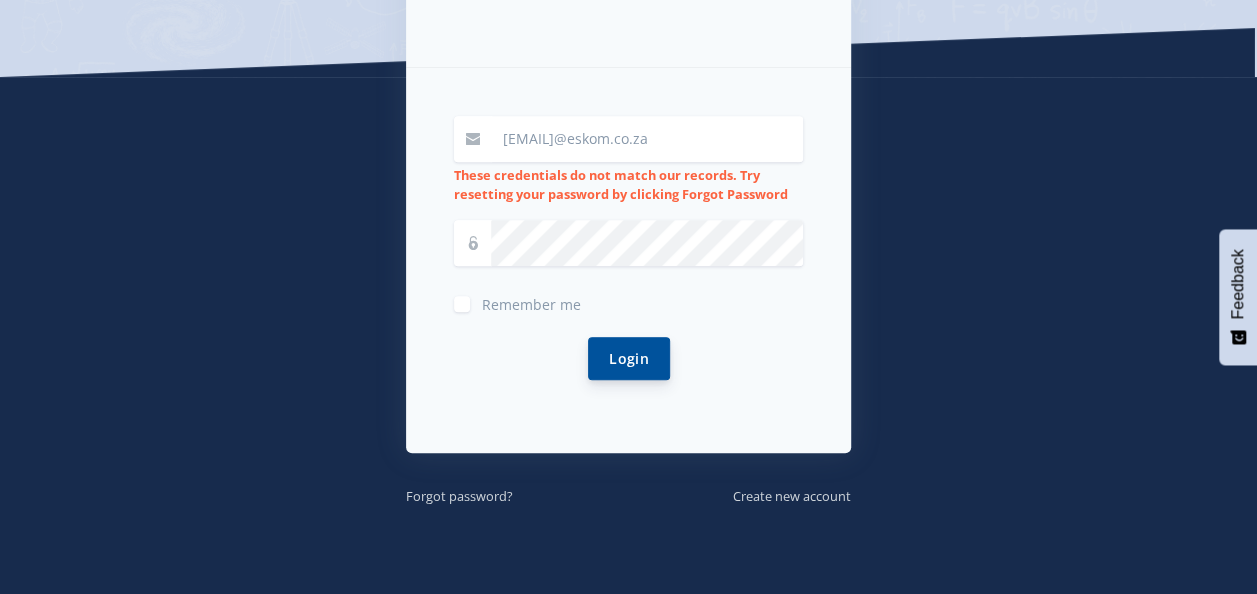 click on "Login" at bounding box center (629, 358) 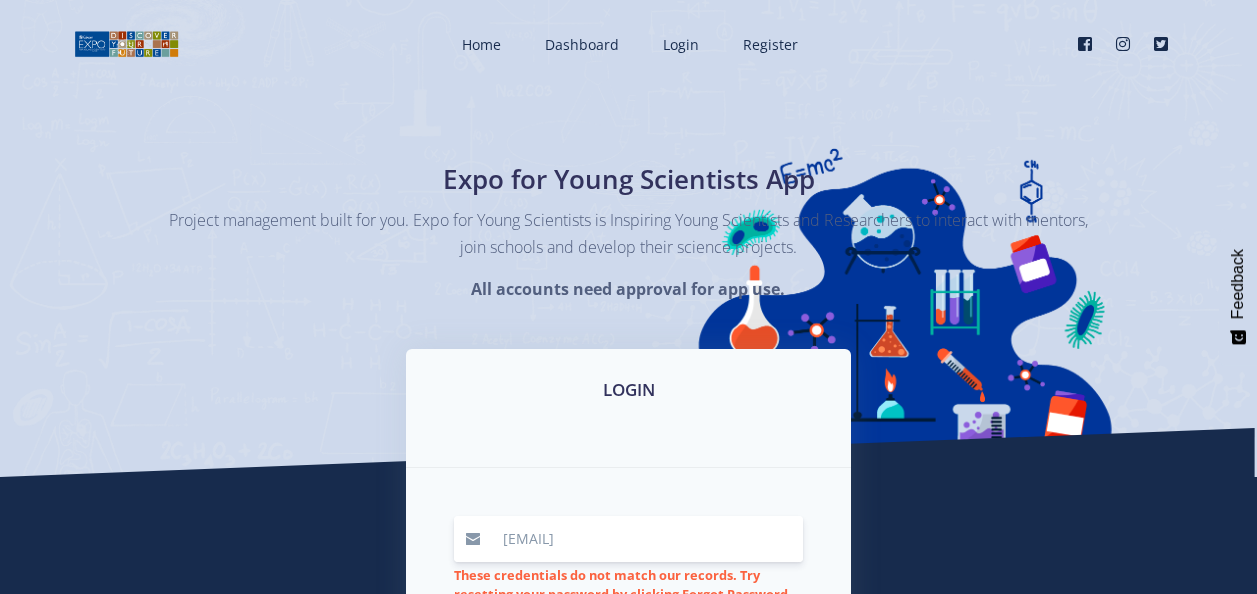 scroll, scrollTop: 0, scrollLeft: 0, axis: both 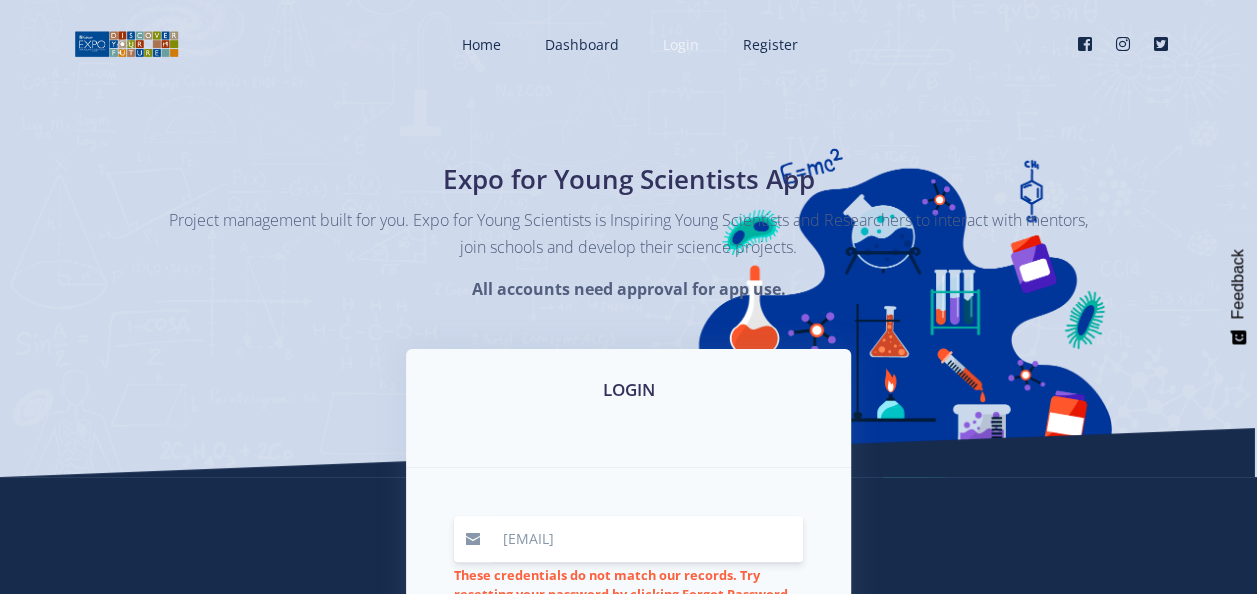 click on "Login" at bounding box center [681, 44] 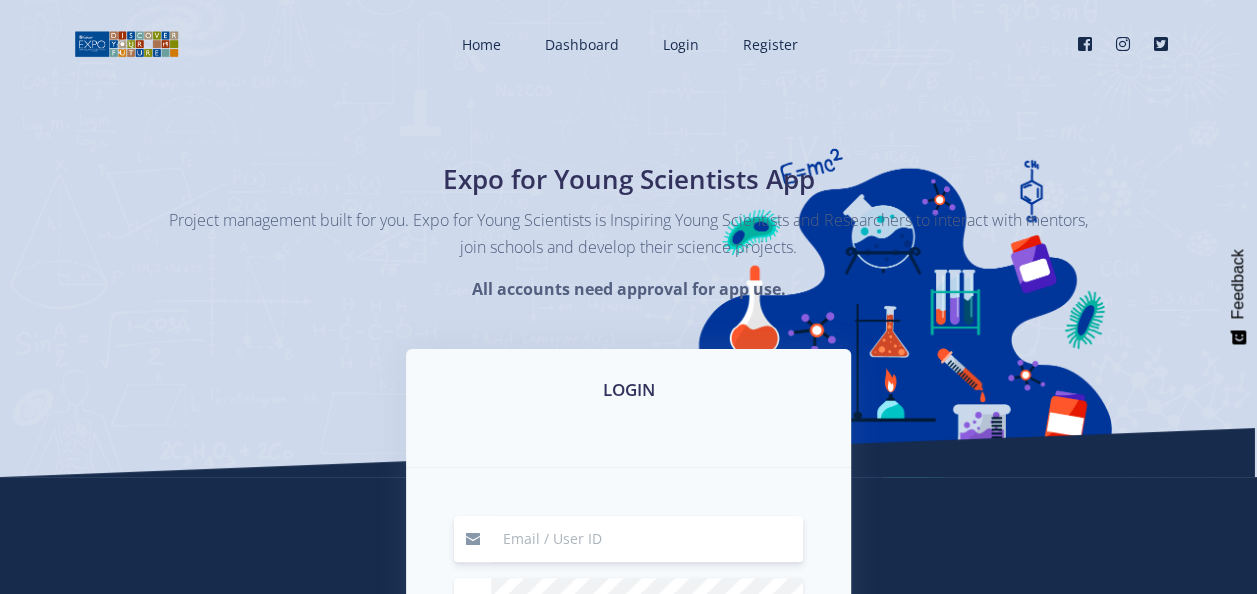 scroll, scrollTop: 300, scrollLeft: 0, axis: vertical 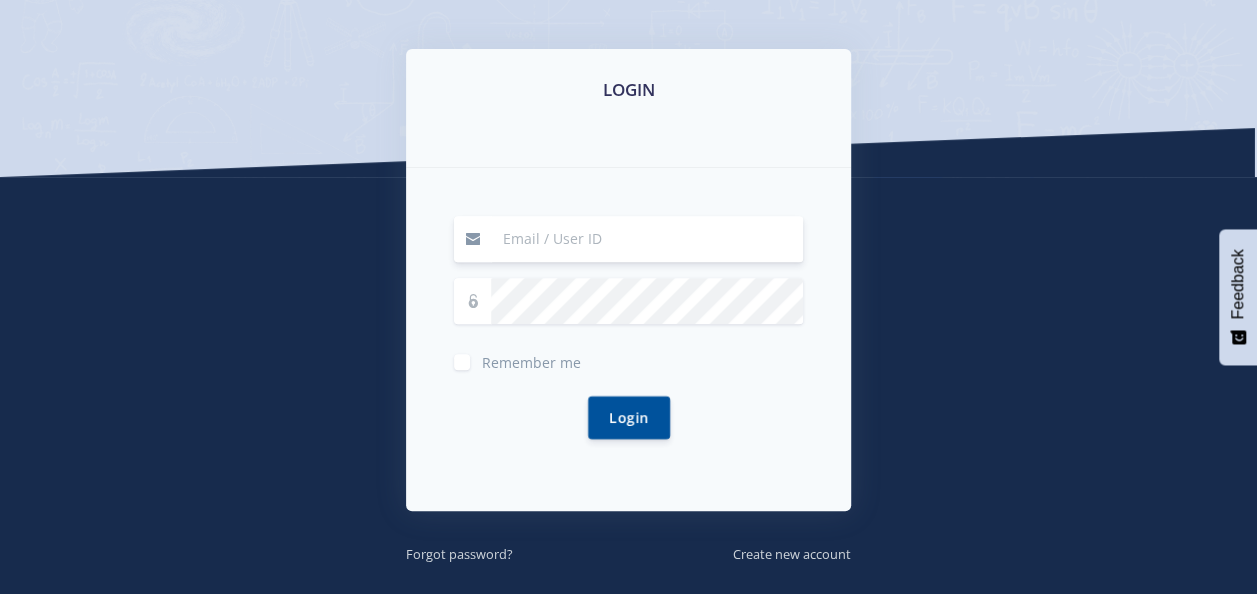click at bounding box center [647, 239] 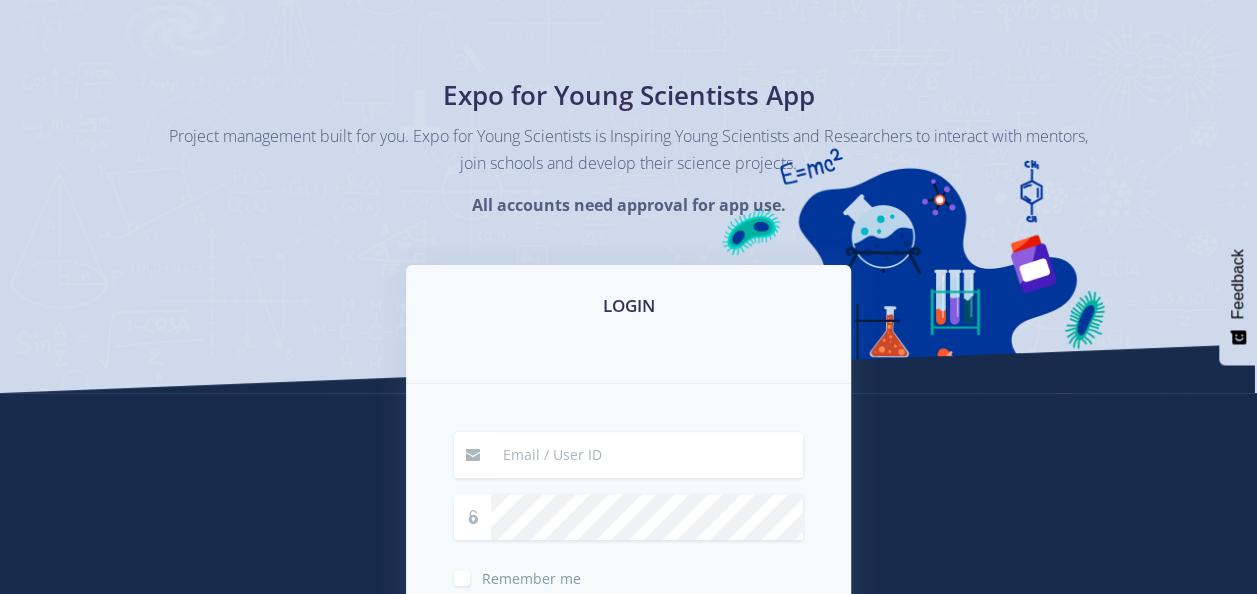 scroll, scrollTop: 0, scrollLeft: 0, axis: both 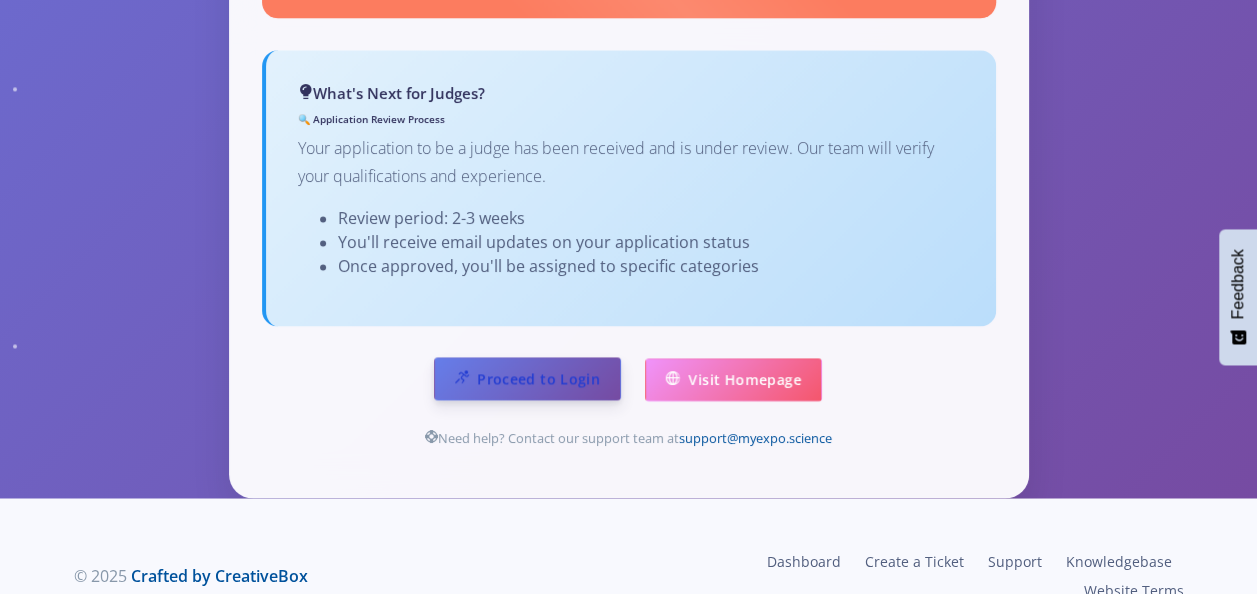 click on "Proceed to Login" at bounding box center (527, 378) 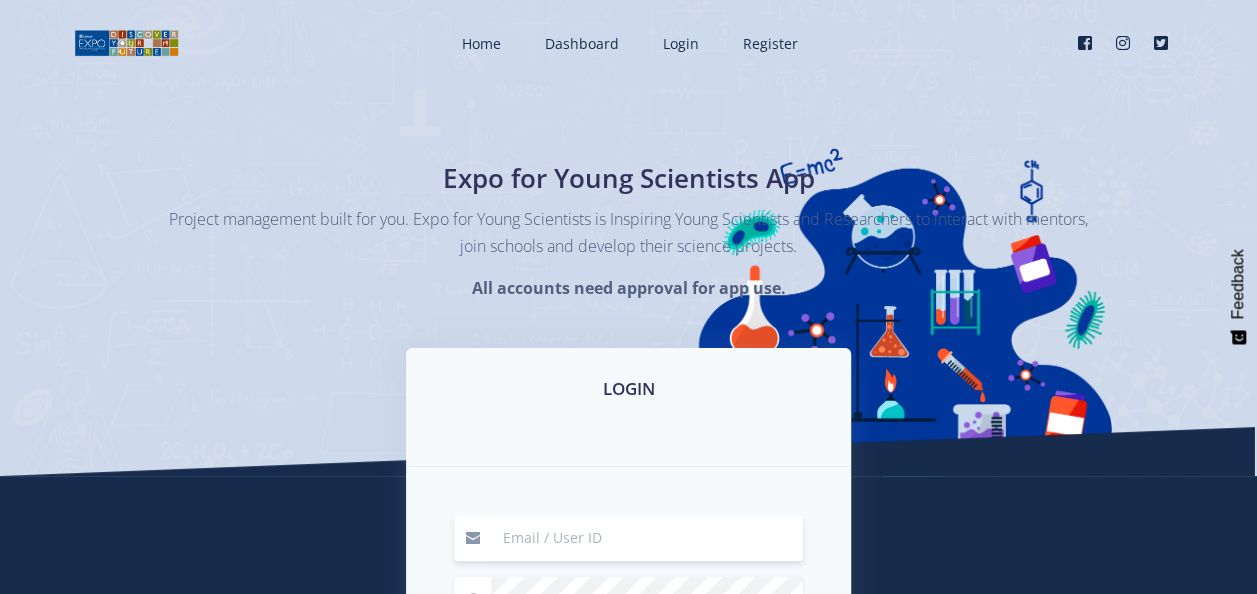 scroll, scrollTop: 0, scrollLeft: 0, axis: both 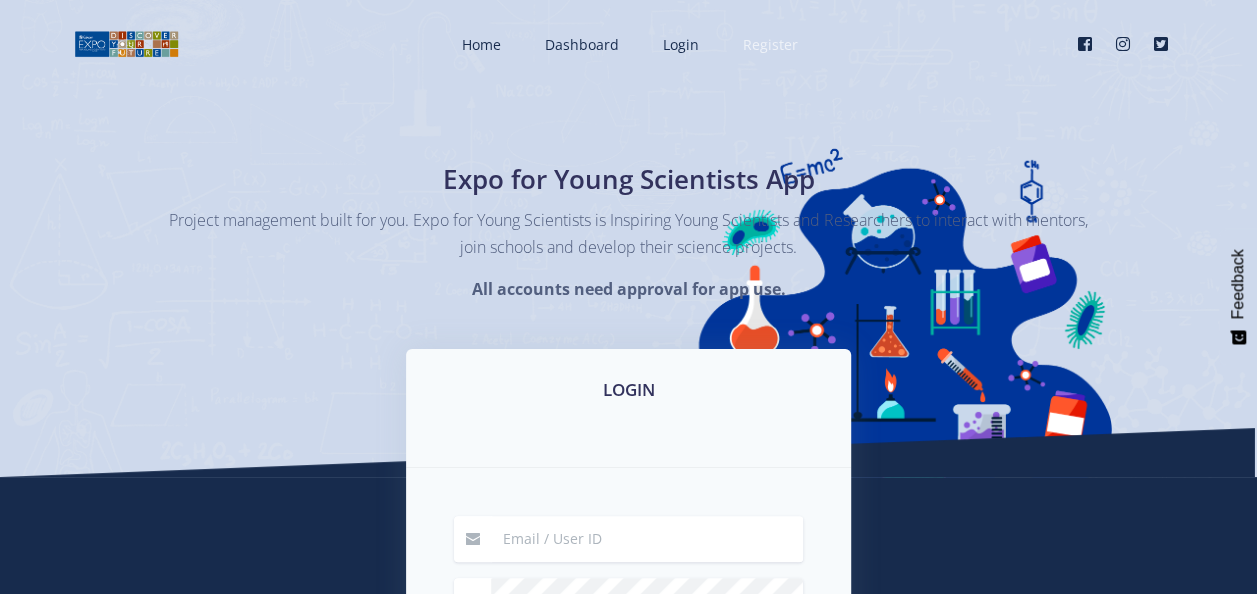 click on "Register" at bounding box center (768, 44) 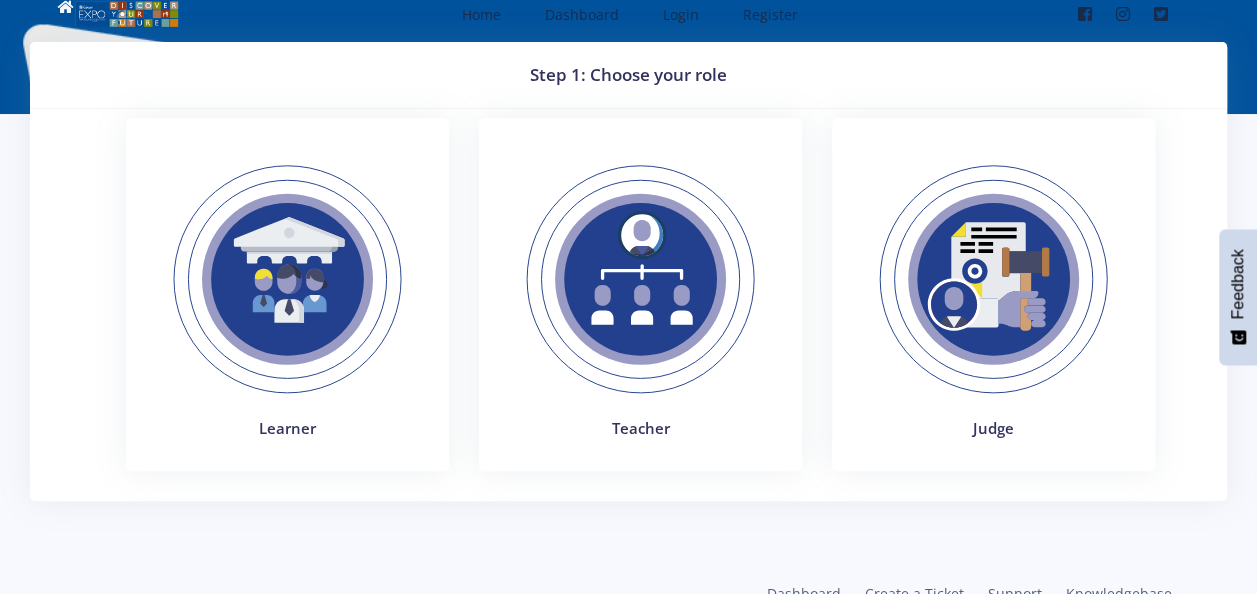 scroll, scrollTop: 0, scrollLeft: 0, axis: both 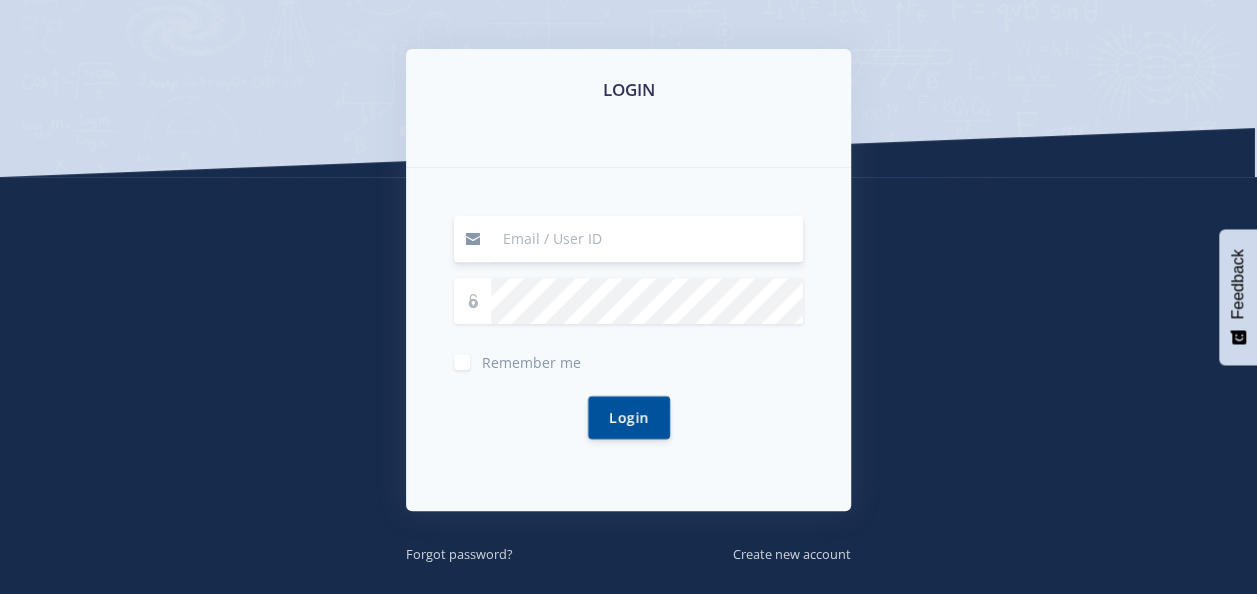 click at bounding box center (647, 239) 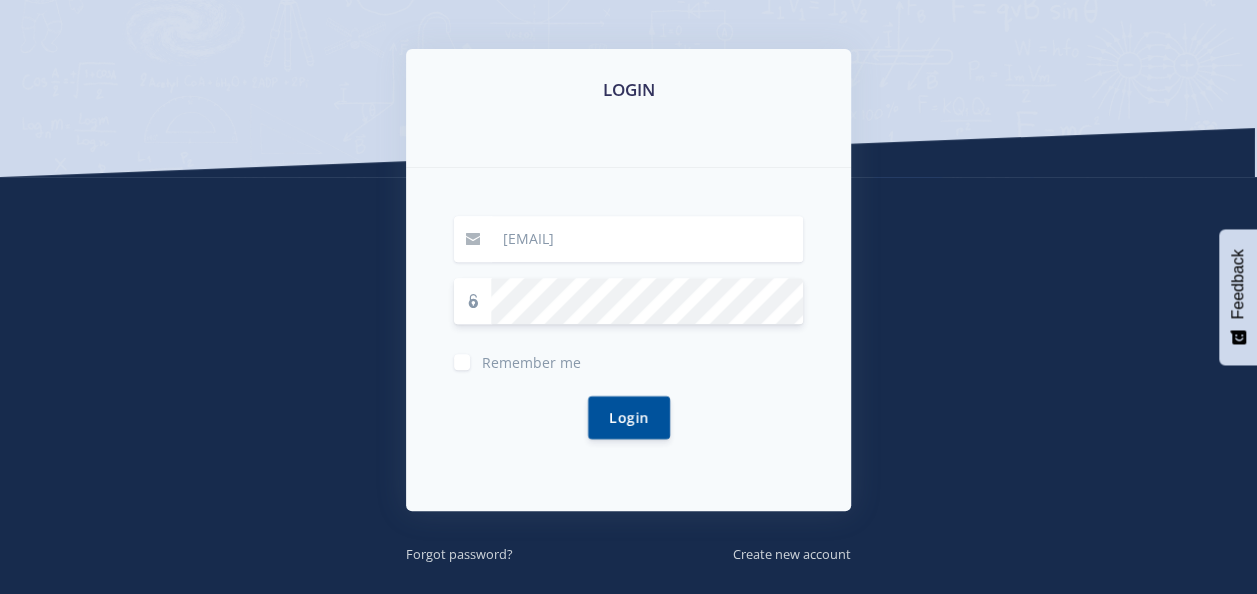 click on "Remember me" at bounding box center (531, 358) 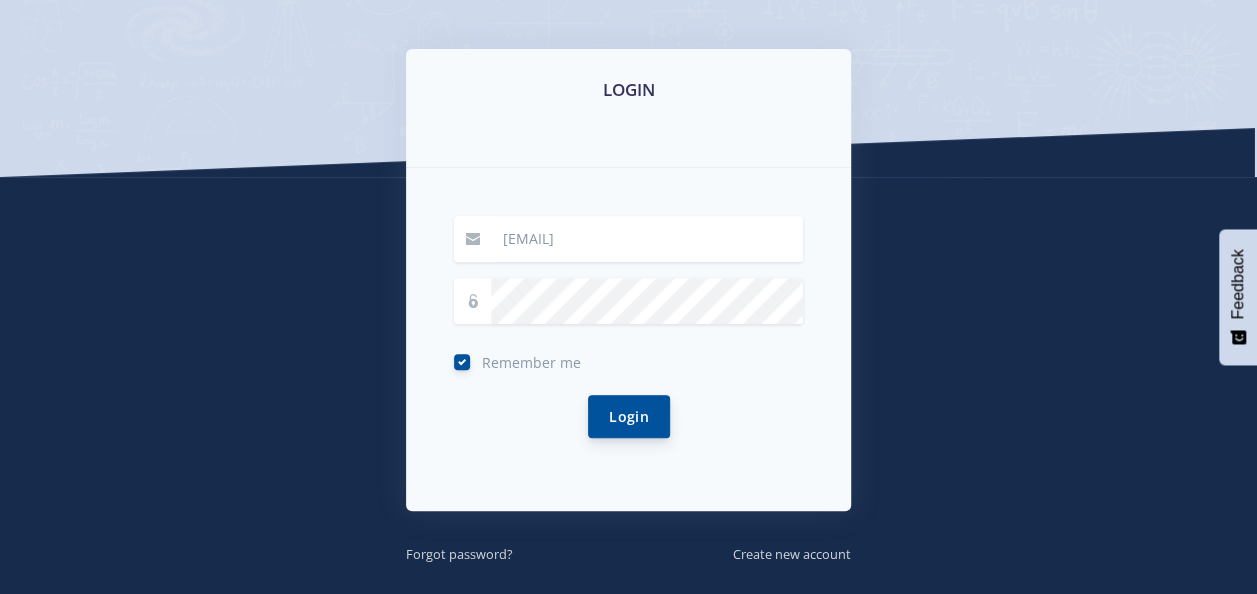 click on "Login" at bounding box center (629, 416) 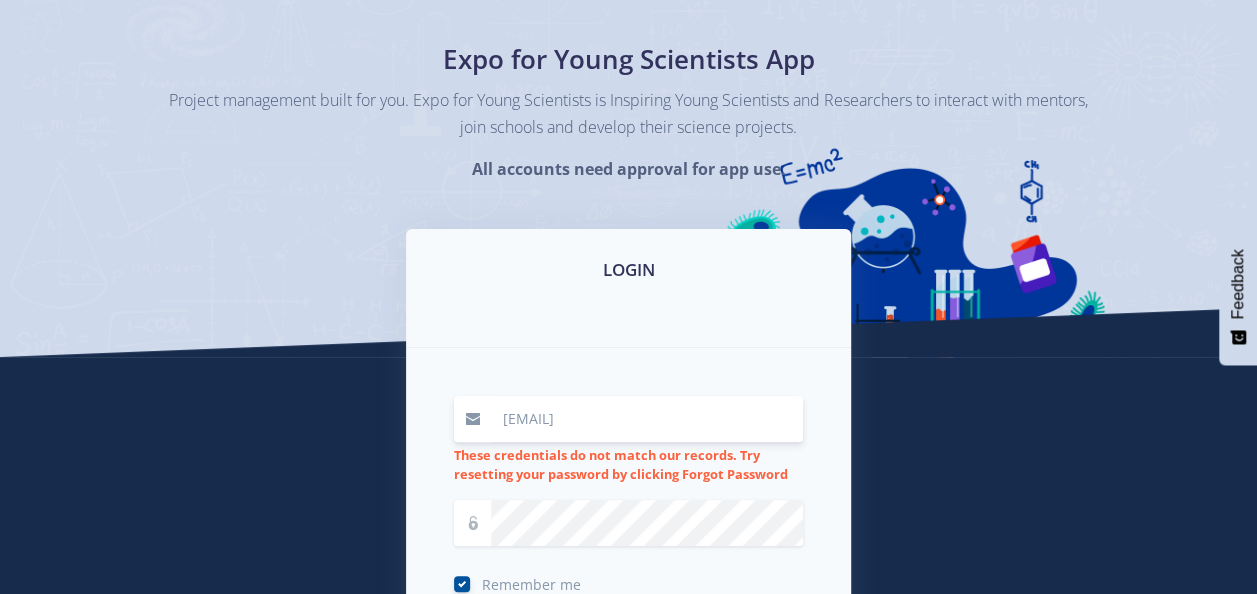 scroll, scrollTop: 300, scrollLeft: 0, axis: vertical 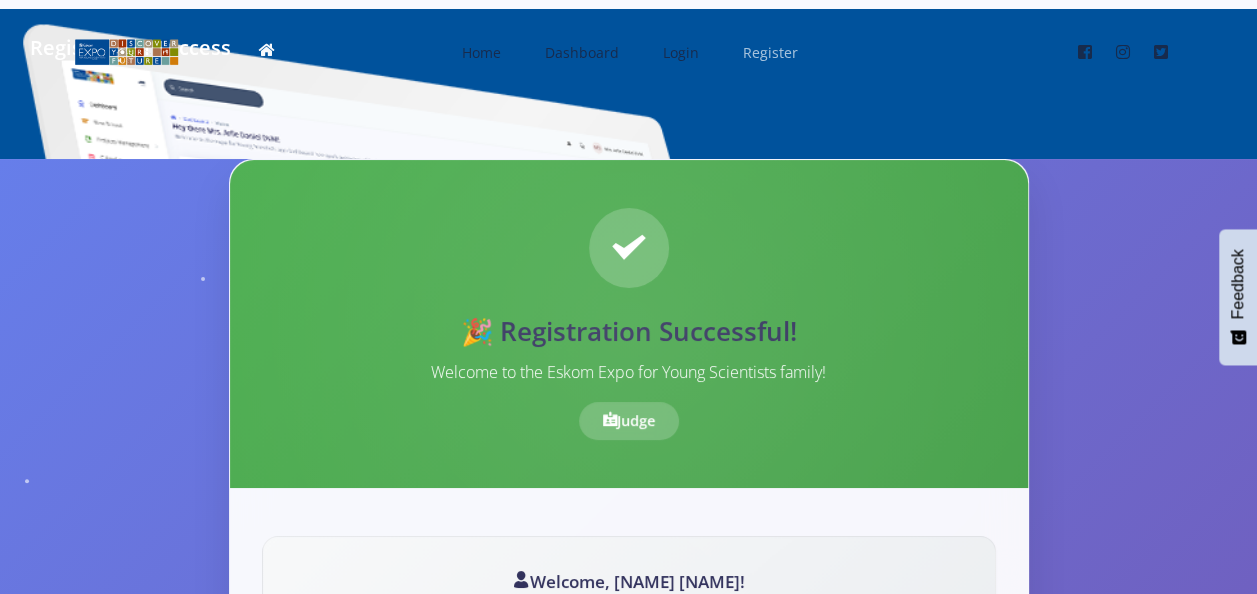 click on "Register" at bounding box center [770, 52] 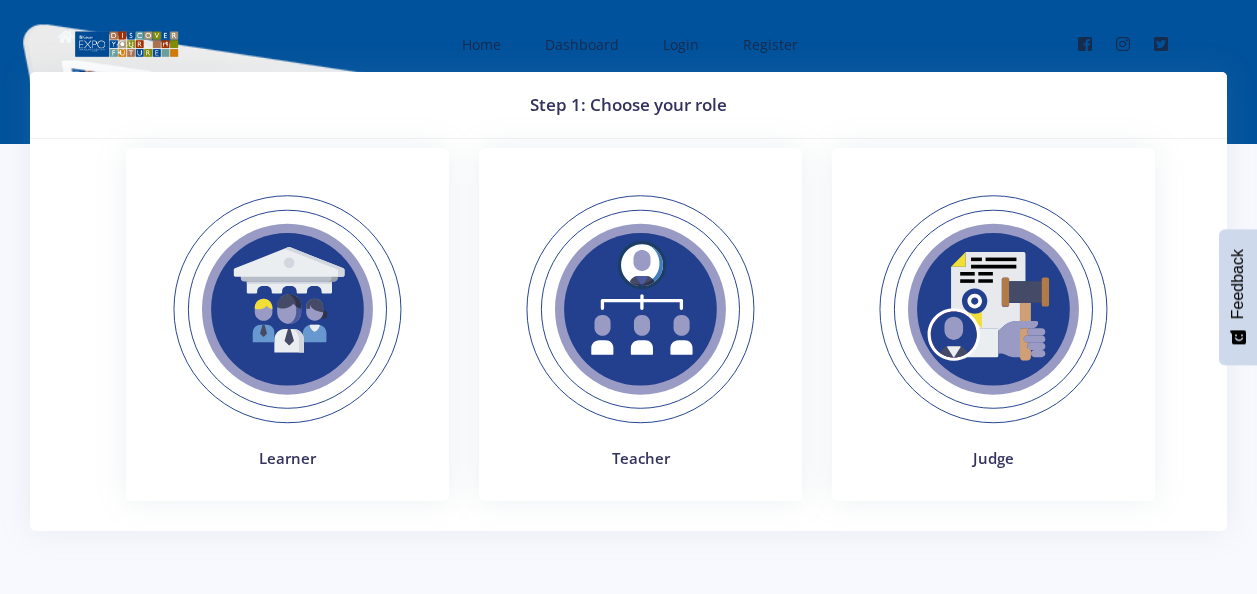scroll, scrollTop: 0, scrollLeft: 0, axis: both 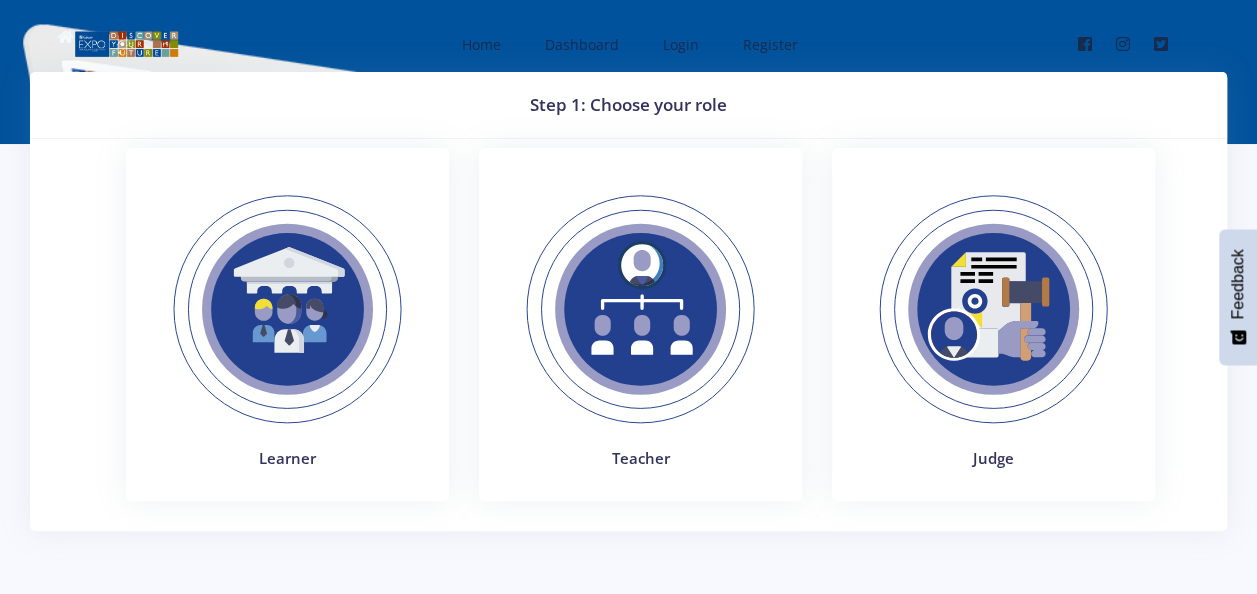 click at bounding box center (993, 309) 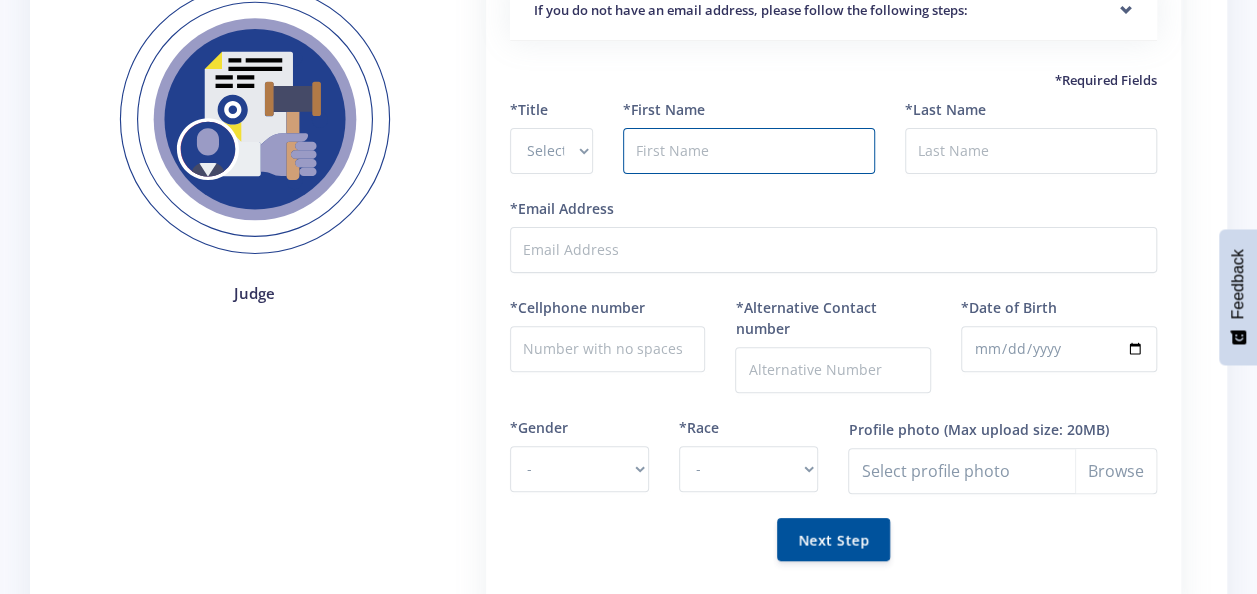 scroll, scrollTop: 200, scrollLeft: 0, axis: vertical 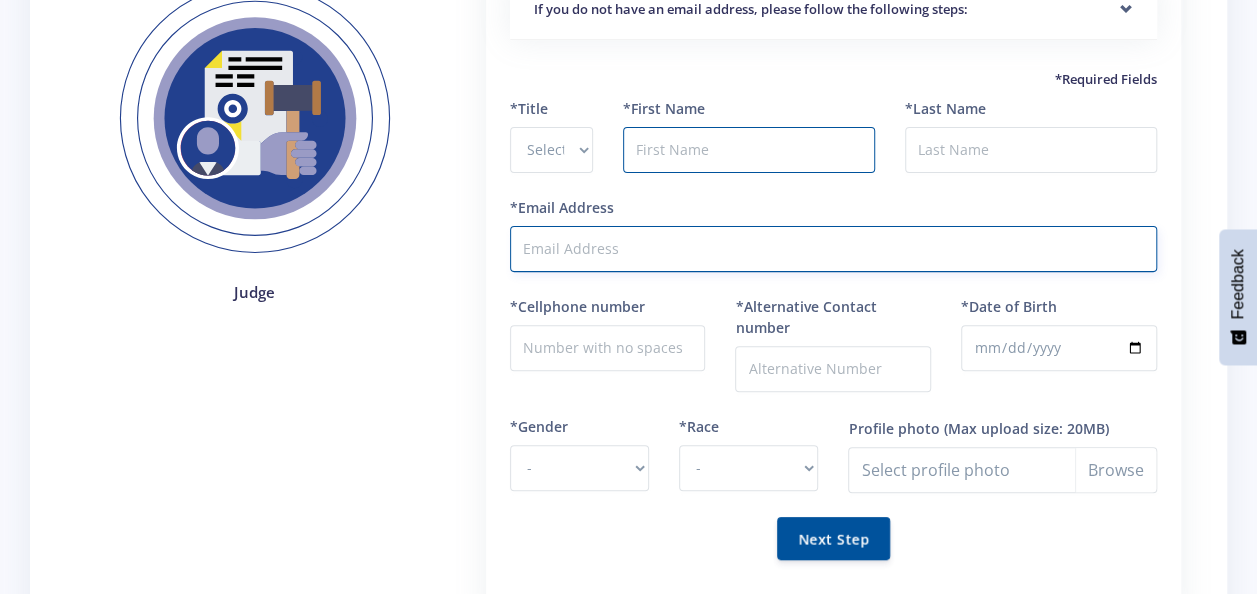 click on "*Email Address" at bounding box center [833, 249] 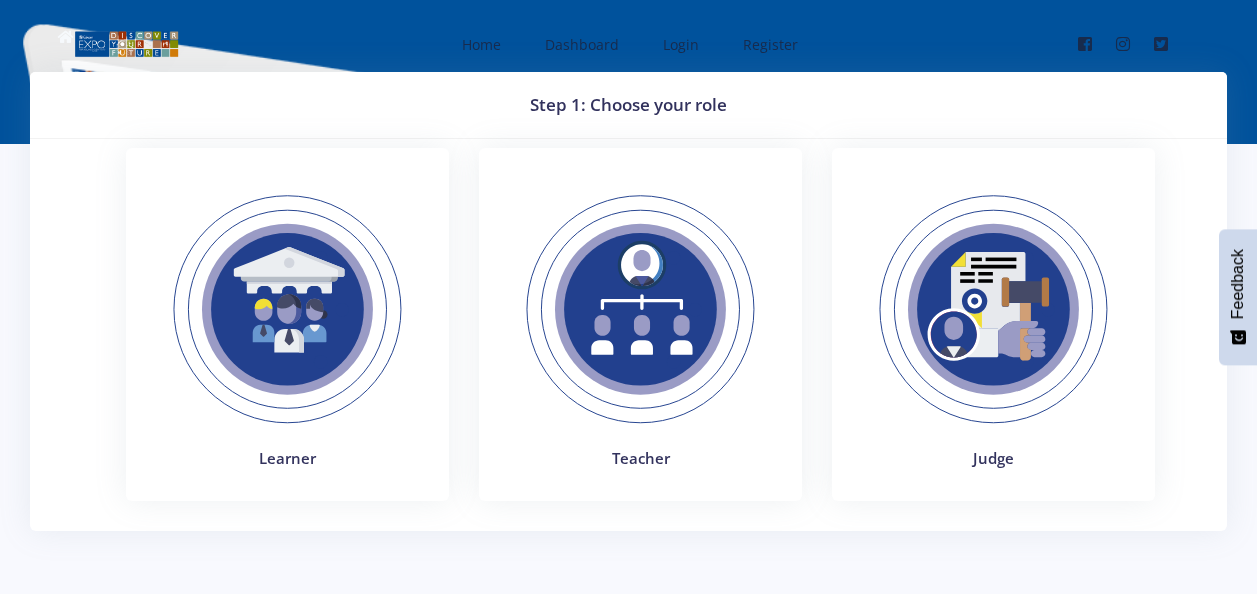 scroll, scrollTop: 0, scrollLeft: 0, axis: both 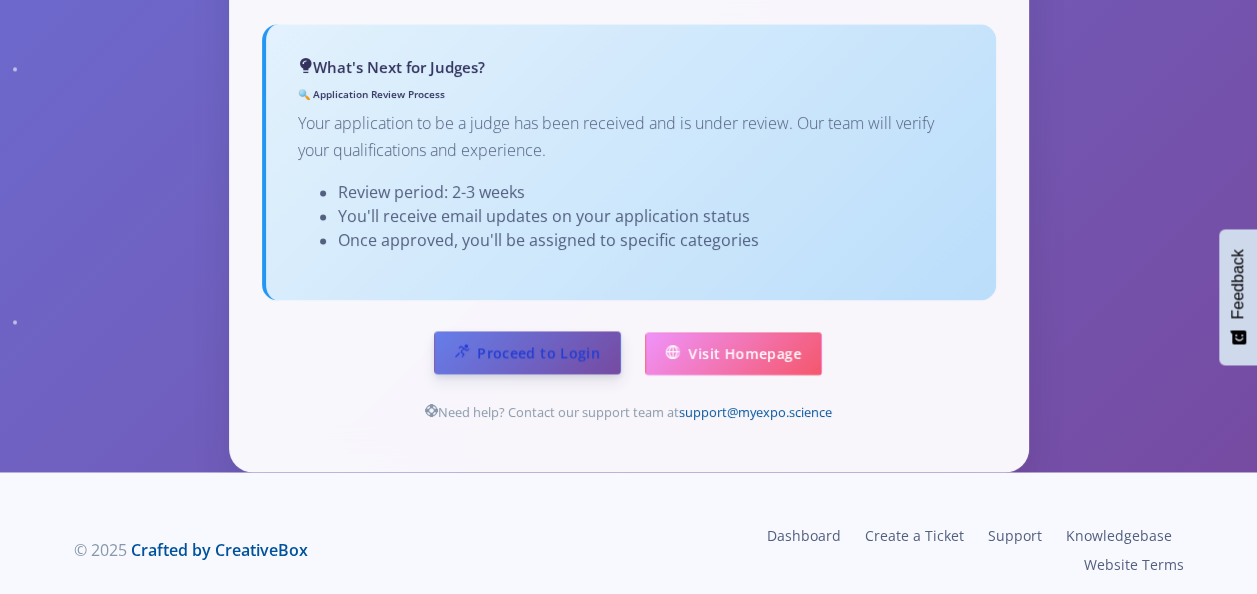 click on "Proceed to Login" at bounding box center [527, 352] 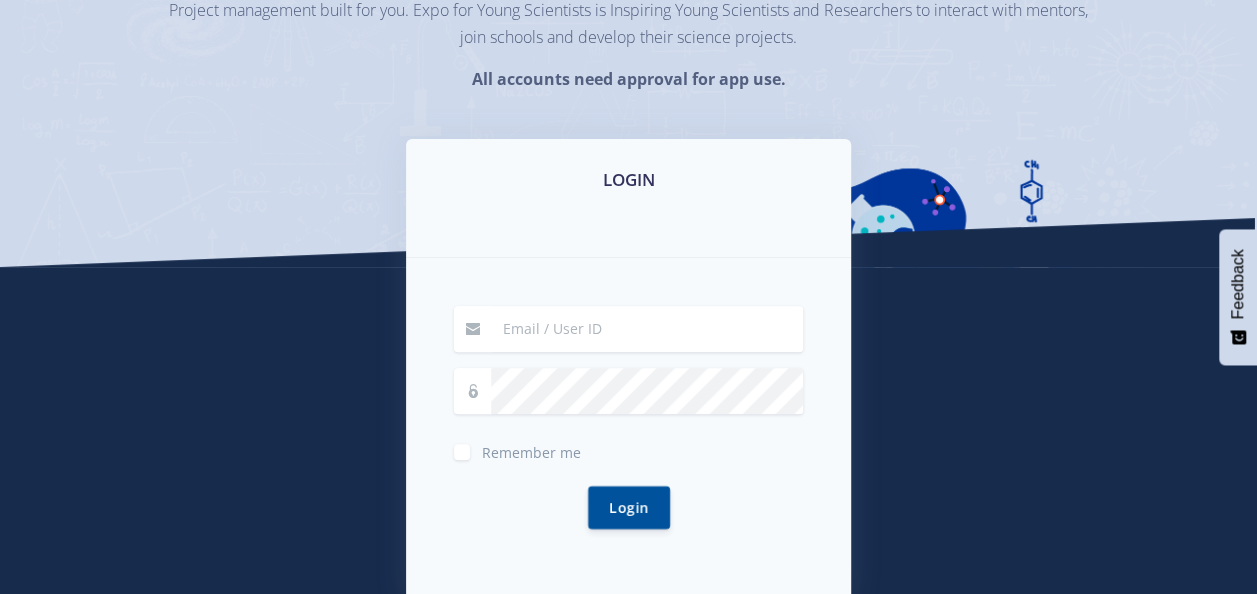 scroll, scrollTop: 400, scrollLeft: 0, axis: vertical 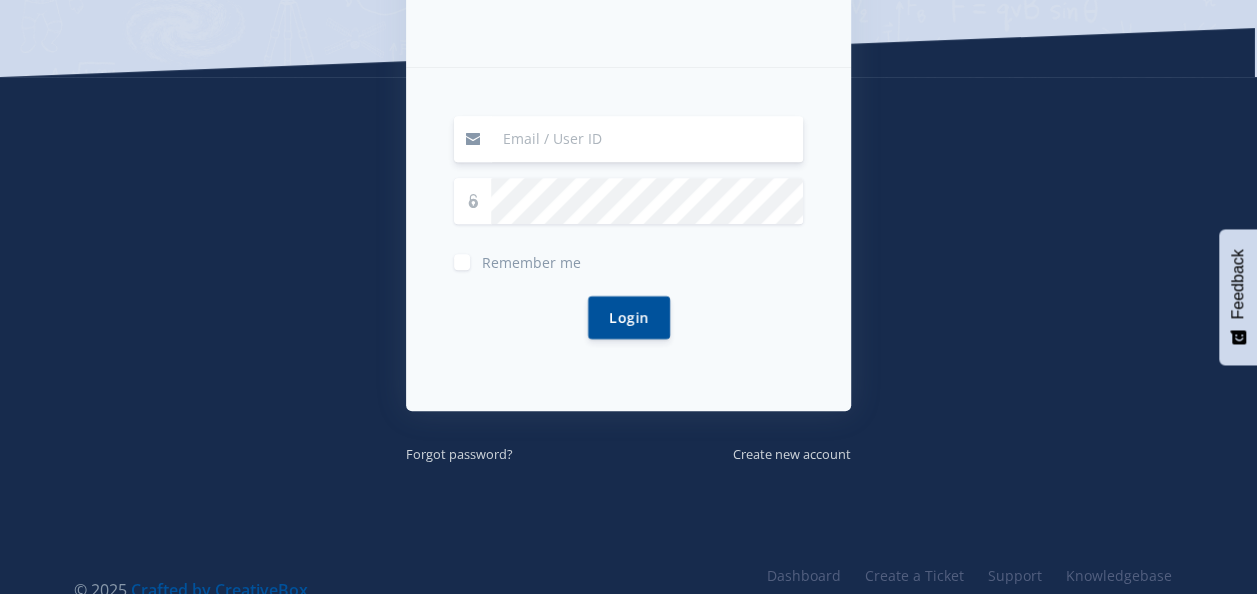 click at bounding box center [647, 139] 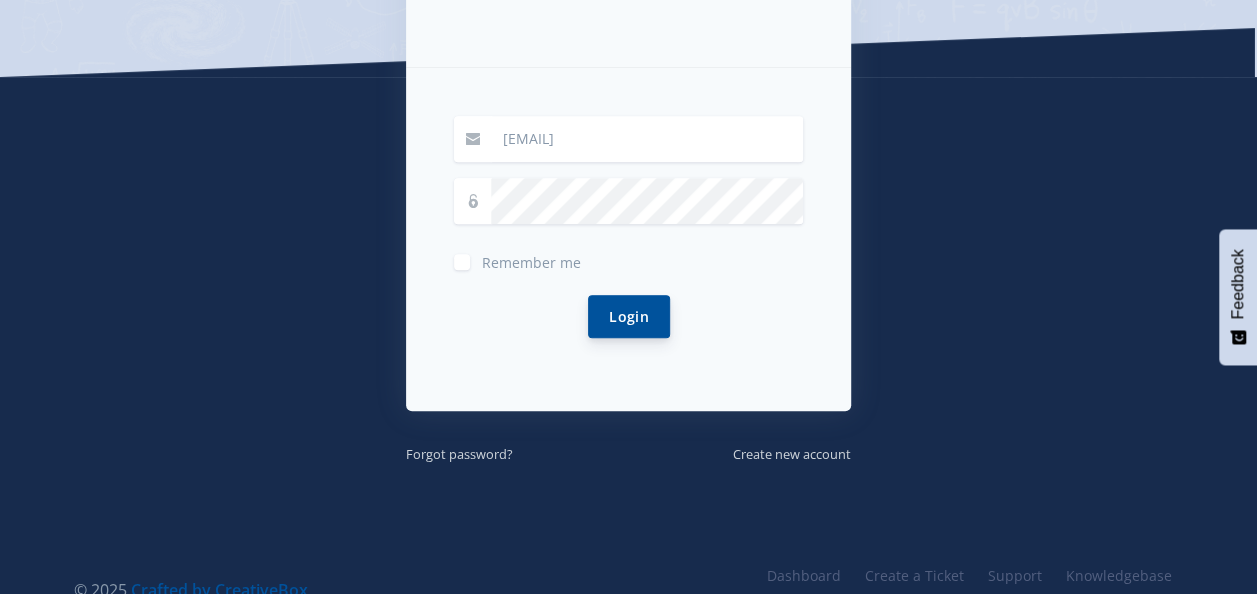 click on "Login" at bounding box center [629, 316] 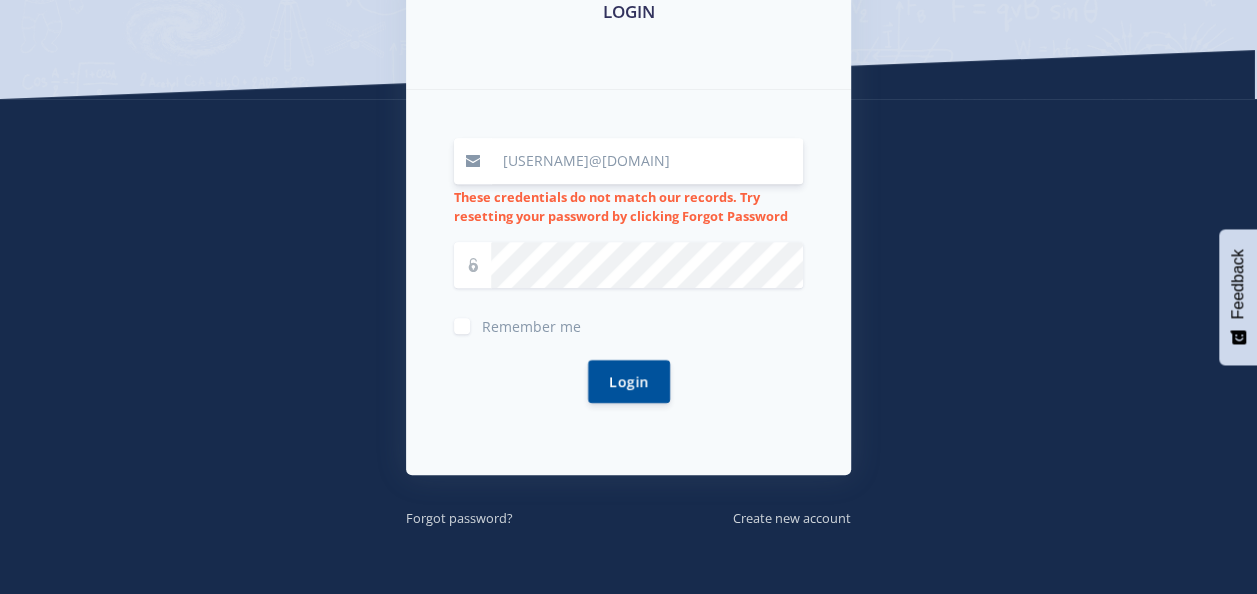 scroll, scrollTop: 300, scrollLeft: 0, axis: vertical 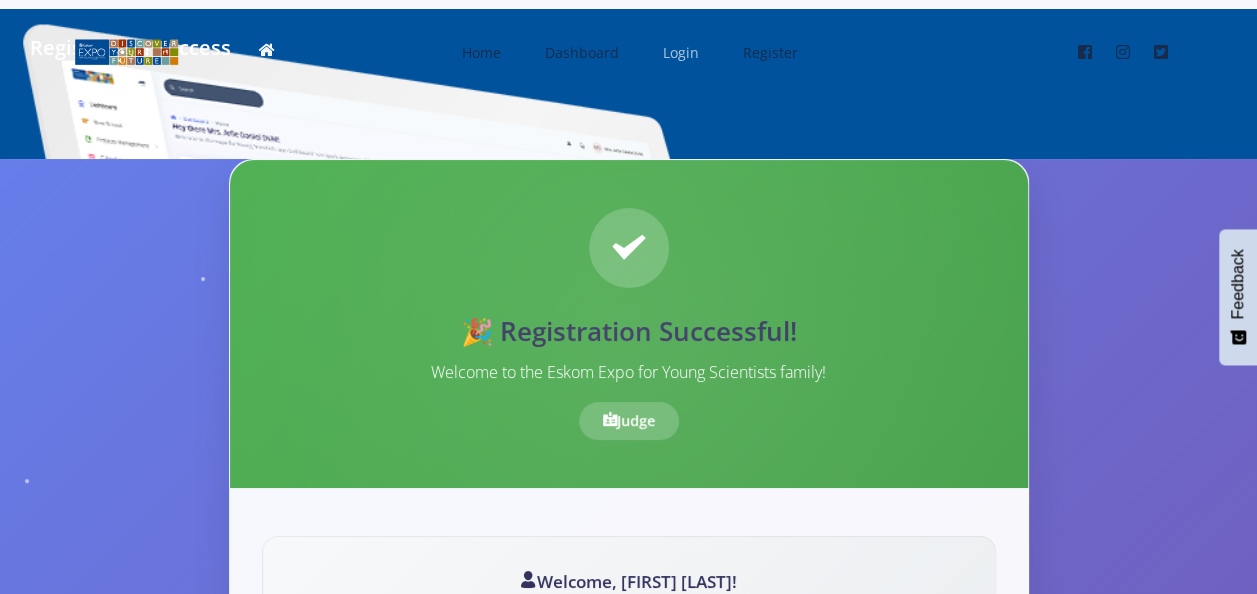 click on "Login" at bounding box center (681, 52) 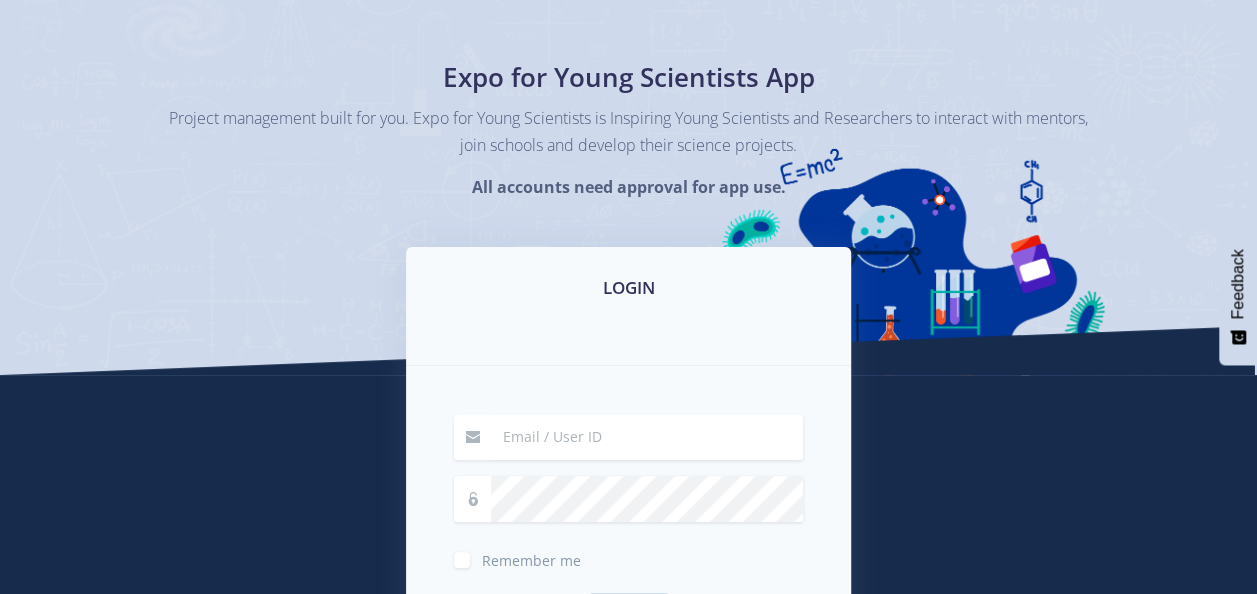 scroll, scrollTop: 0, scrollLeft: 0, axis: both 